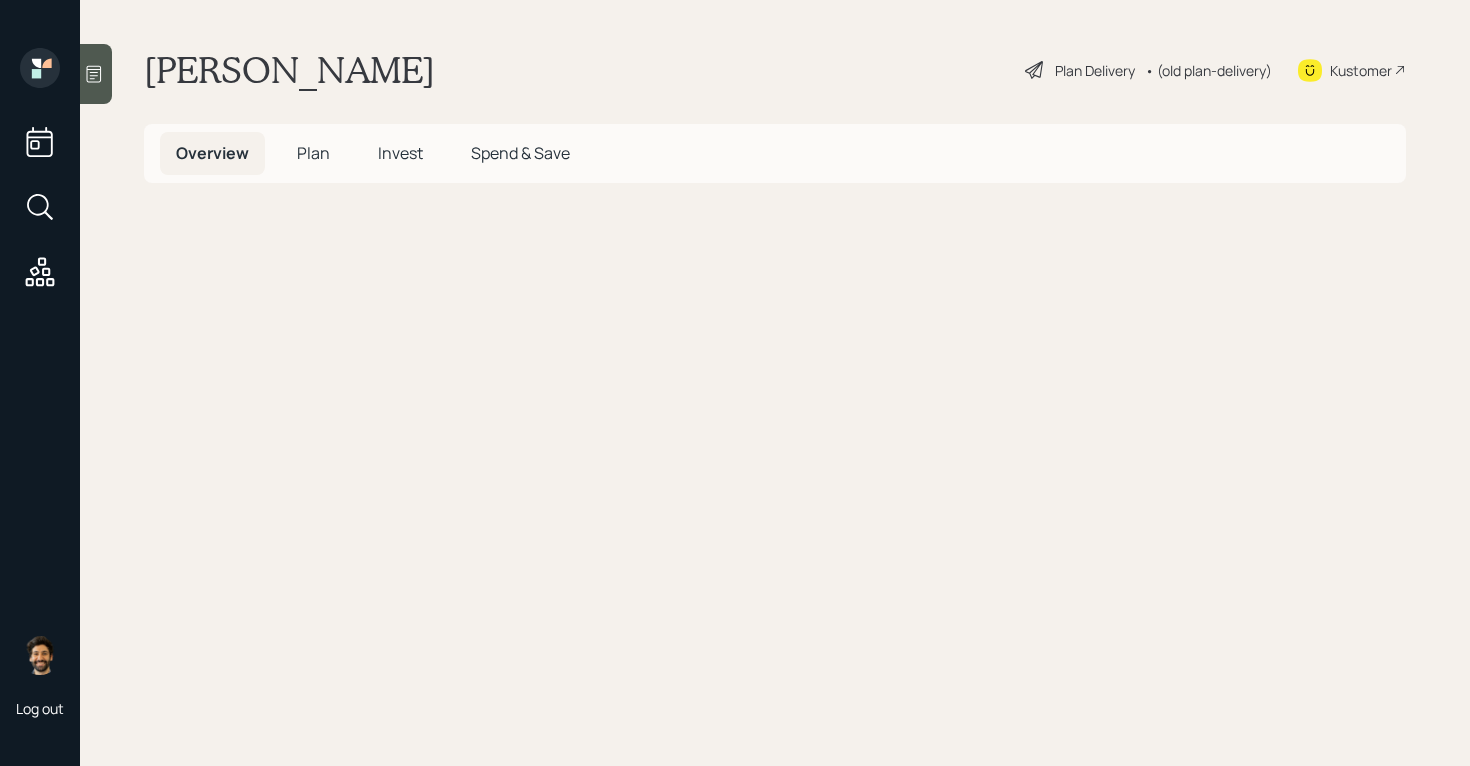 scroll, scrollTop: 0, scrollLeft: 0, axis: both 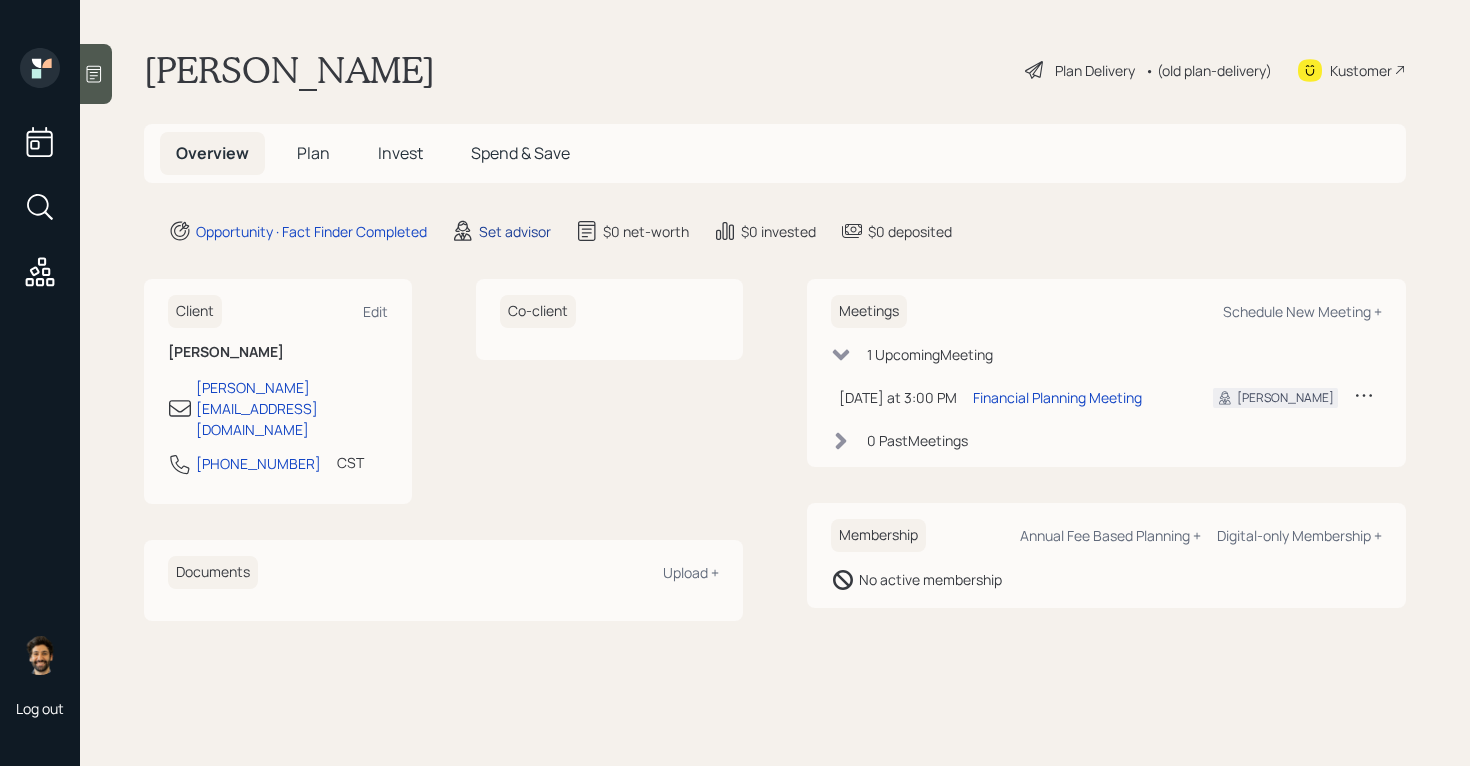 click on "Set advisor" at bounding box center (515, 231) 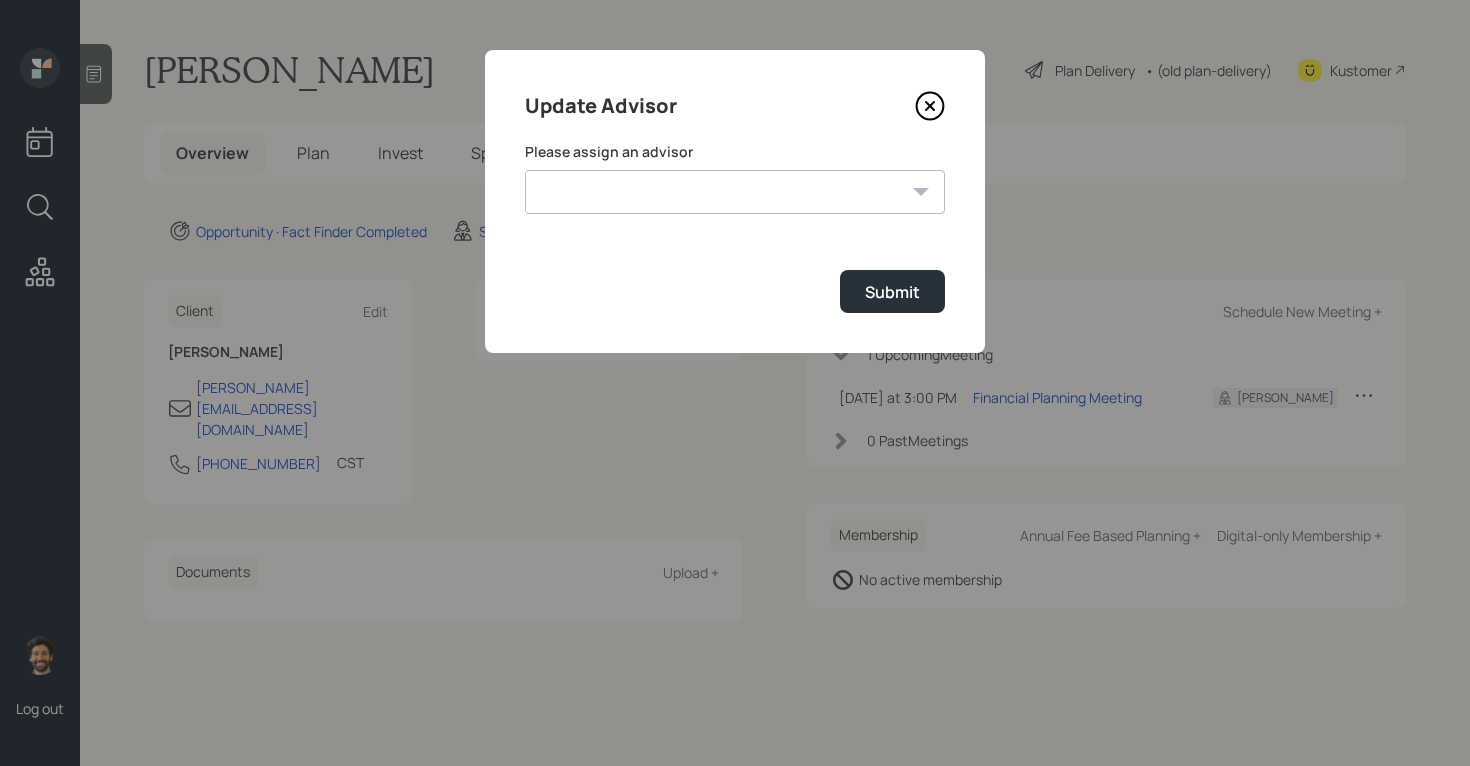 click on "[PERSON_NAME] [PERSON_NAME] End [PERSON_NAME] [PERSON_NAME] [PERSON_NAME] [PERSON_NAME] [PERSON_NAME] [PERSON_NAME] [PERSON_NAME]" at bounding box center (735, 192) 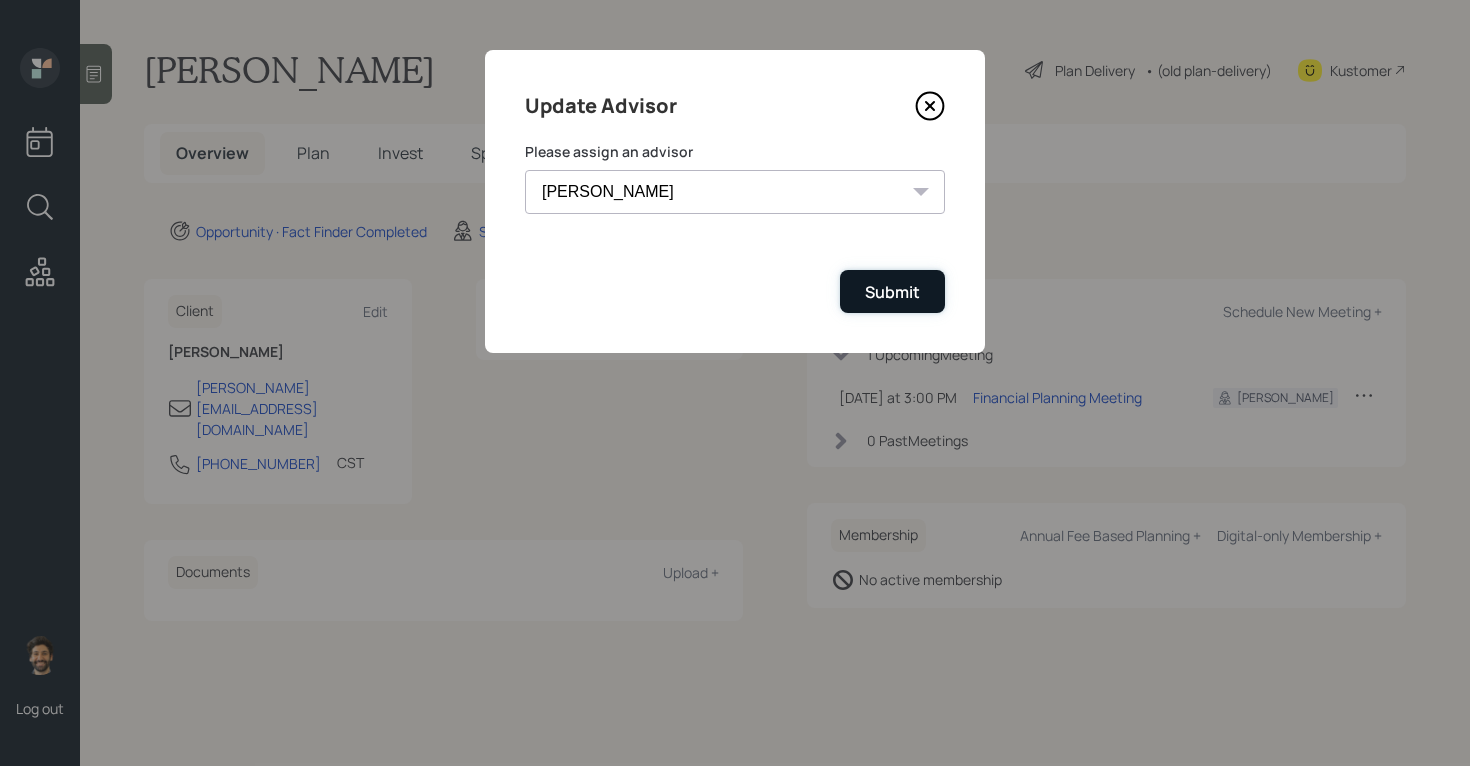 click on "Submit" at bounding box center [892, 292] 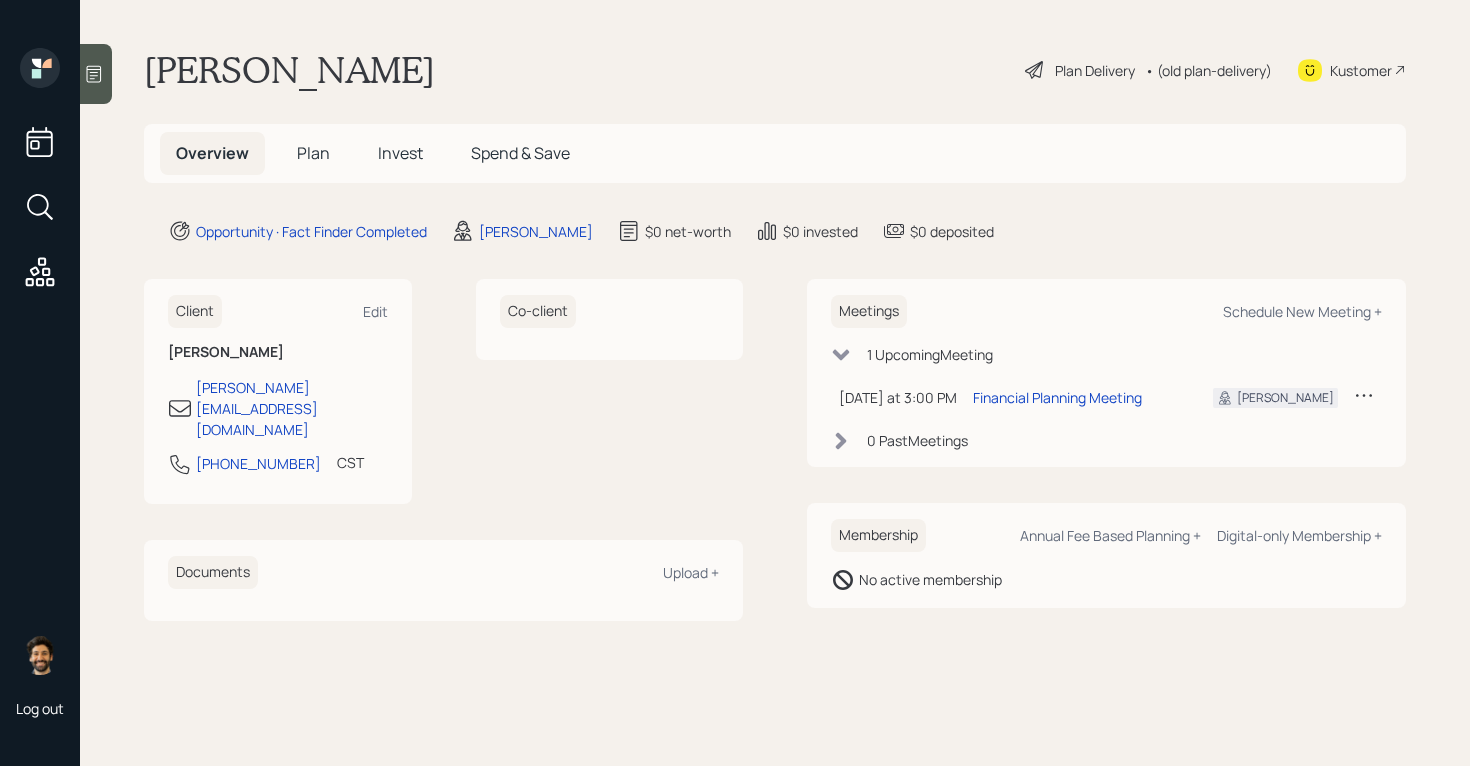 click on "Plan" at bounding box center [313, 153] 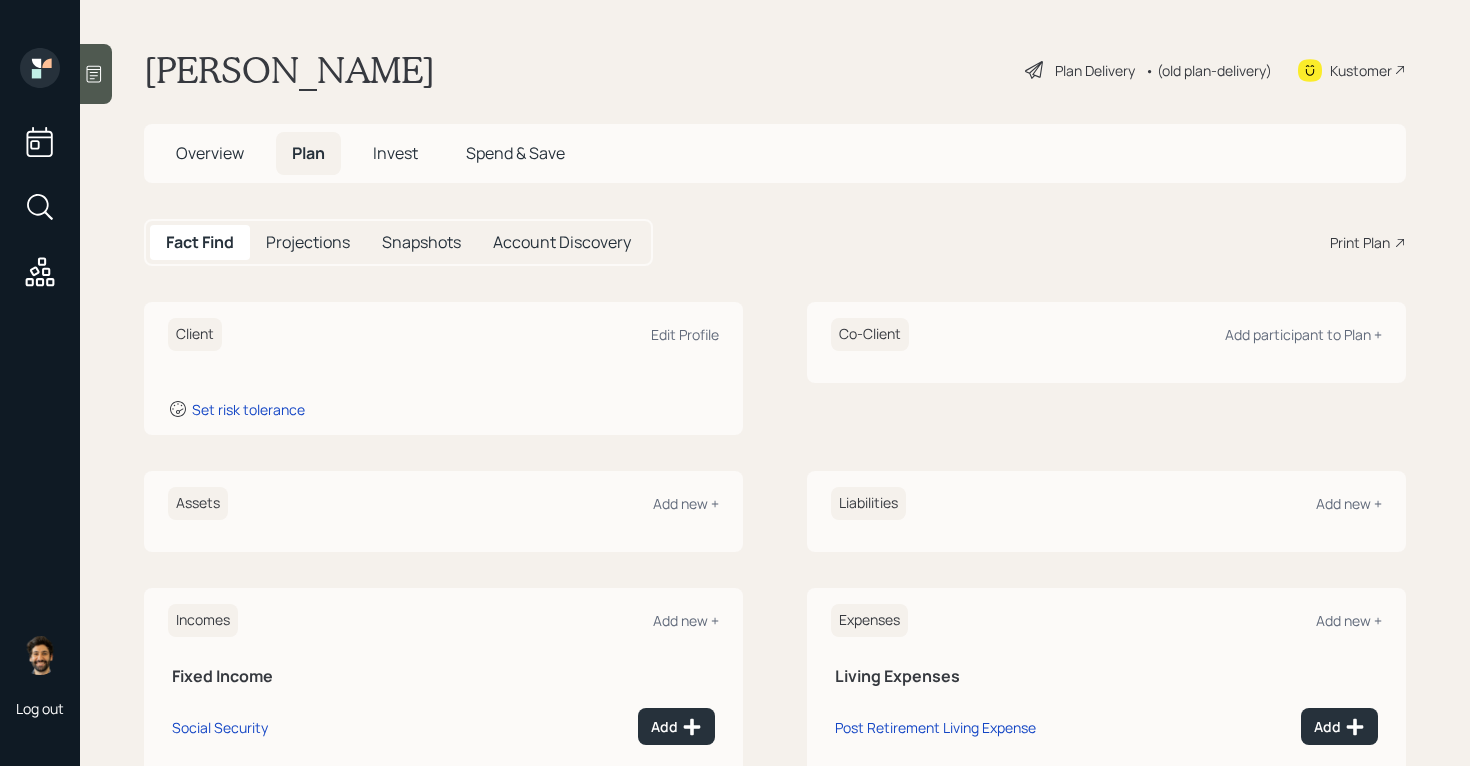 click on "Invest" at bounding box center [395, 153] 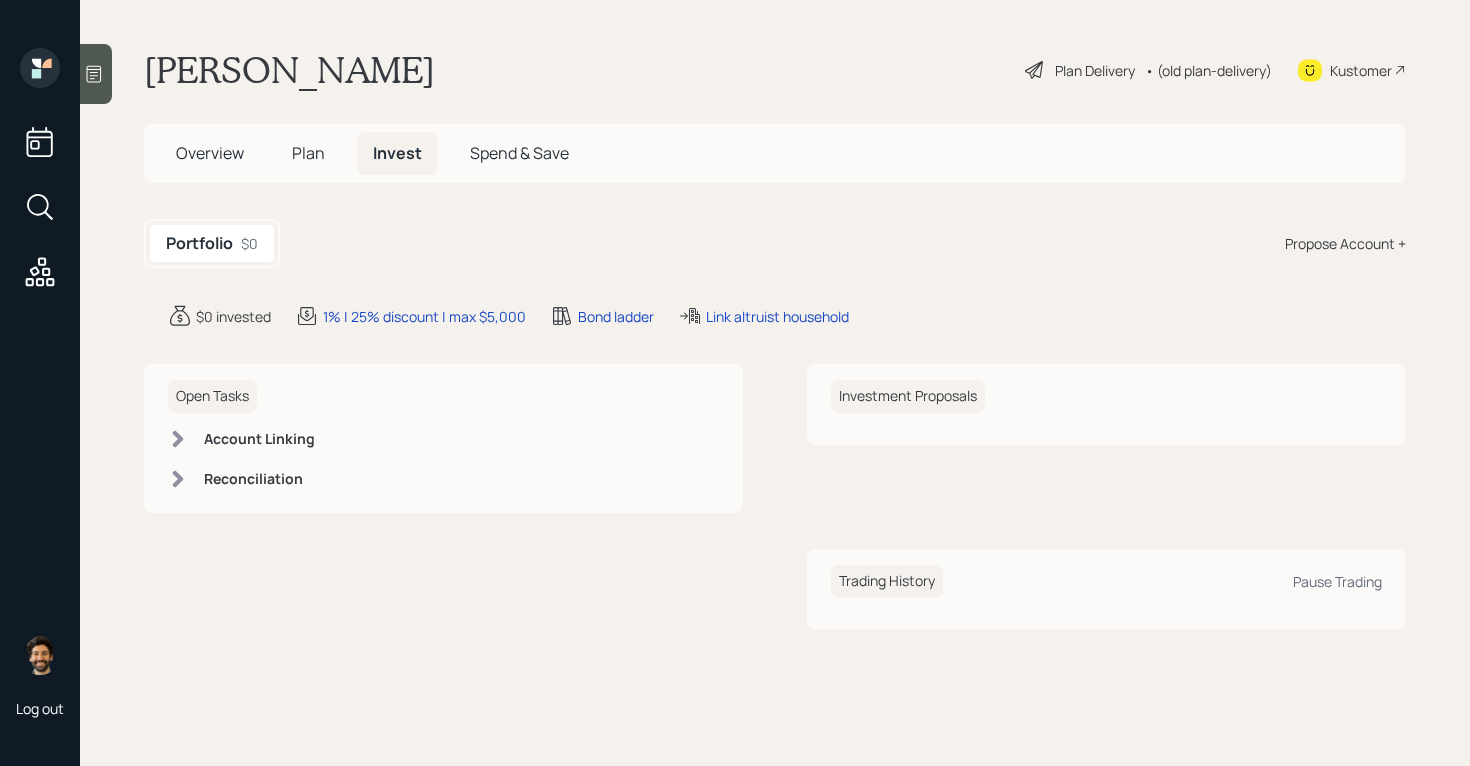 click at bounding box center (96, 74) 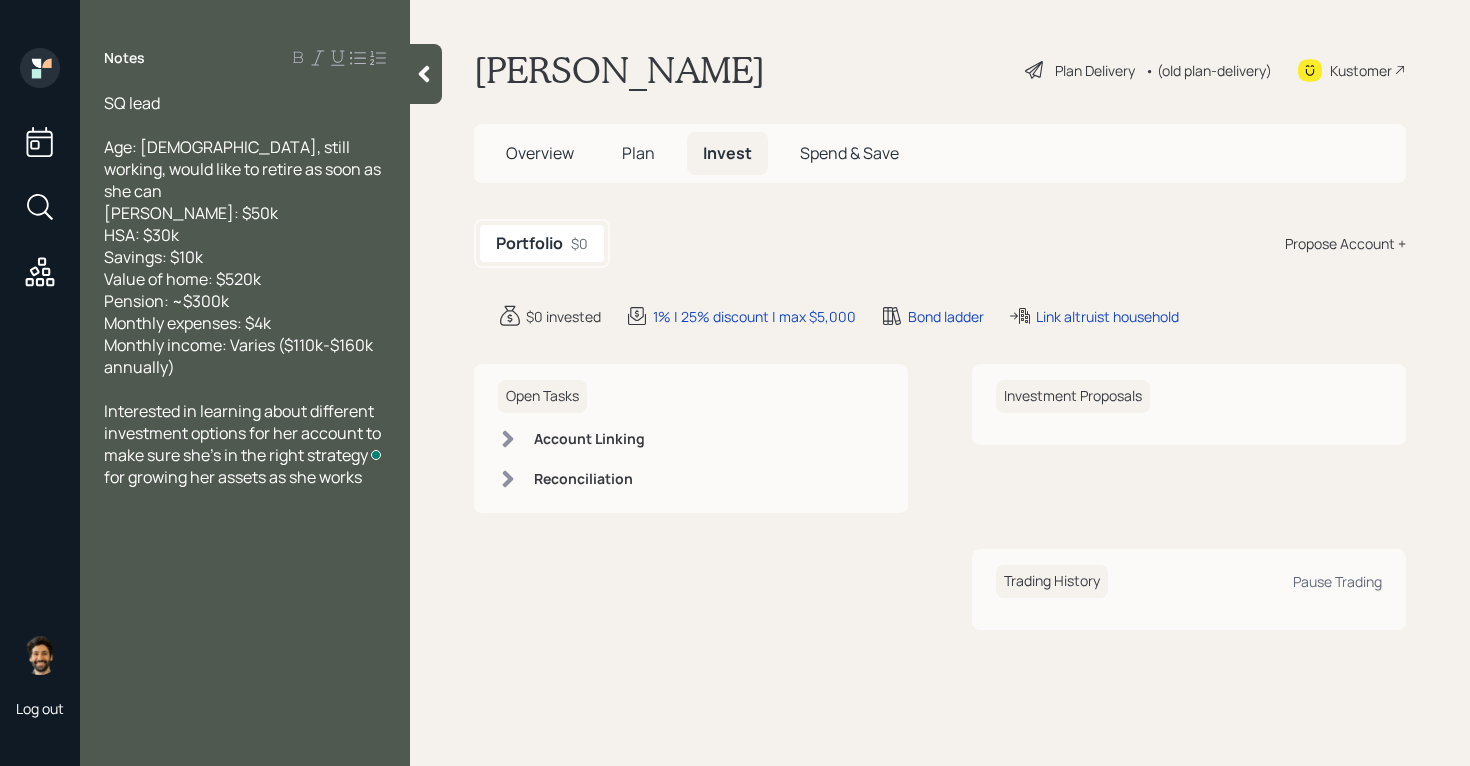 click on "Plan" at bounding box center (638, 153) 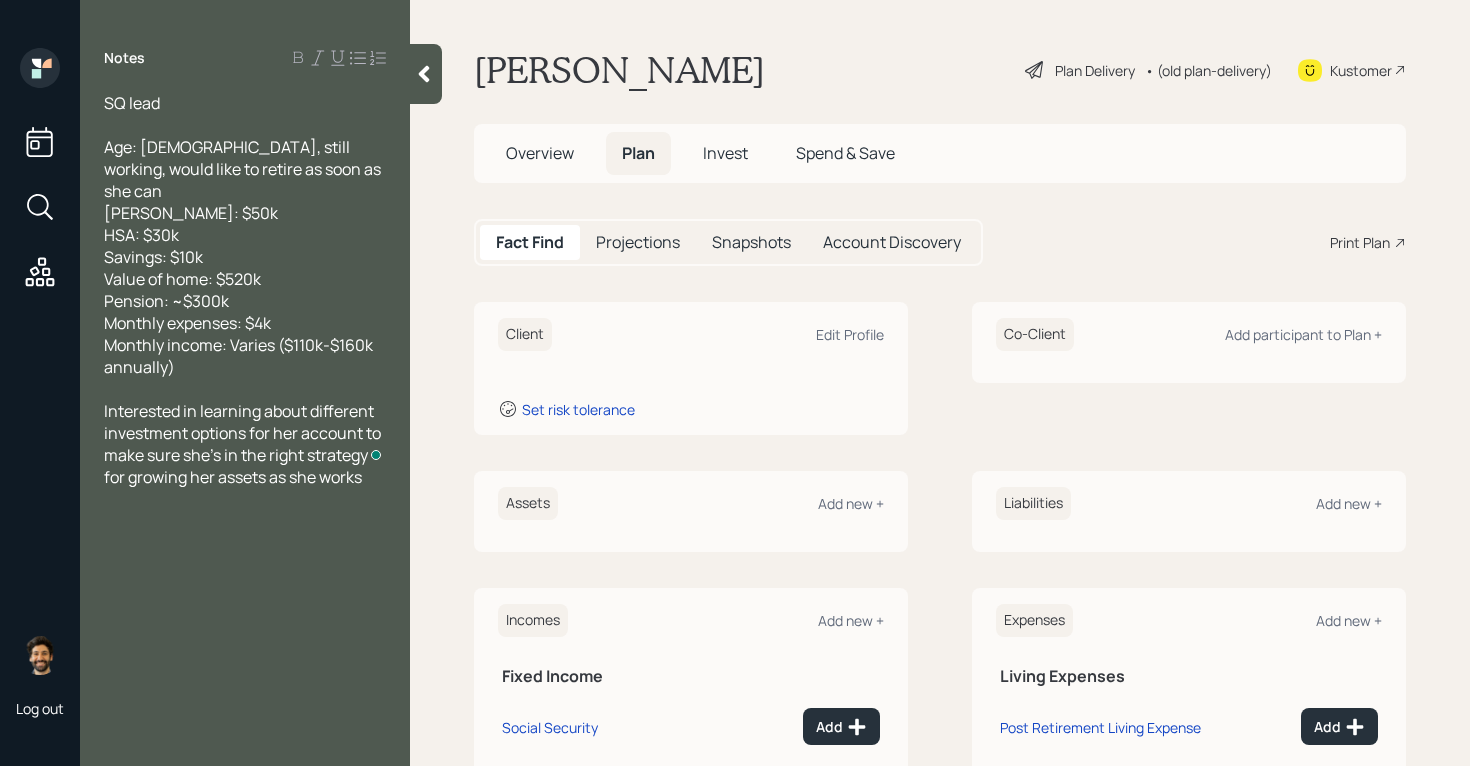 scroll, scrollTop: 24, scrollLeft: 0, axis: vertical 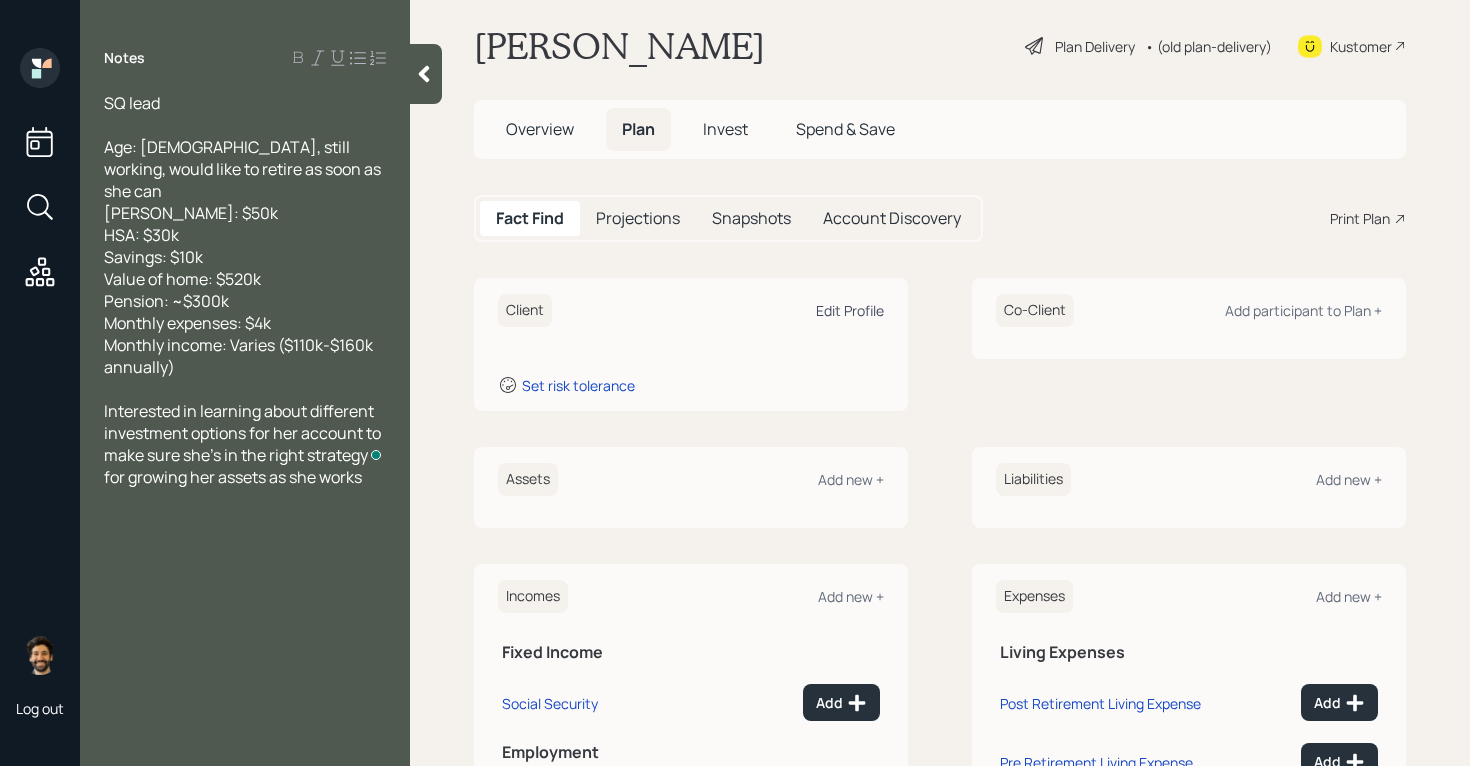 click on "Edit Profile" at bounding box center (850, 310) 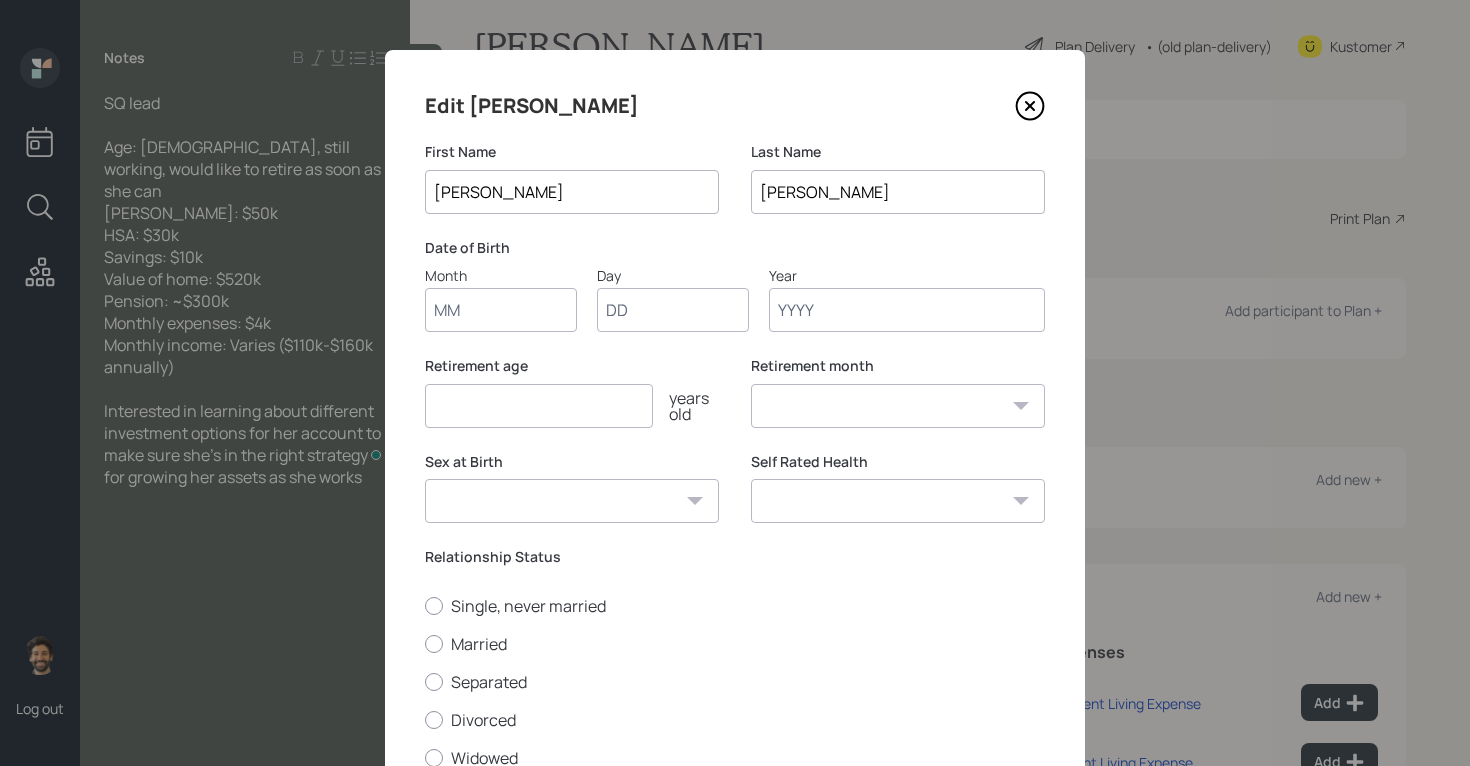 click on "Month" at bounding box center (501, 310) 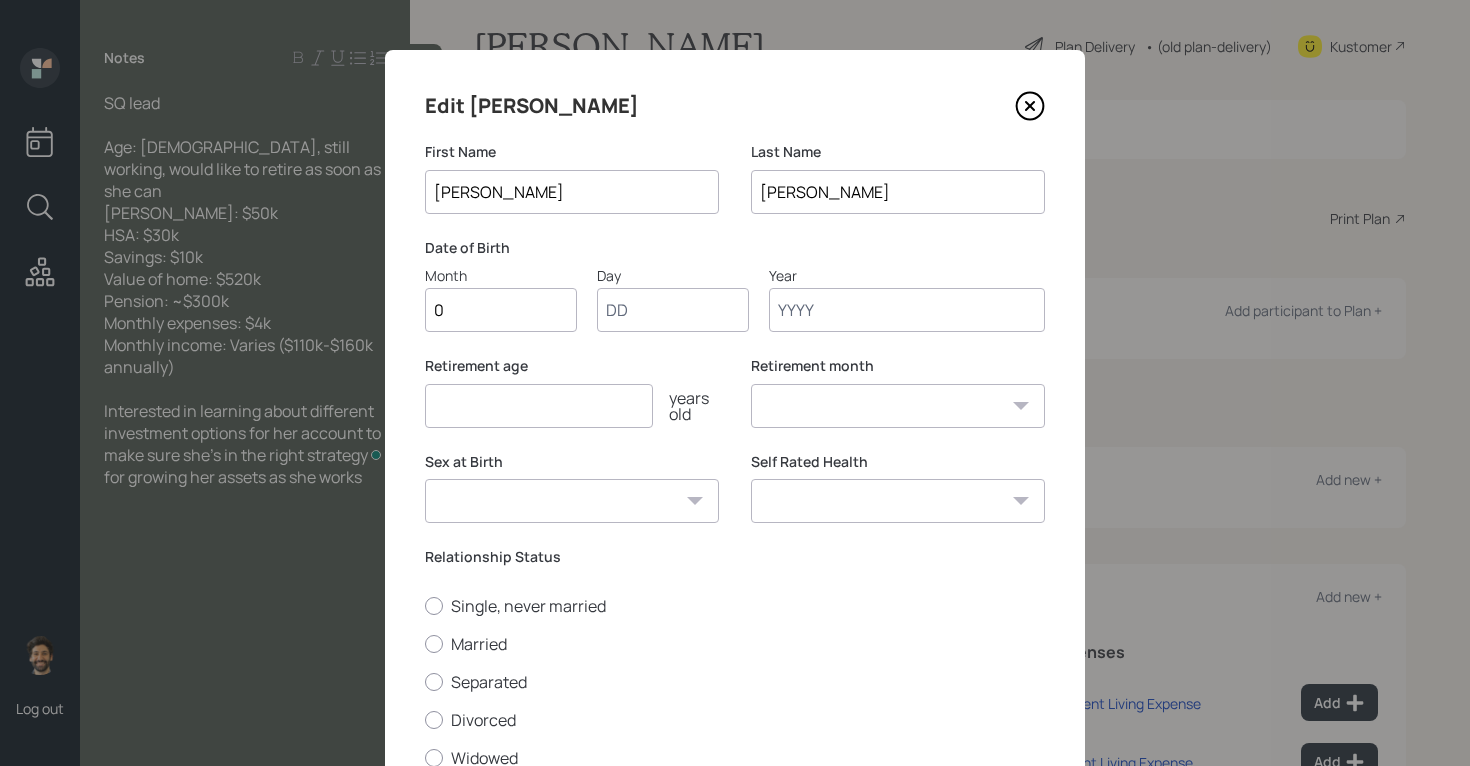 type on "01" 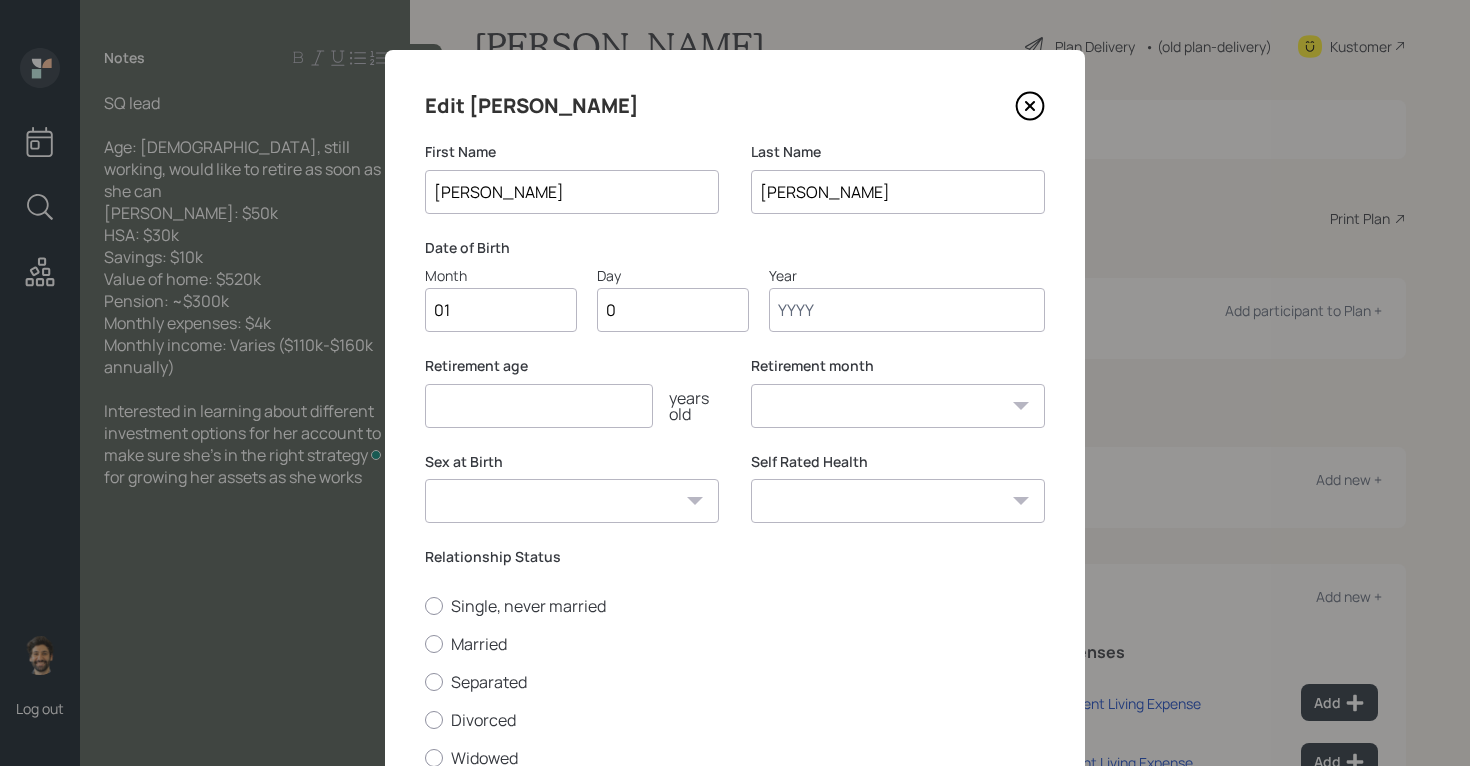 type on "01" 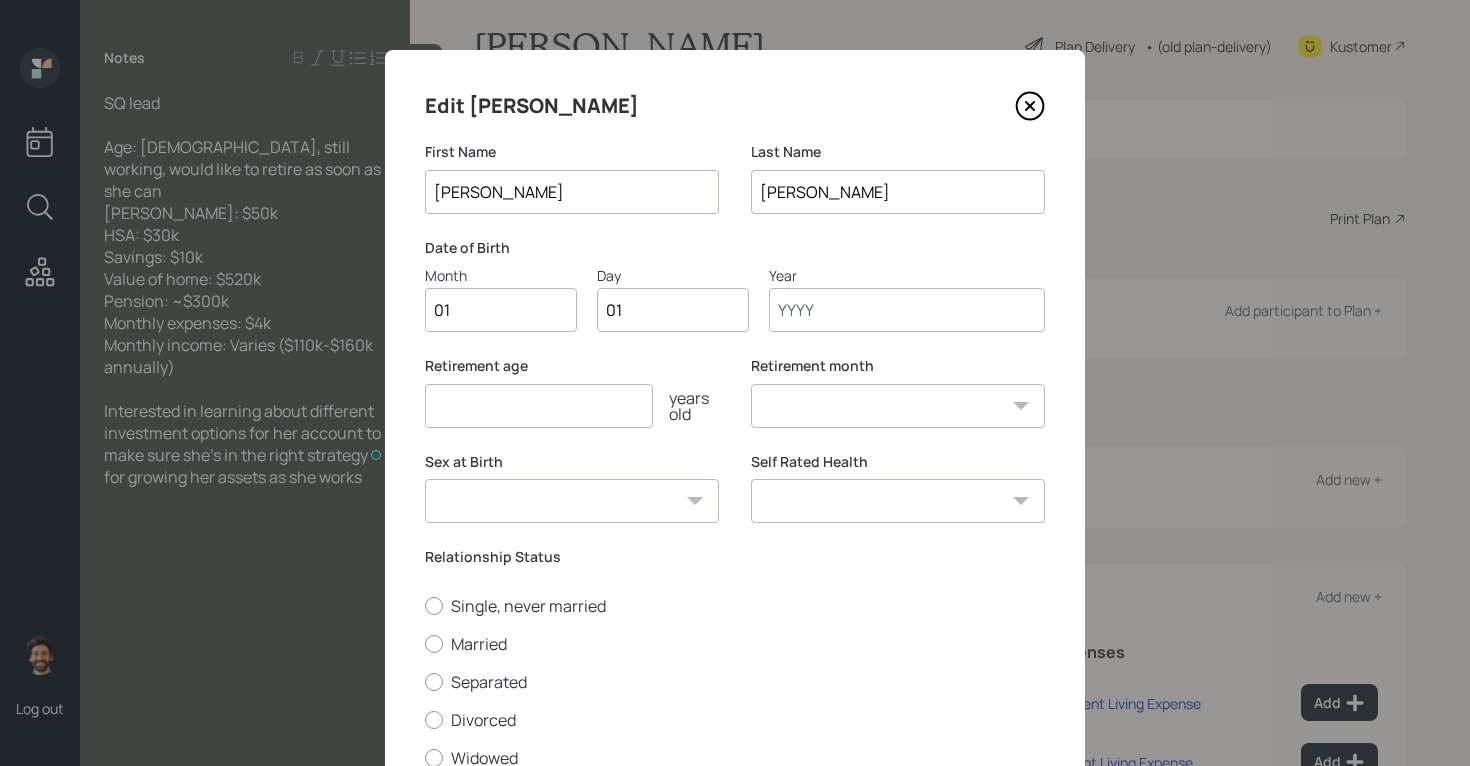 type on "9" 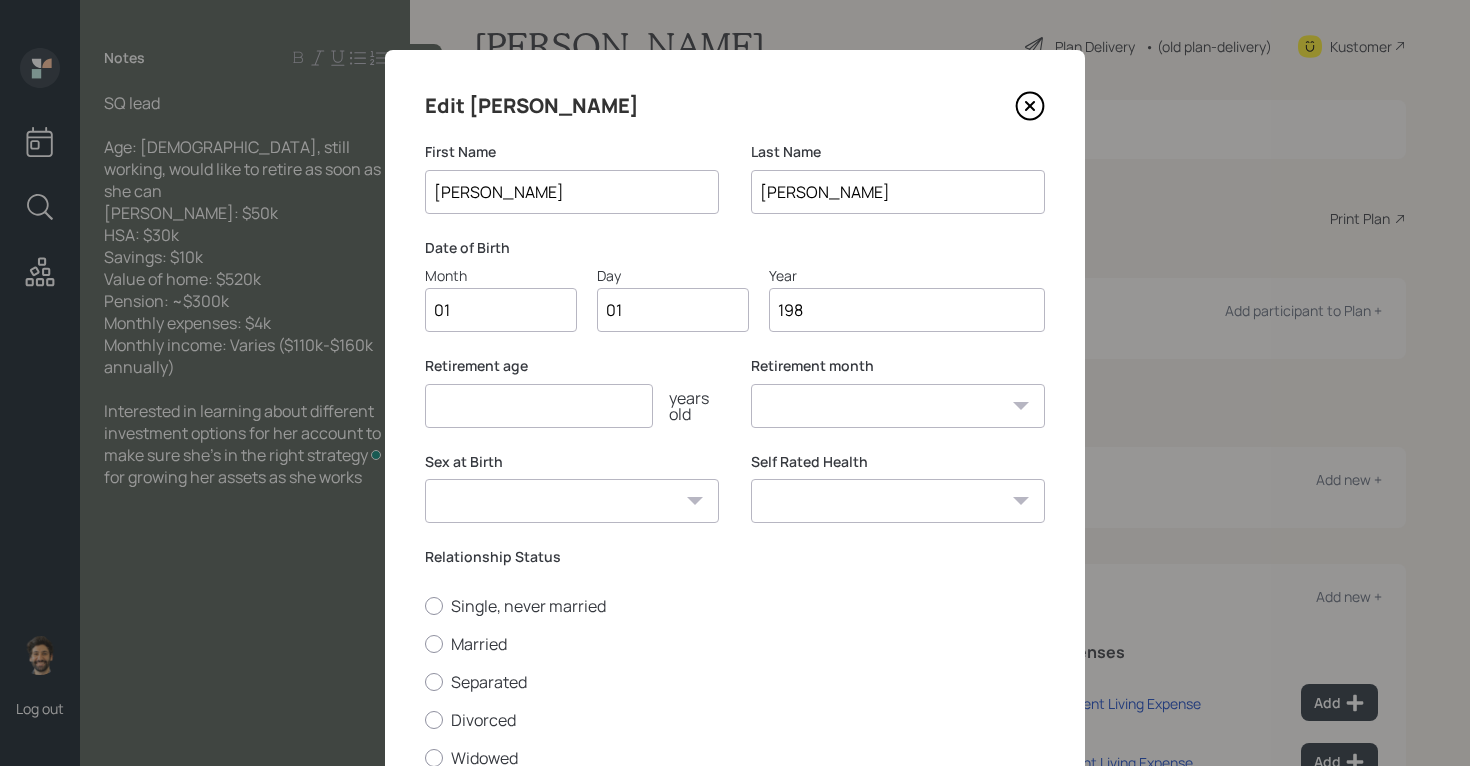 type on "1980" 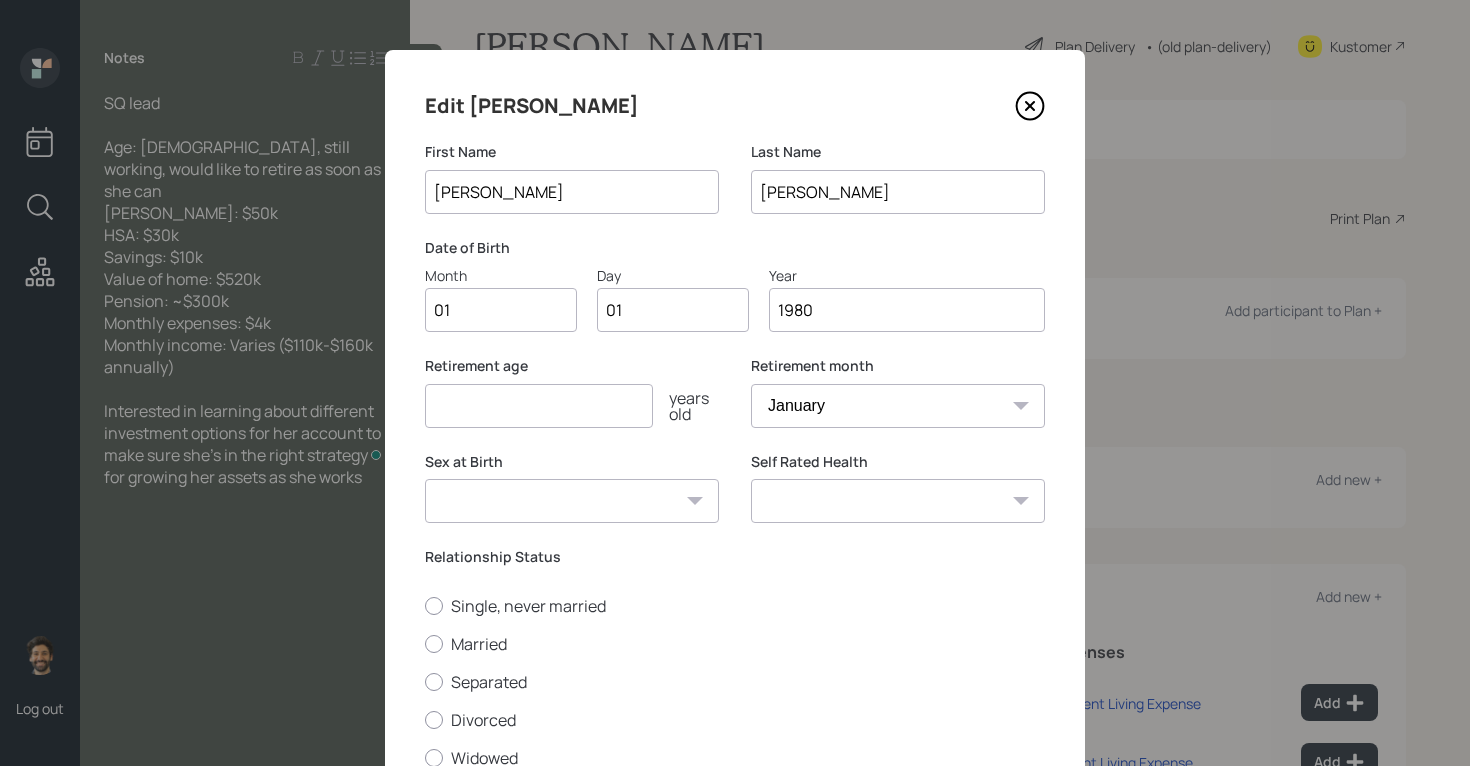 type on "1980" 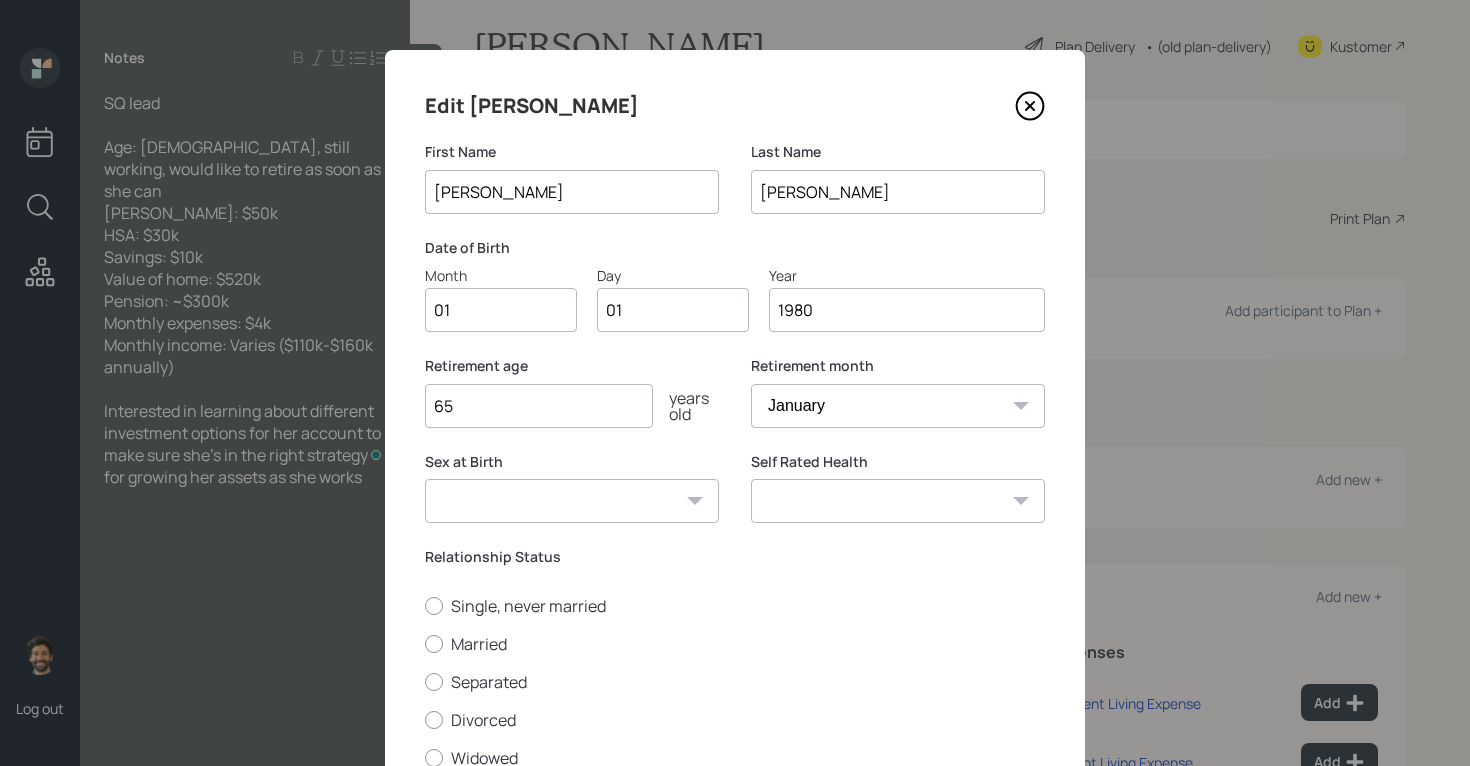 scroll, scrollTop: 161, scrollLeft: 0, axis: vertical 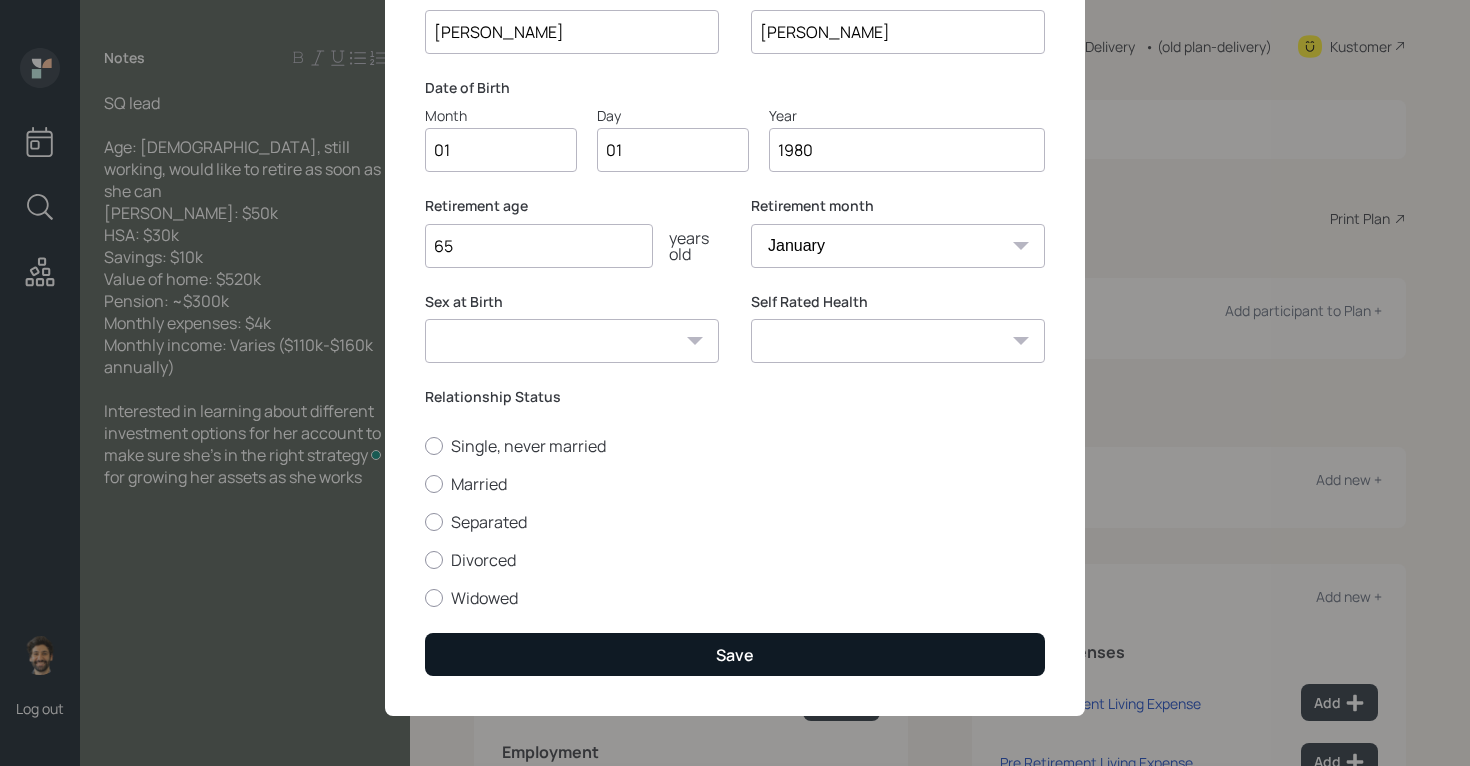 type on "65" 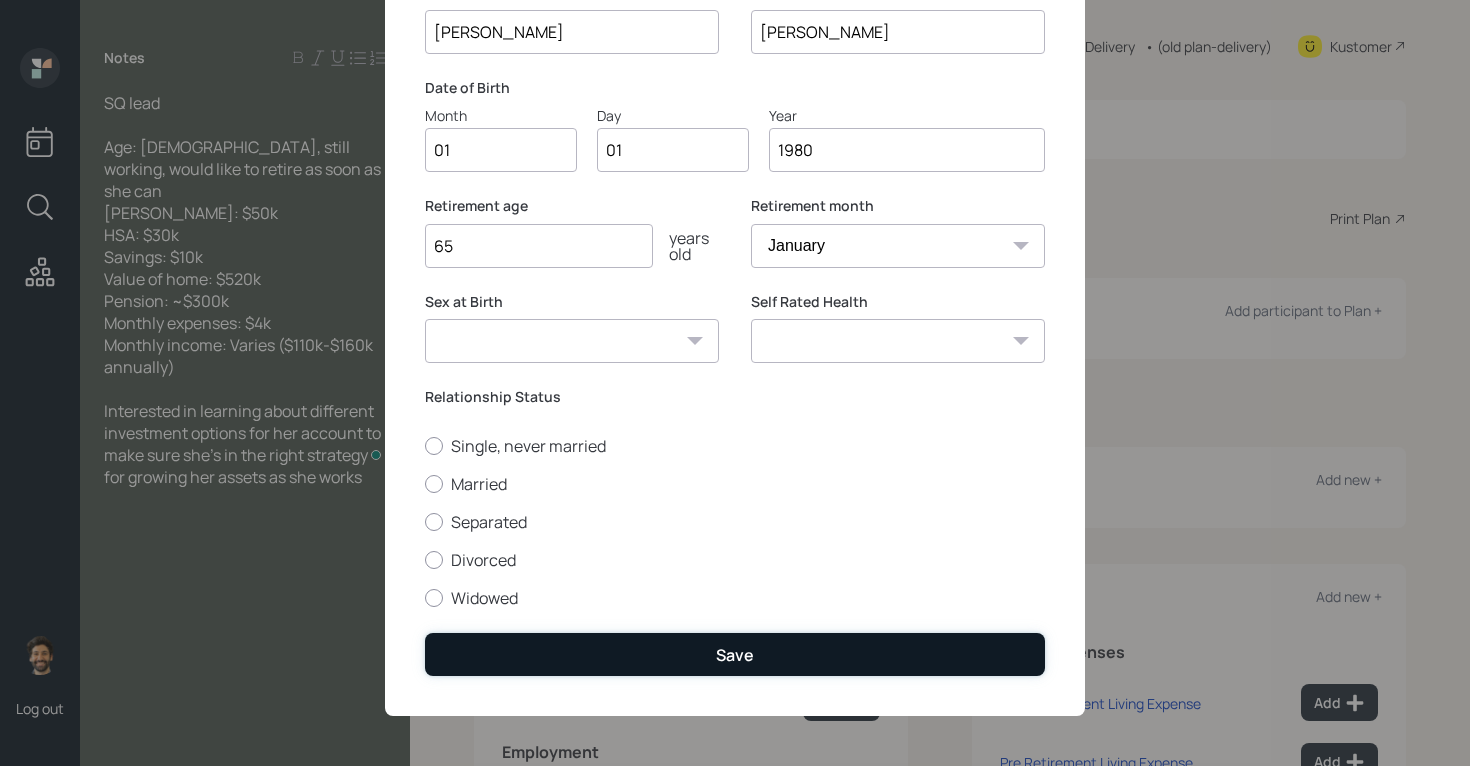 click on "Save" at bounding box center (735, 654) 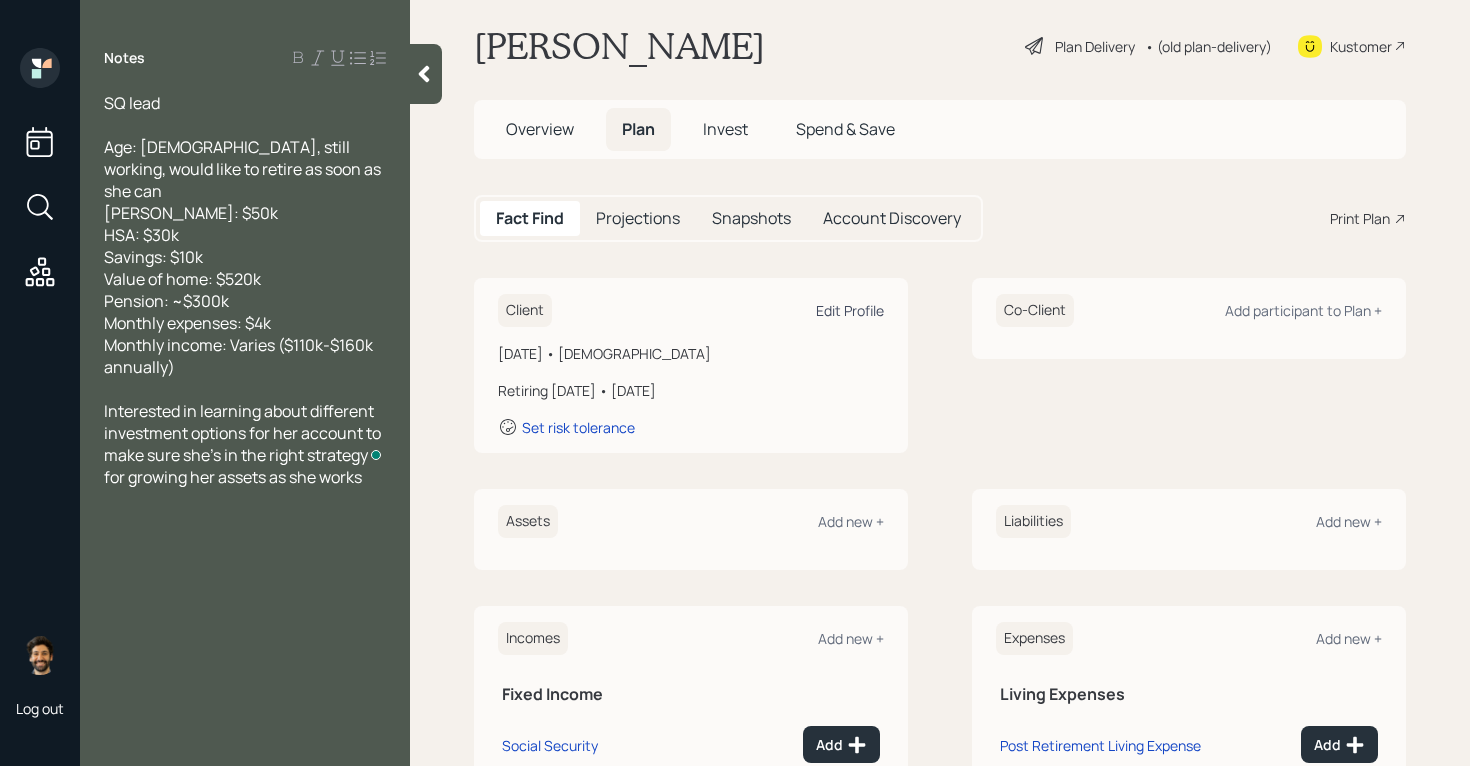 click on "Edit Profile" at bounding box center (850, 310) 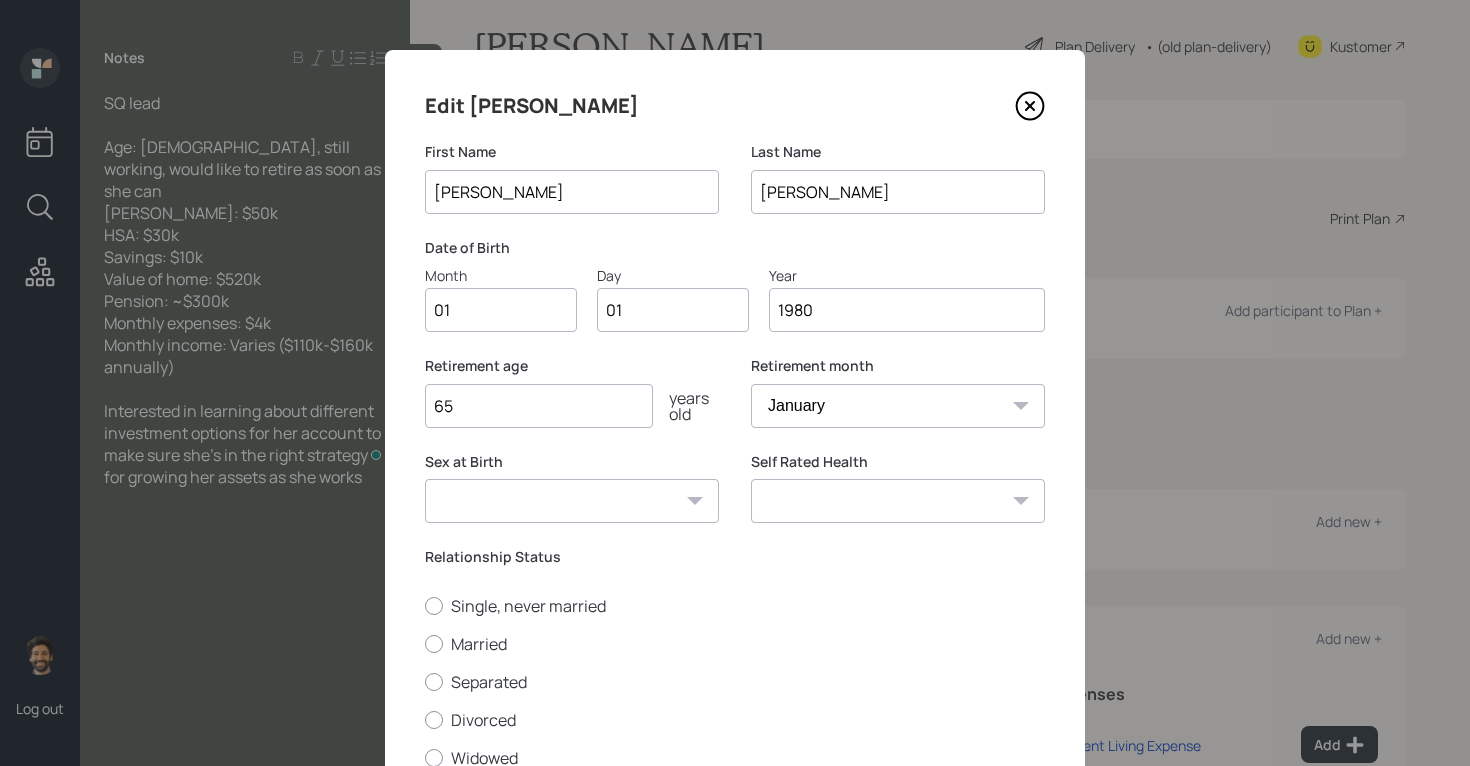 click on "1980" at bounding box center (907, 310) 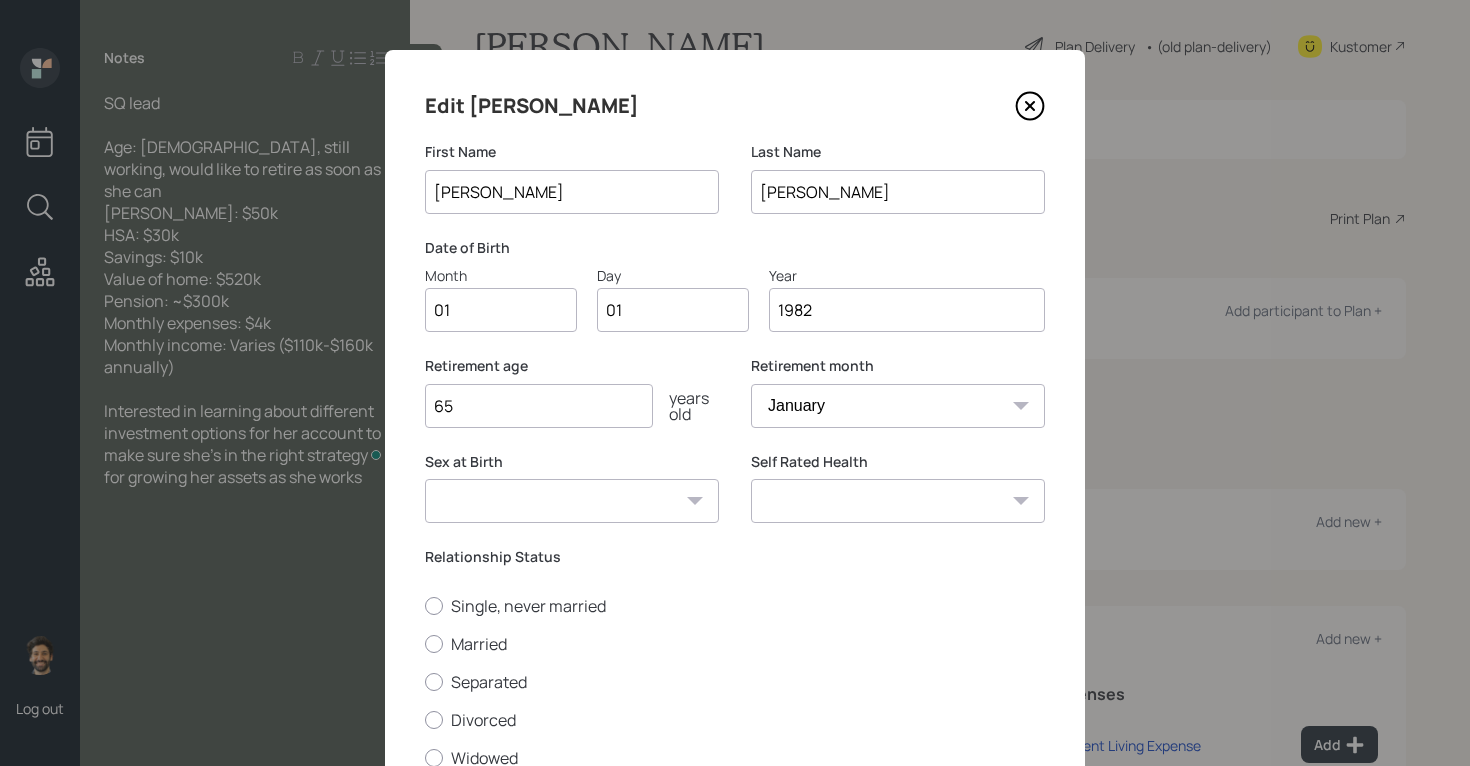 scroll, scrollTop: 161, scrollLeft: 0, axis: vertical 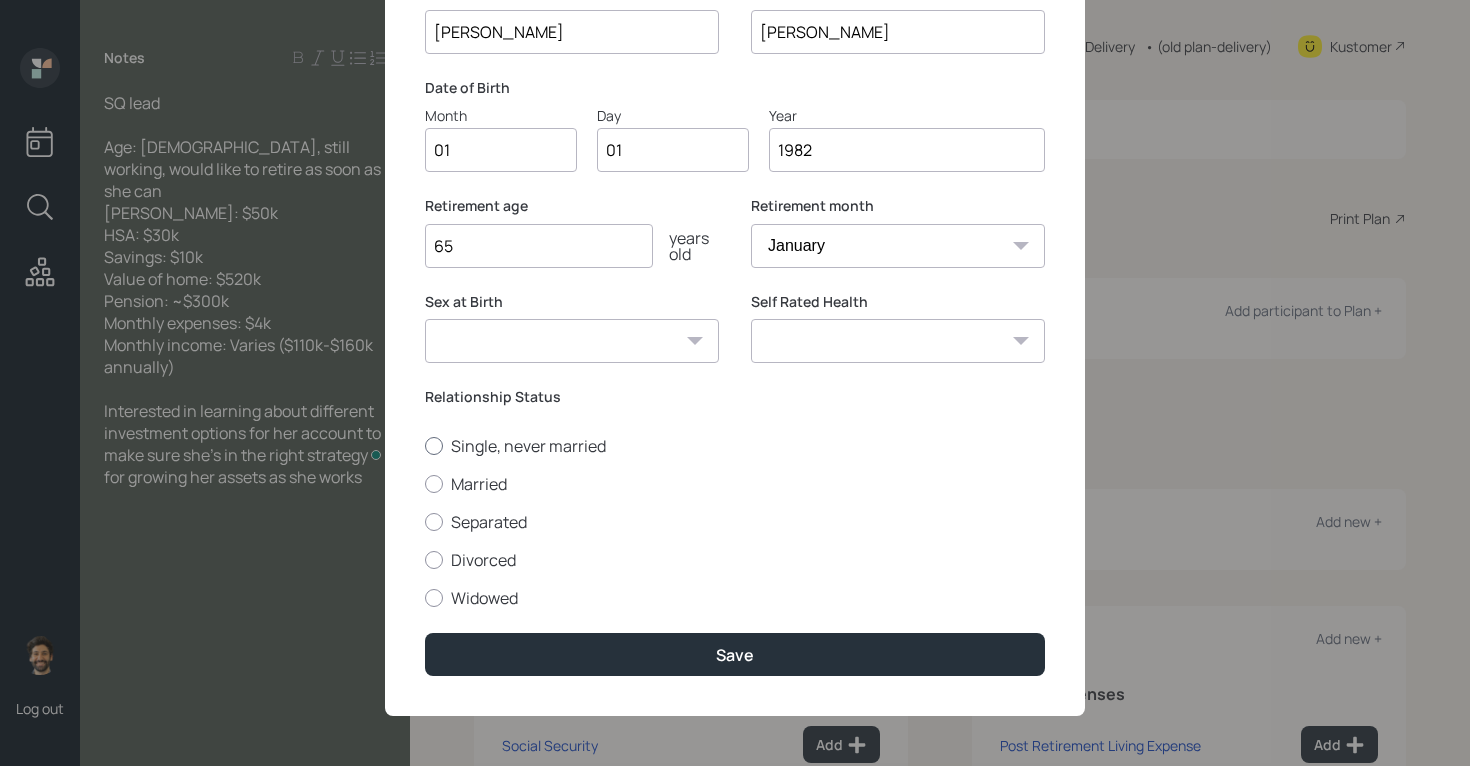 type on "1982" 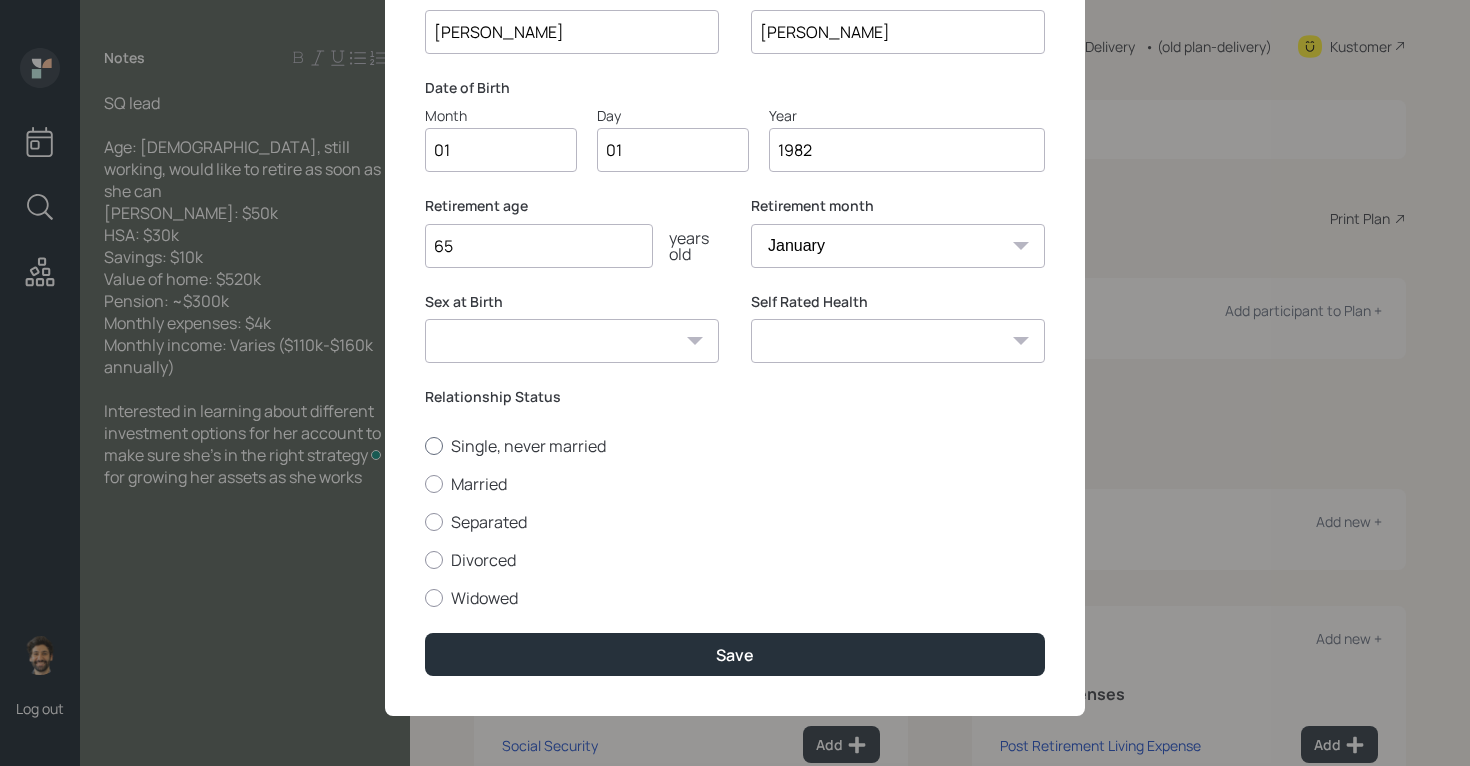 radio on "true" 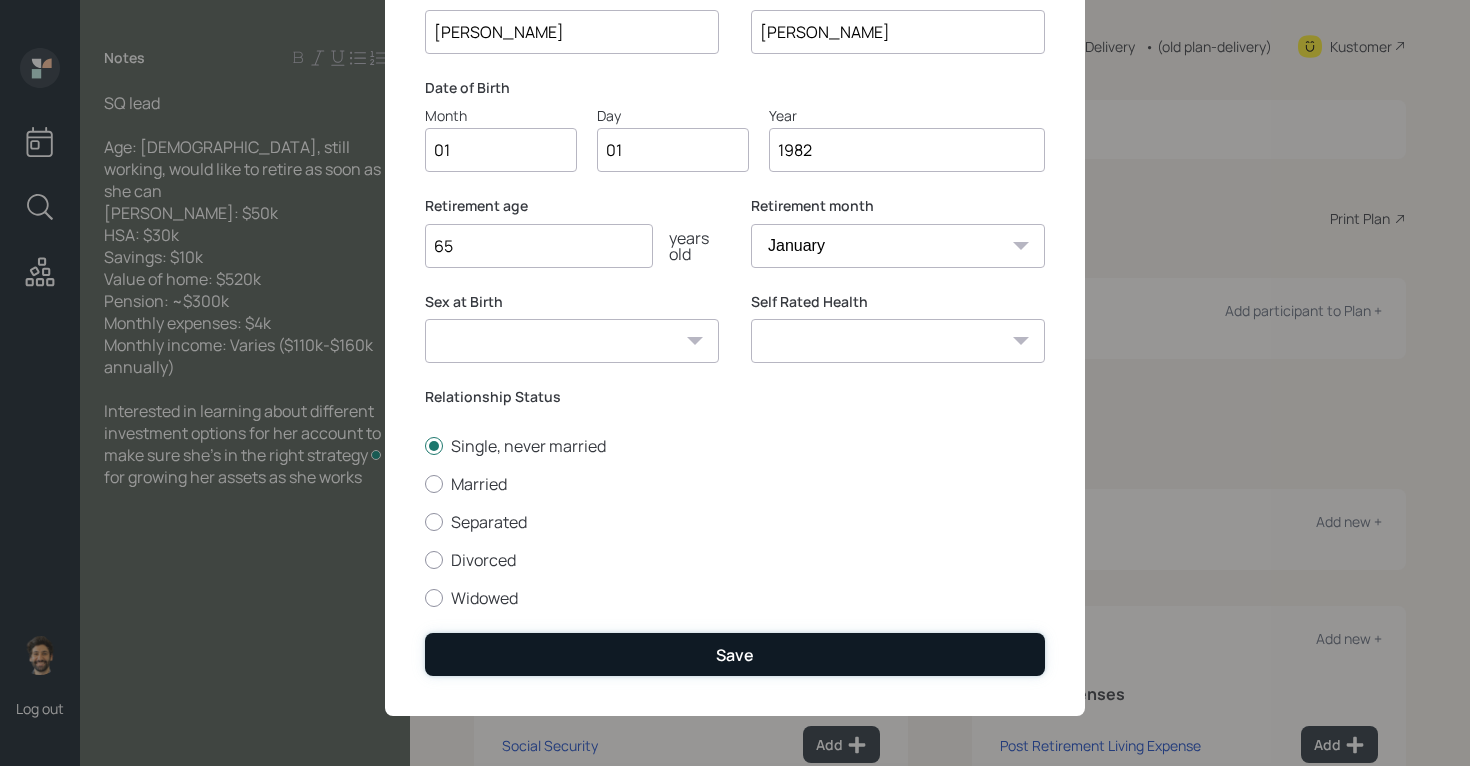 click on "Save" at bounding box center (735, 654) 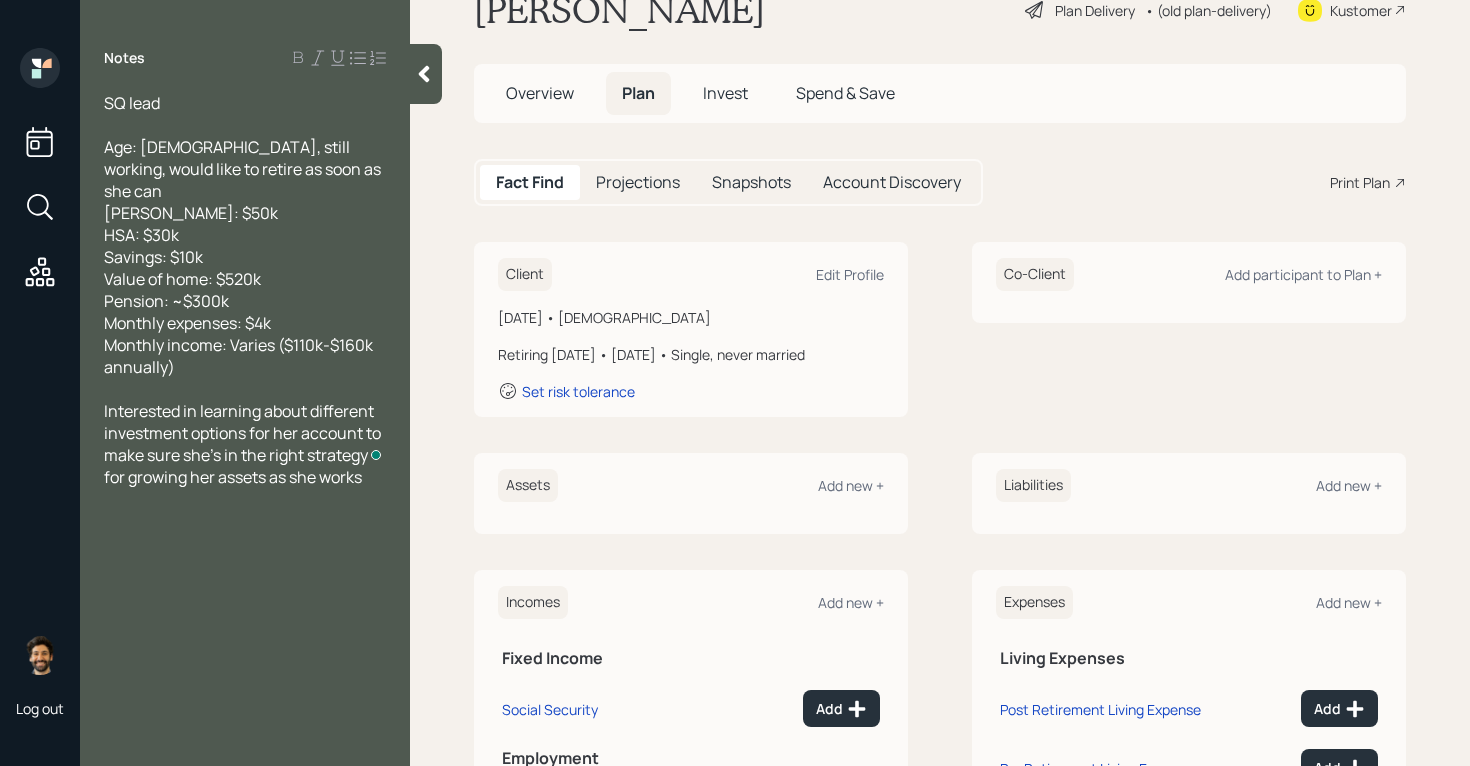 scroll, scrollTop: 103, scrollLeft: 0, axis: vertical 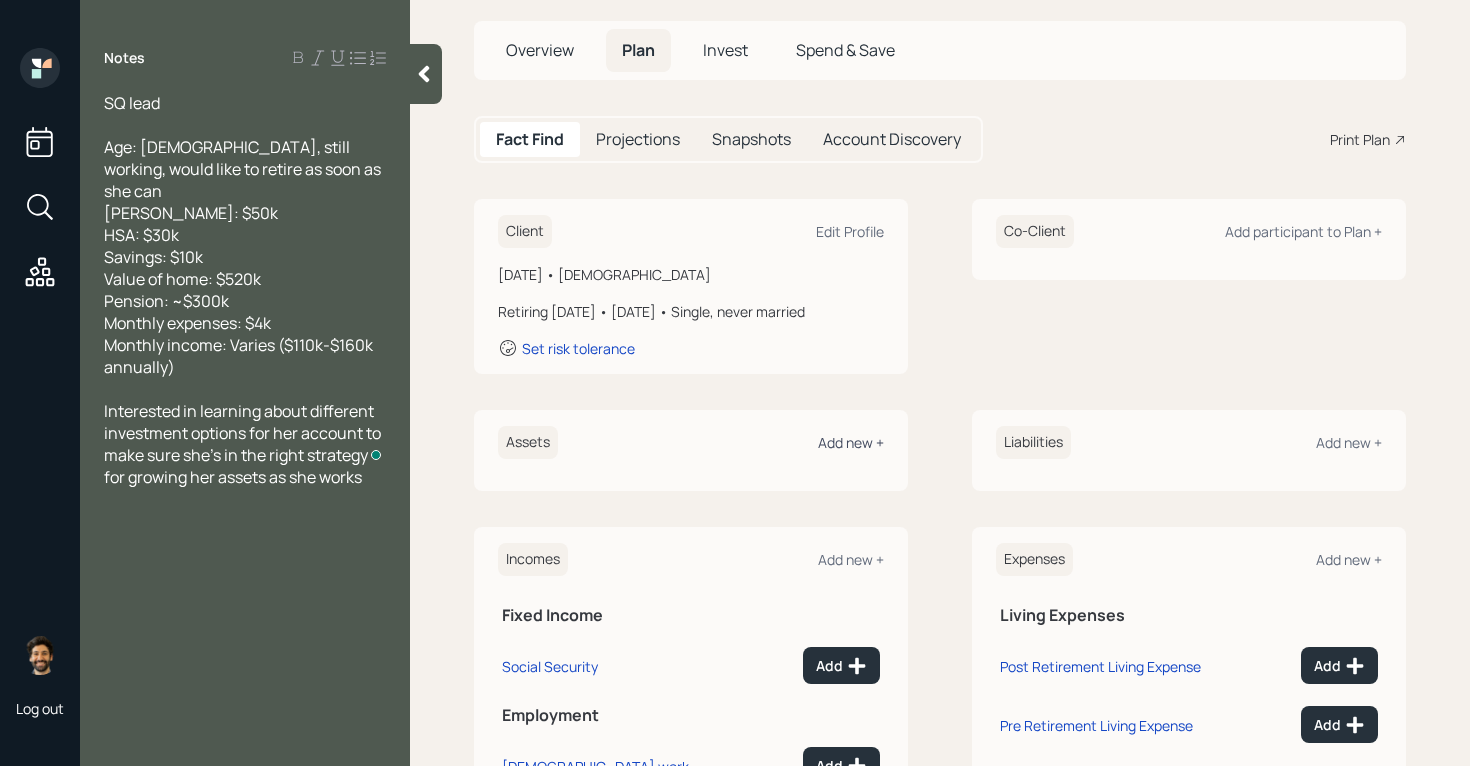 click on "Add new +" at bounding box center (851, 442) 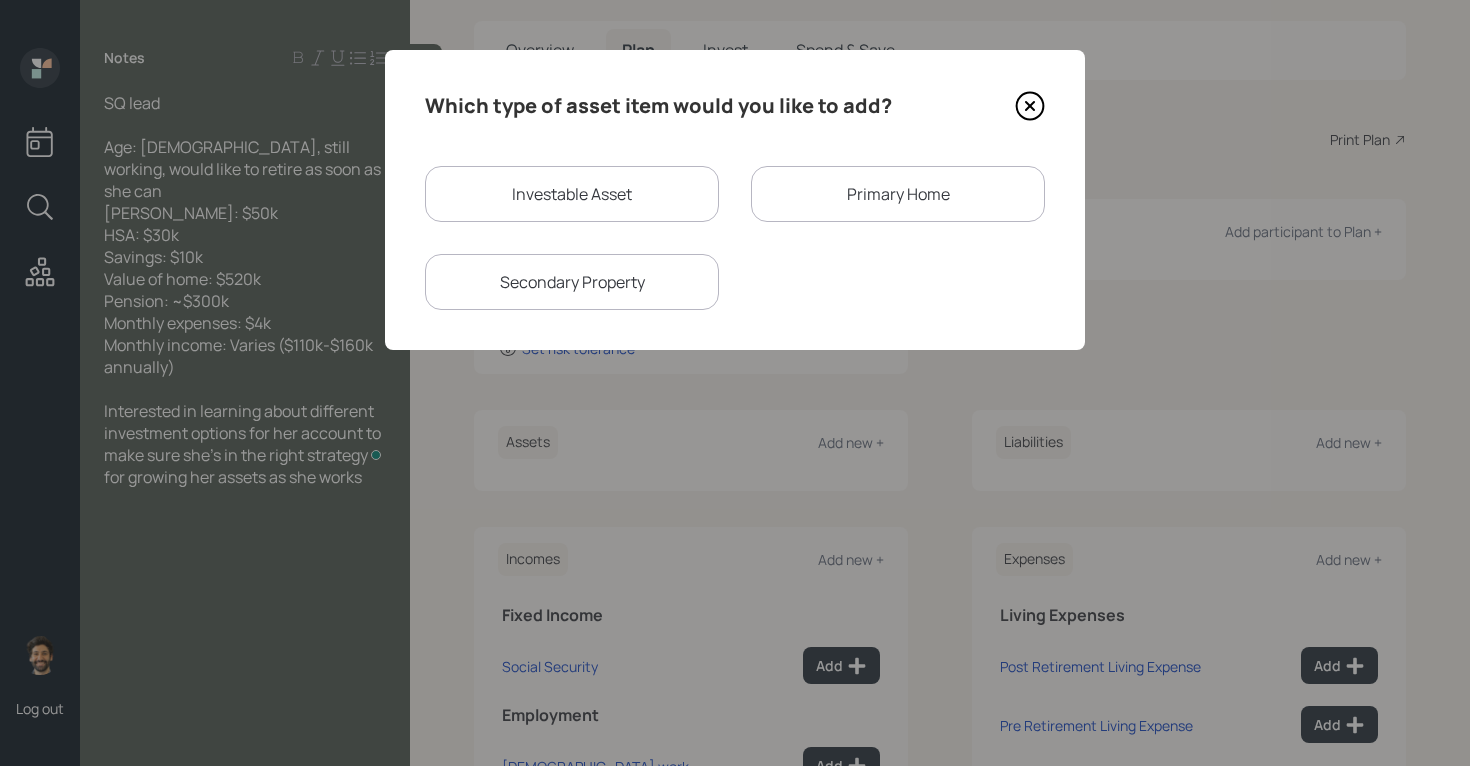 click on "Investable Asset" at bounding box center [572, 194] 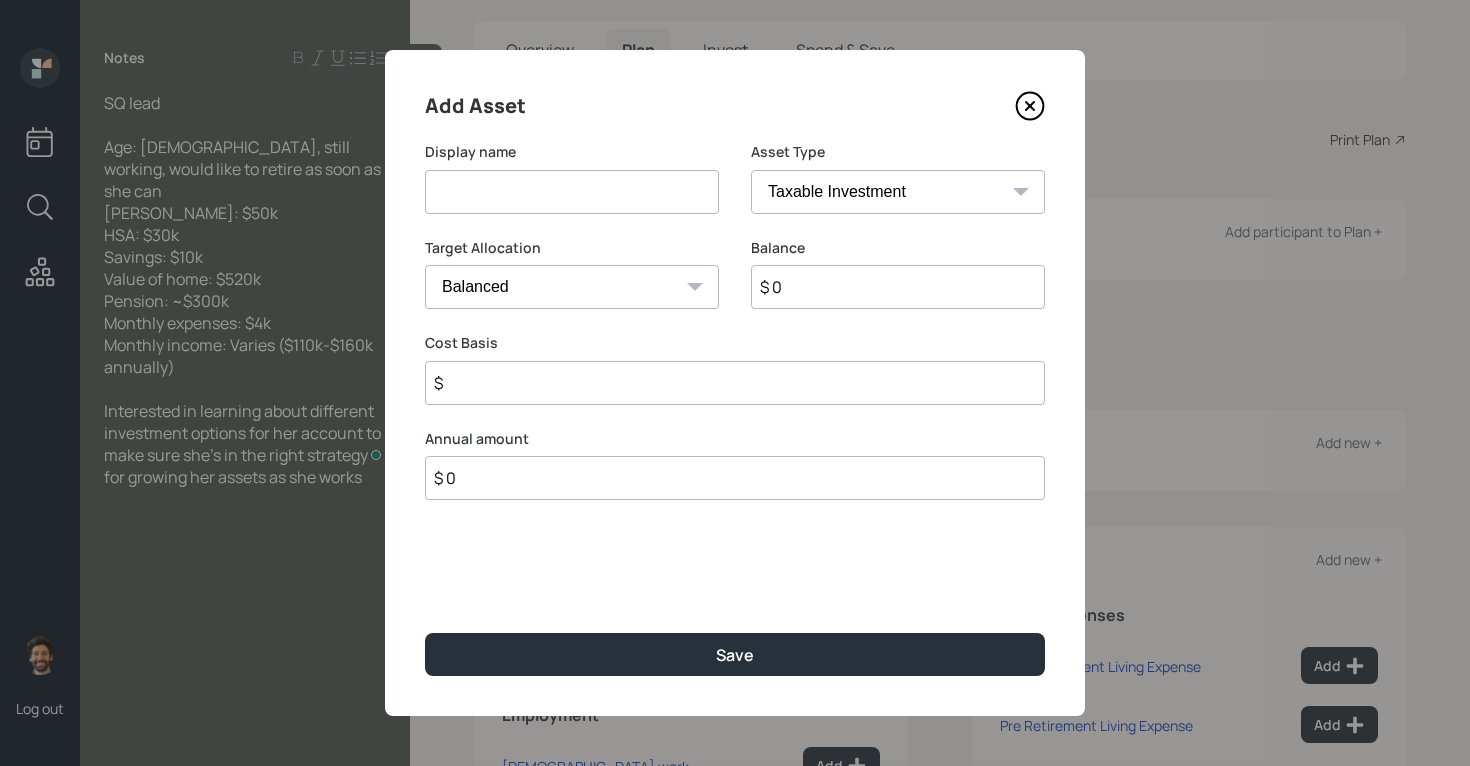 click at bounding box center (572, 192) 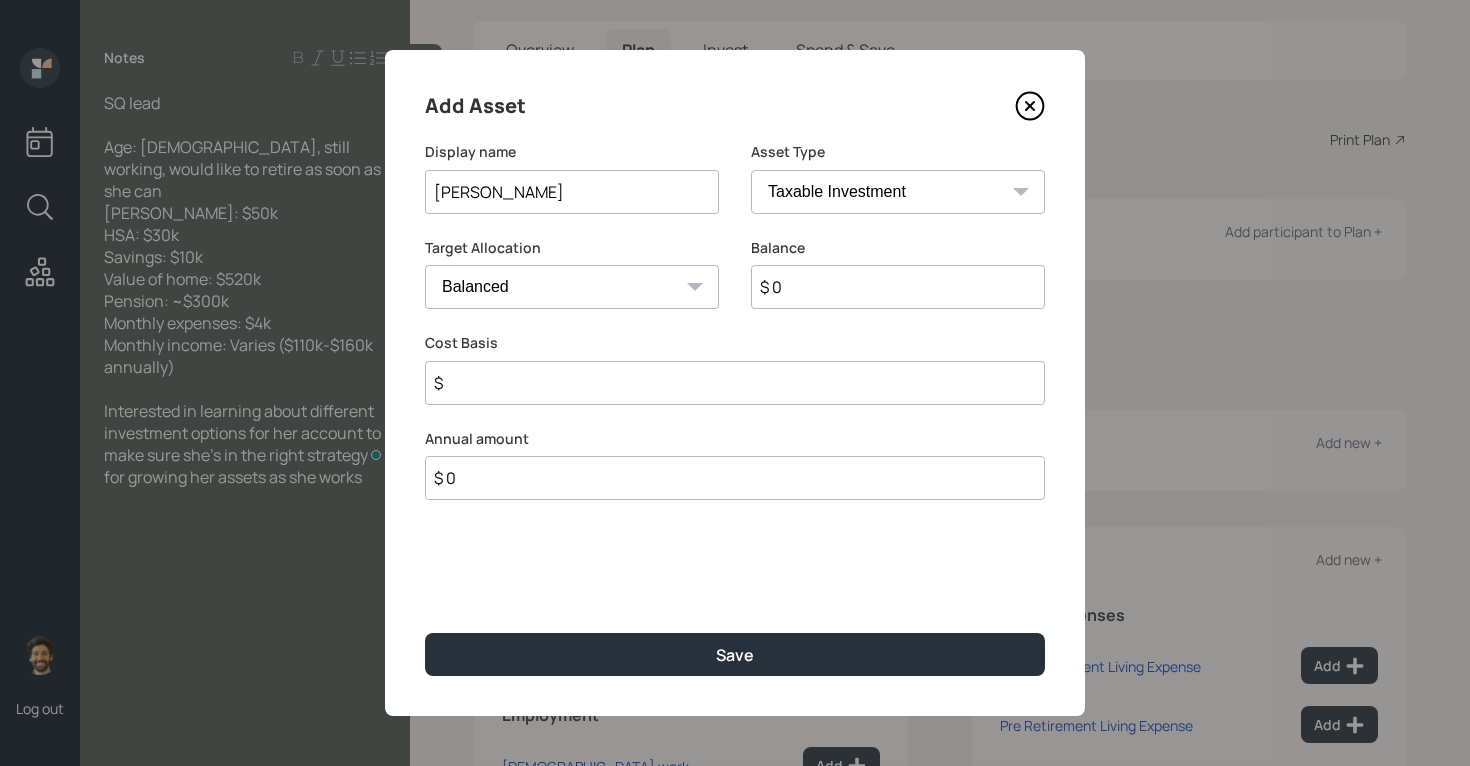 type on "[PERSON_NAME]" 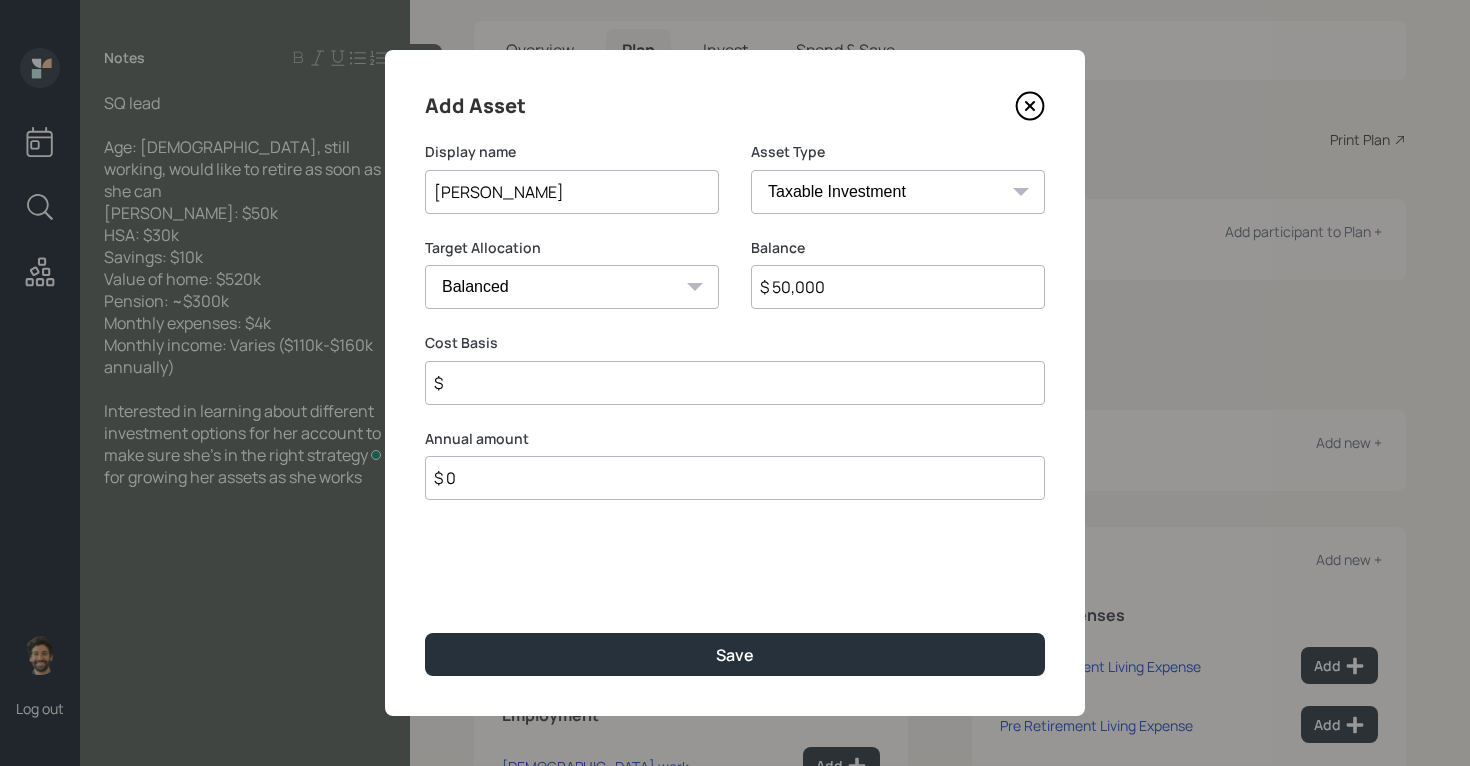 type on "$ 50,000" 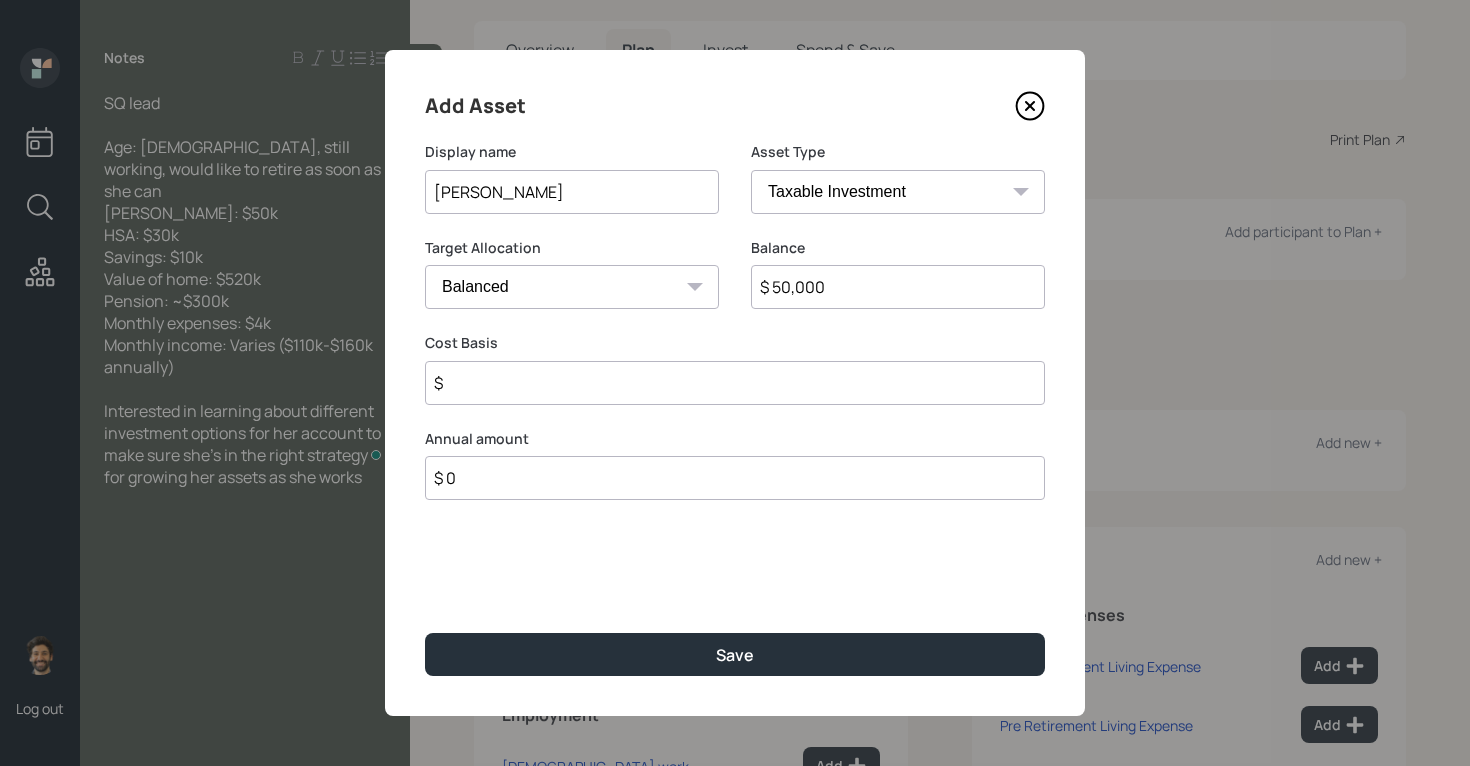 click on "SEP [PERSON_NAME] IRA 401(k) [PERSON_NAME] 401(k) 403(b) [PERSON_NAME] 403(b) 457(b) [PERSON_NAME] 457(b) Health Savings Account 529 Taxable Investment Checking / Savings Emergency Fund" at bounding box center (898, 192) 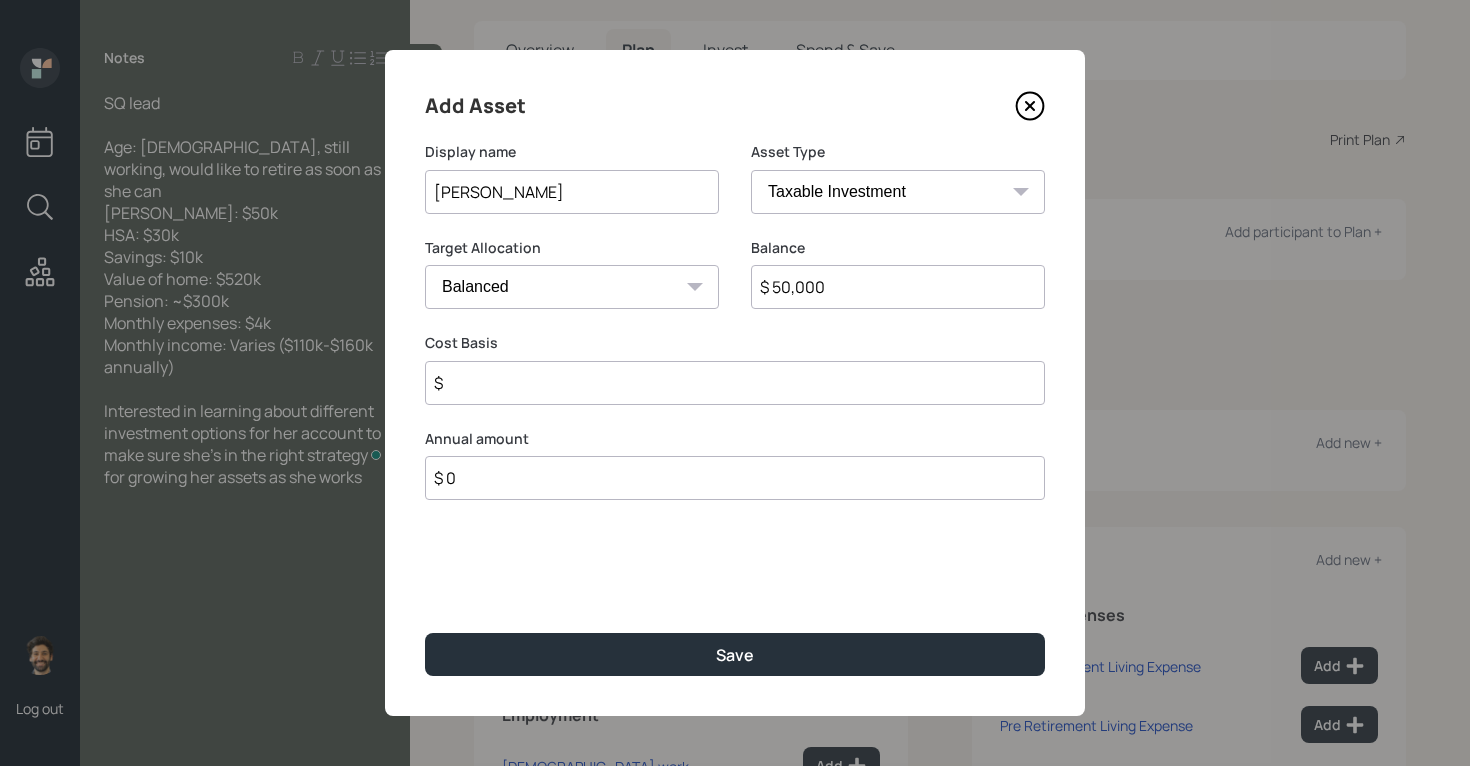select on "roth_ira" 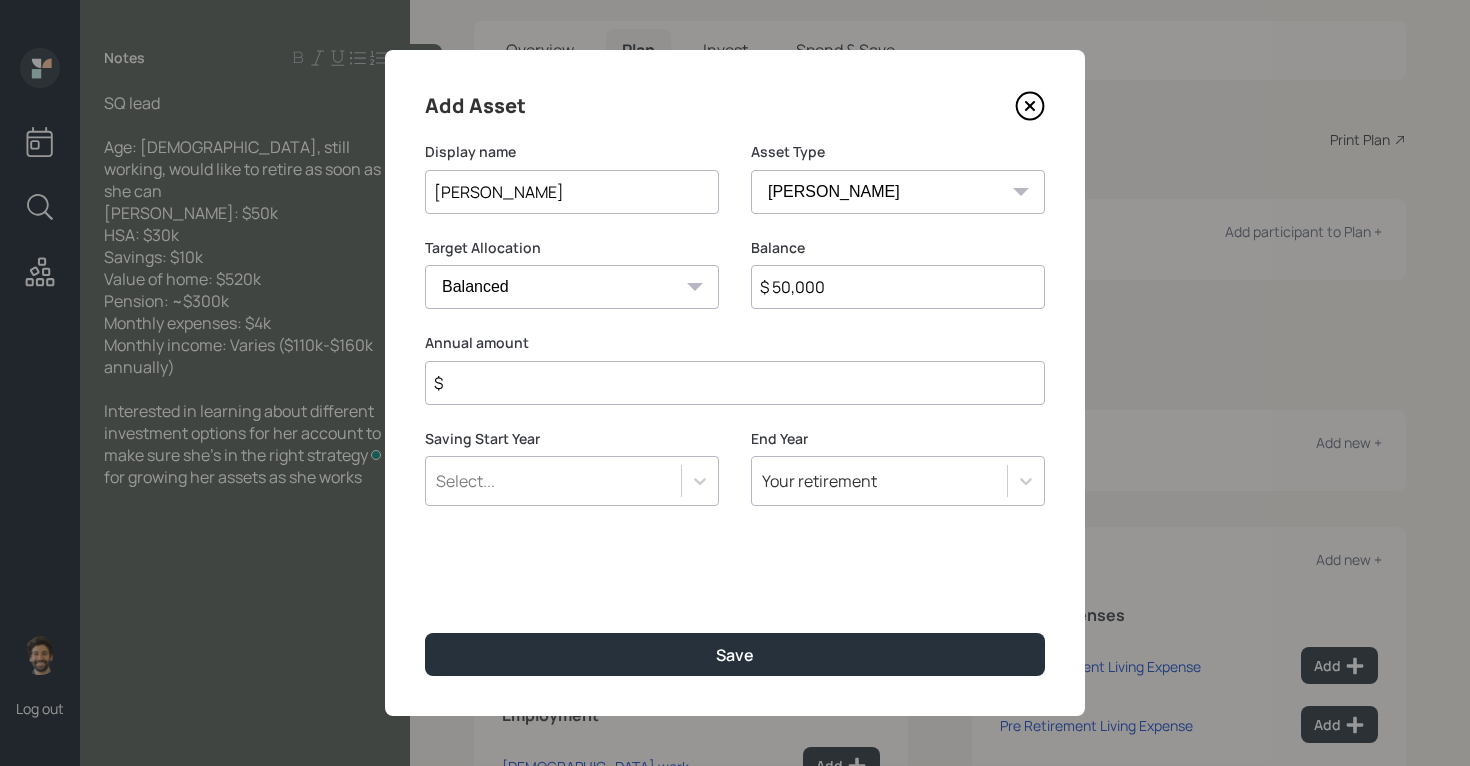 click on "$" at bounding box center (735, 383) 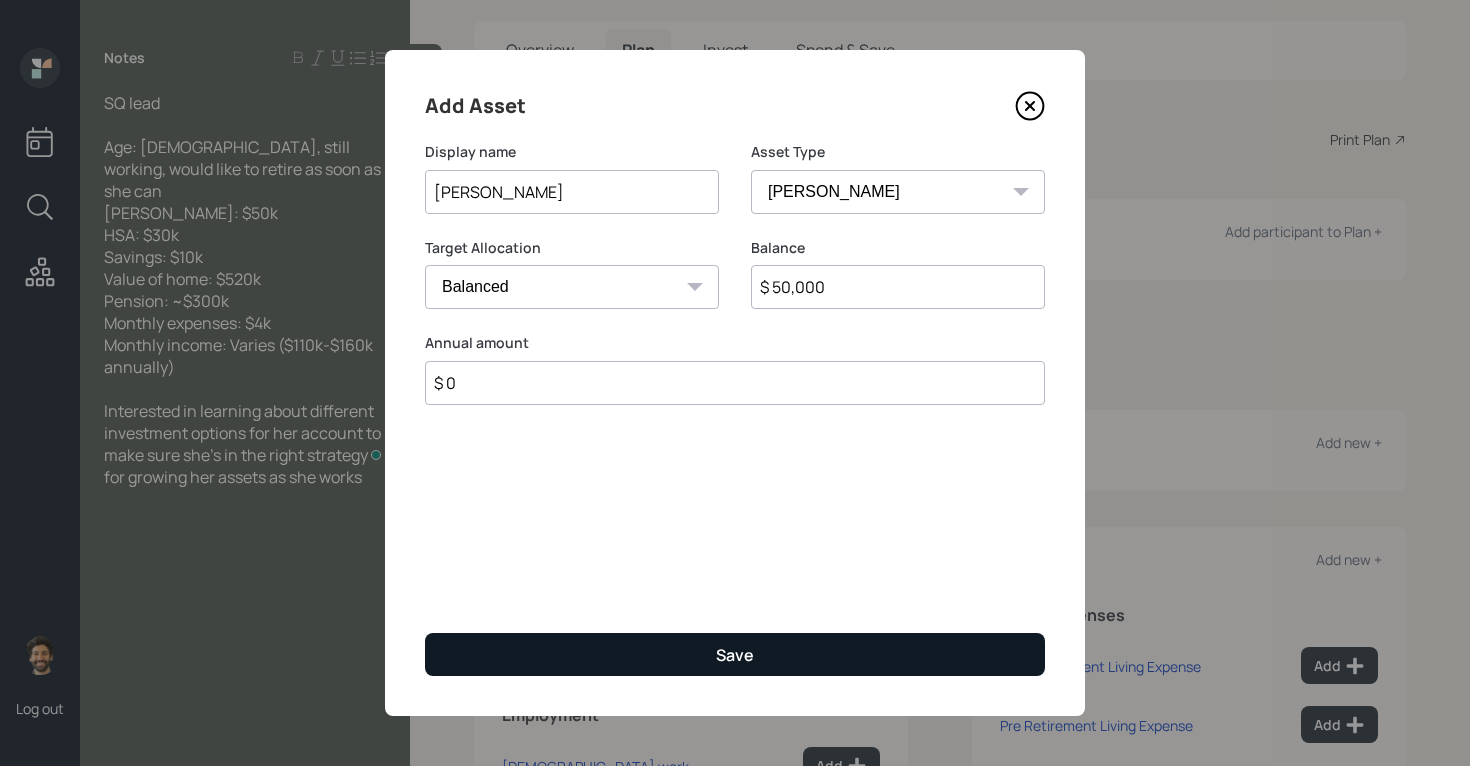type on "$ 0" 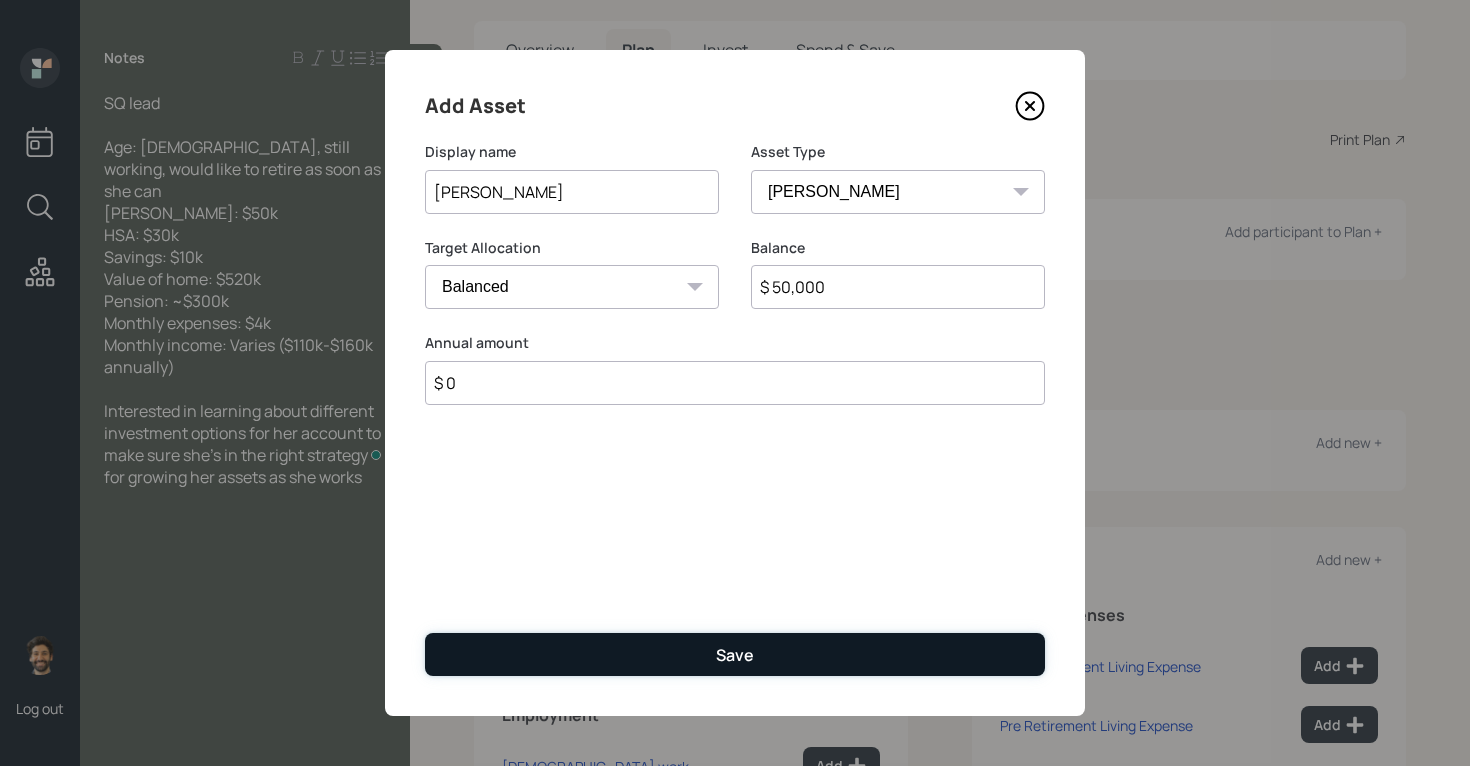 click on "Save" at bounding box center (735, 654) 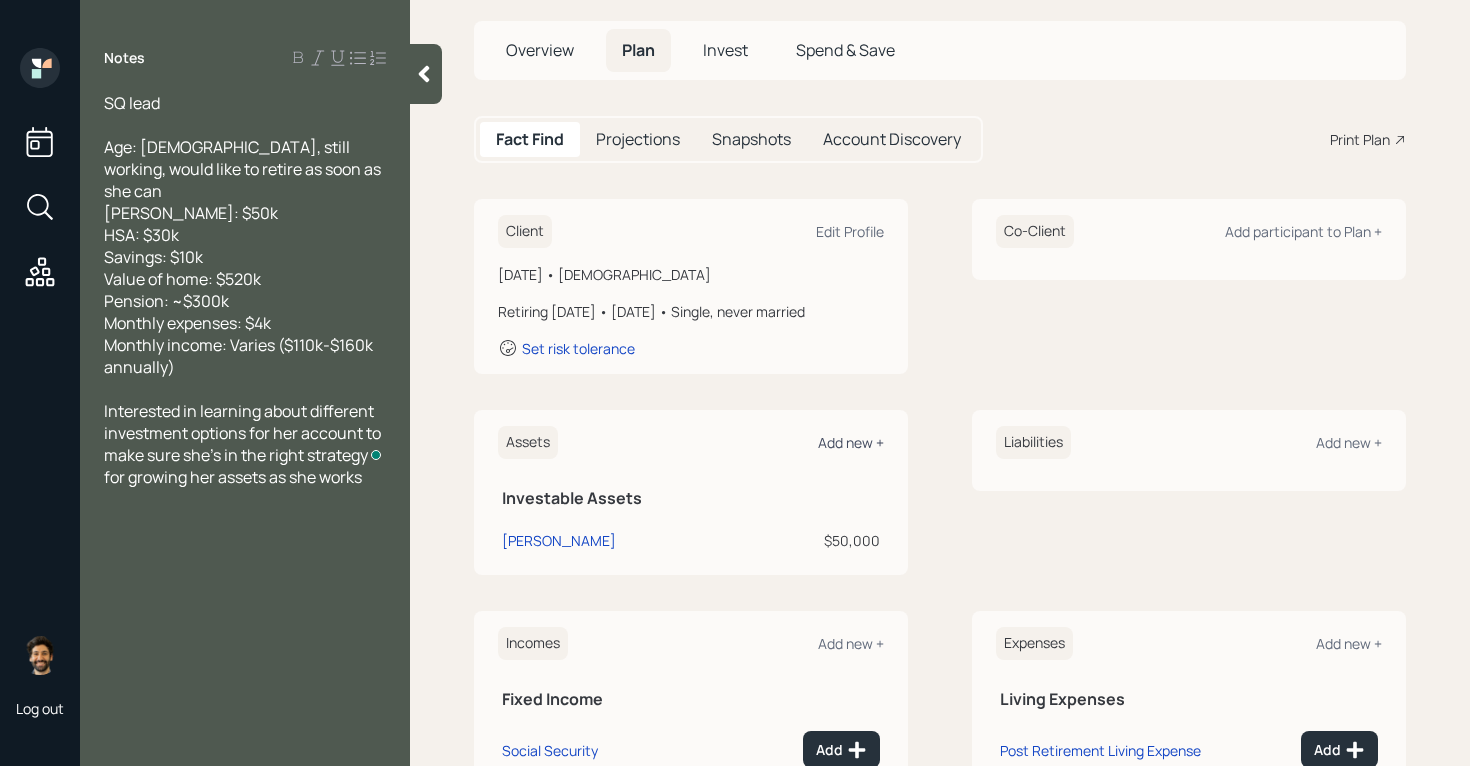click on "Add new +" at bounding box center (851, 442) 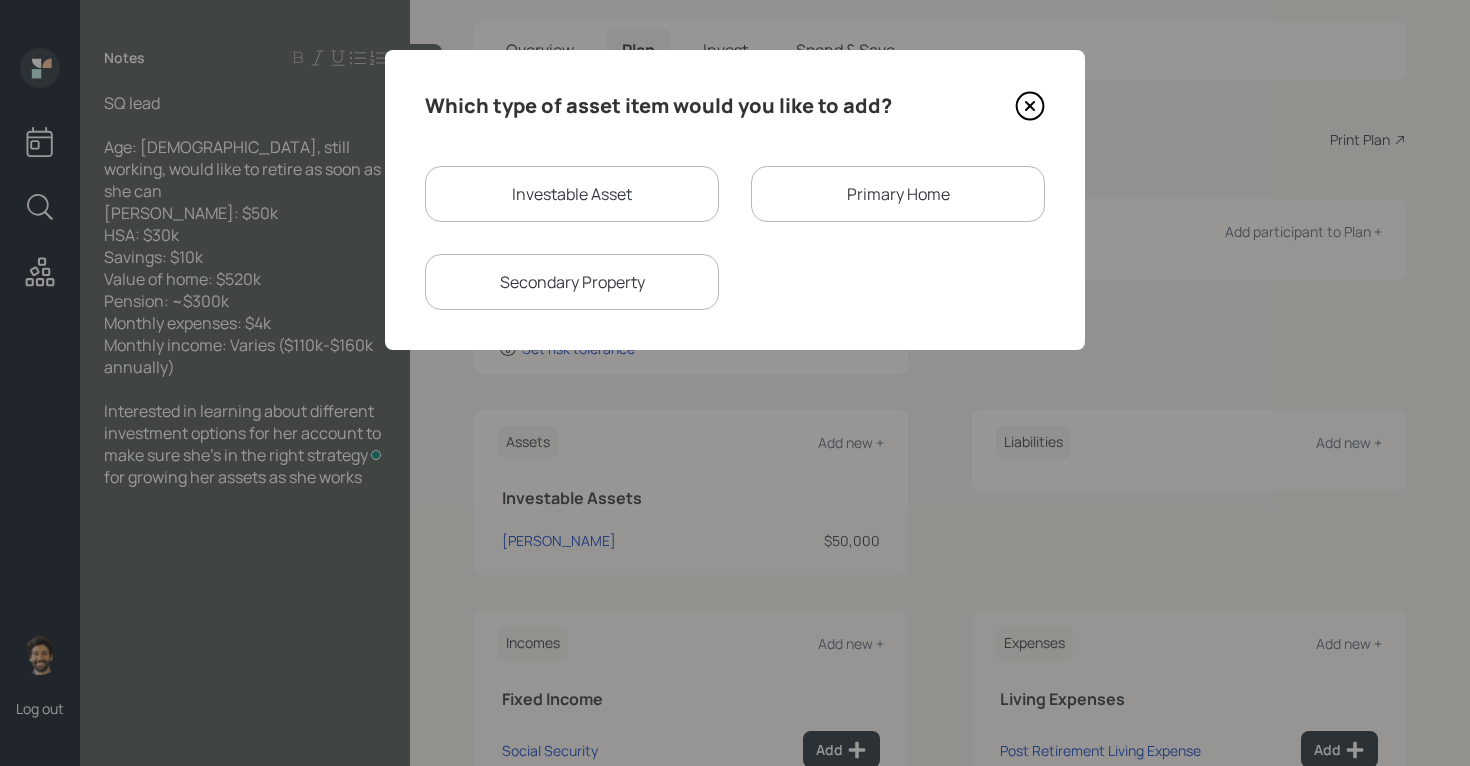 click on "Investable Asset" at bounding box center [572, 194] 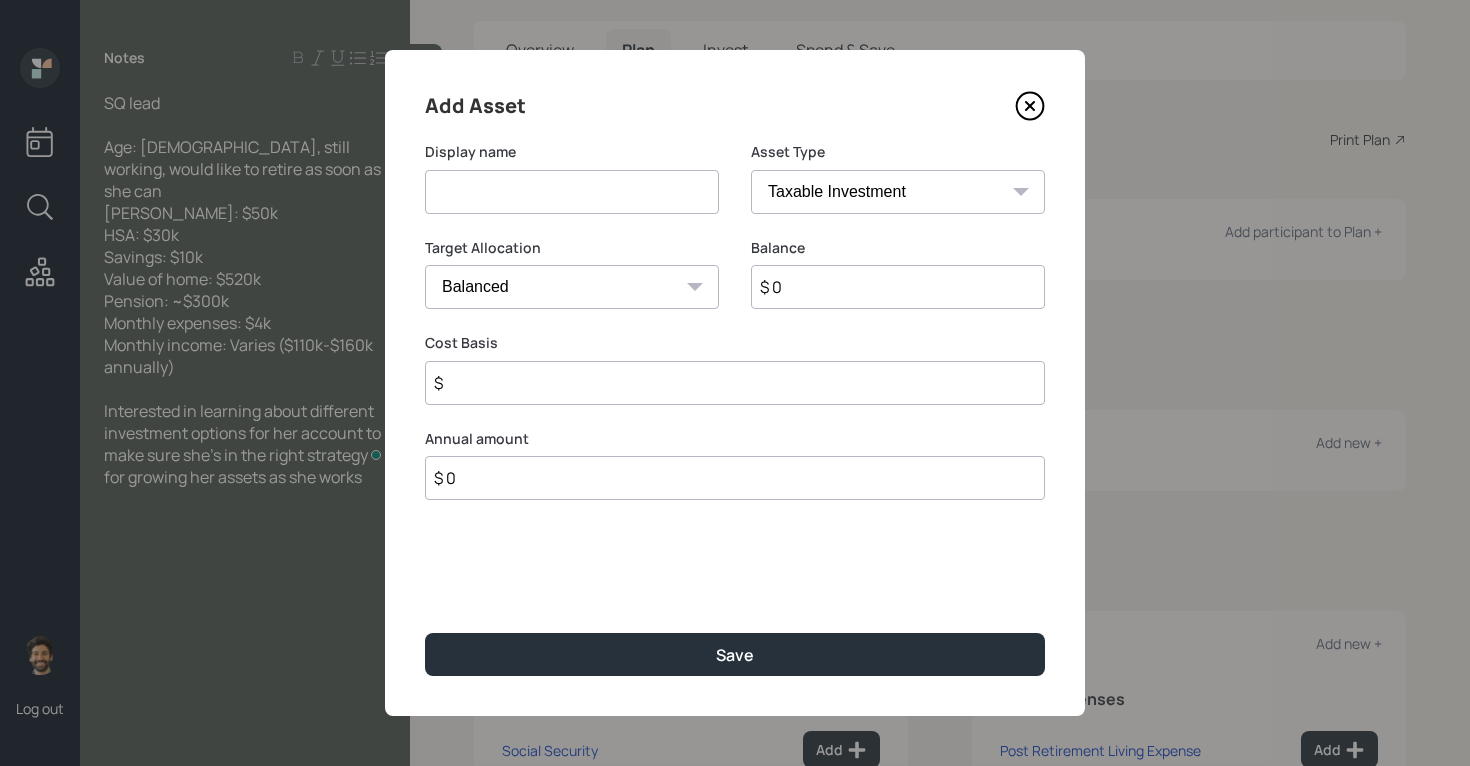 click at bounding box center [572, 192] 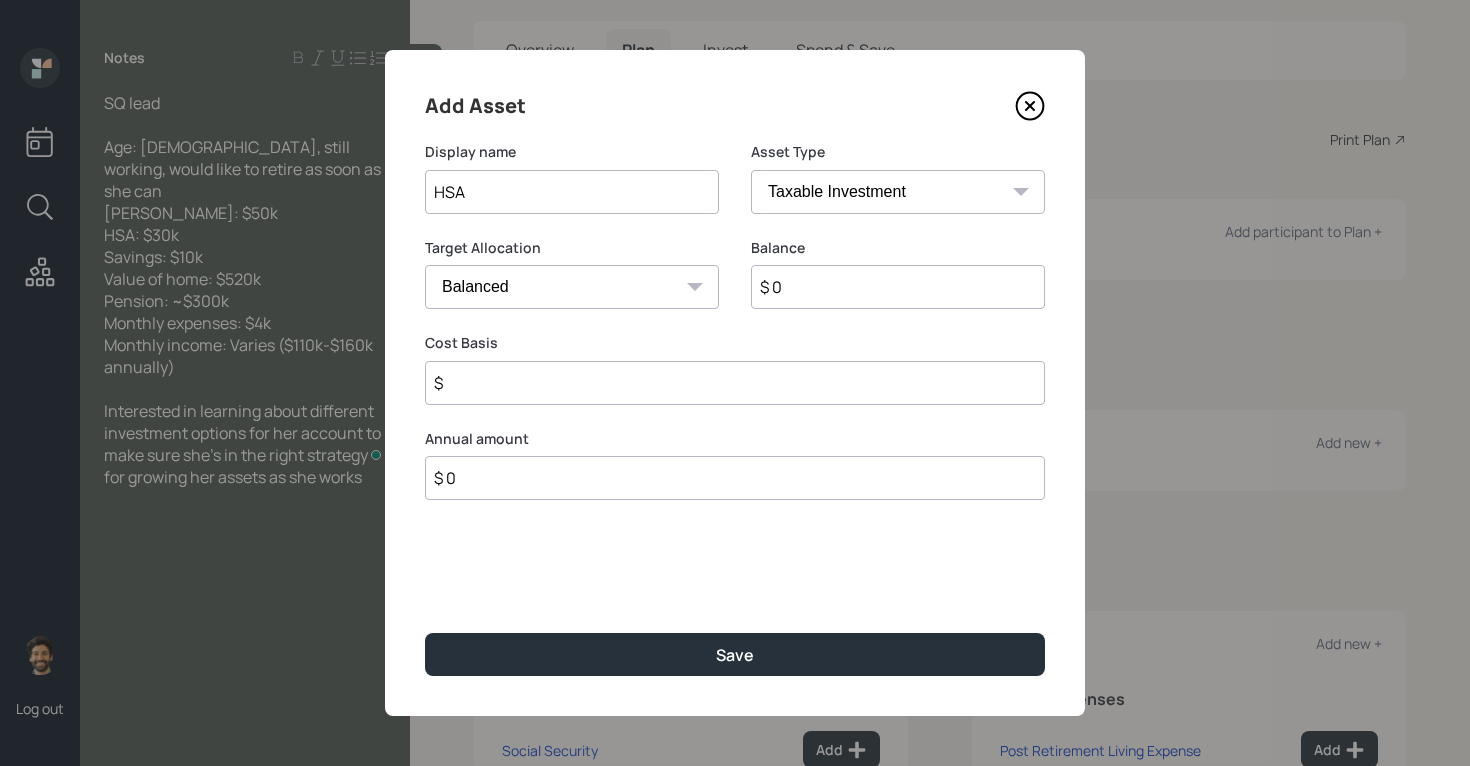 type on "HSA" 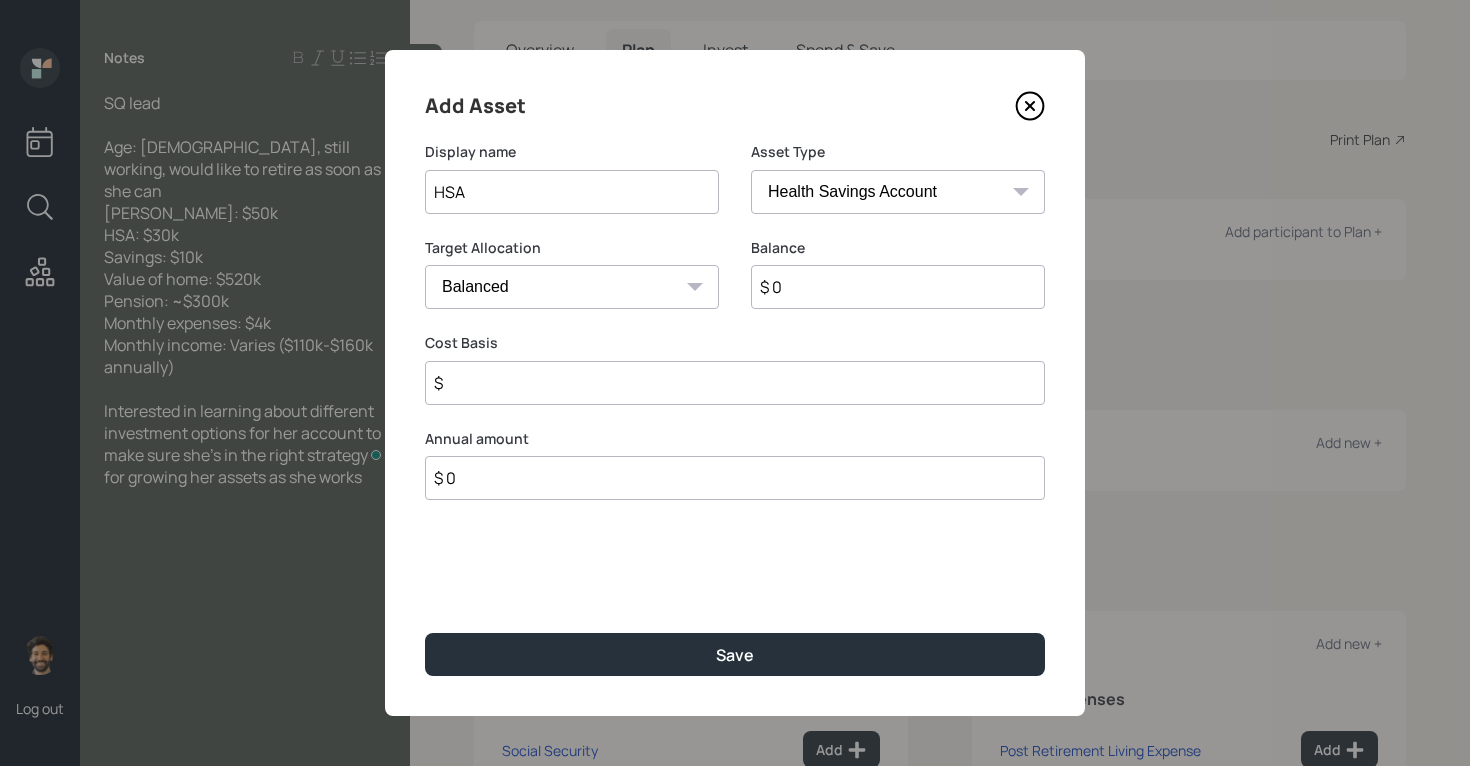 type on "$" 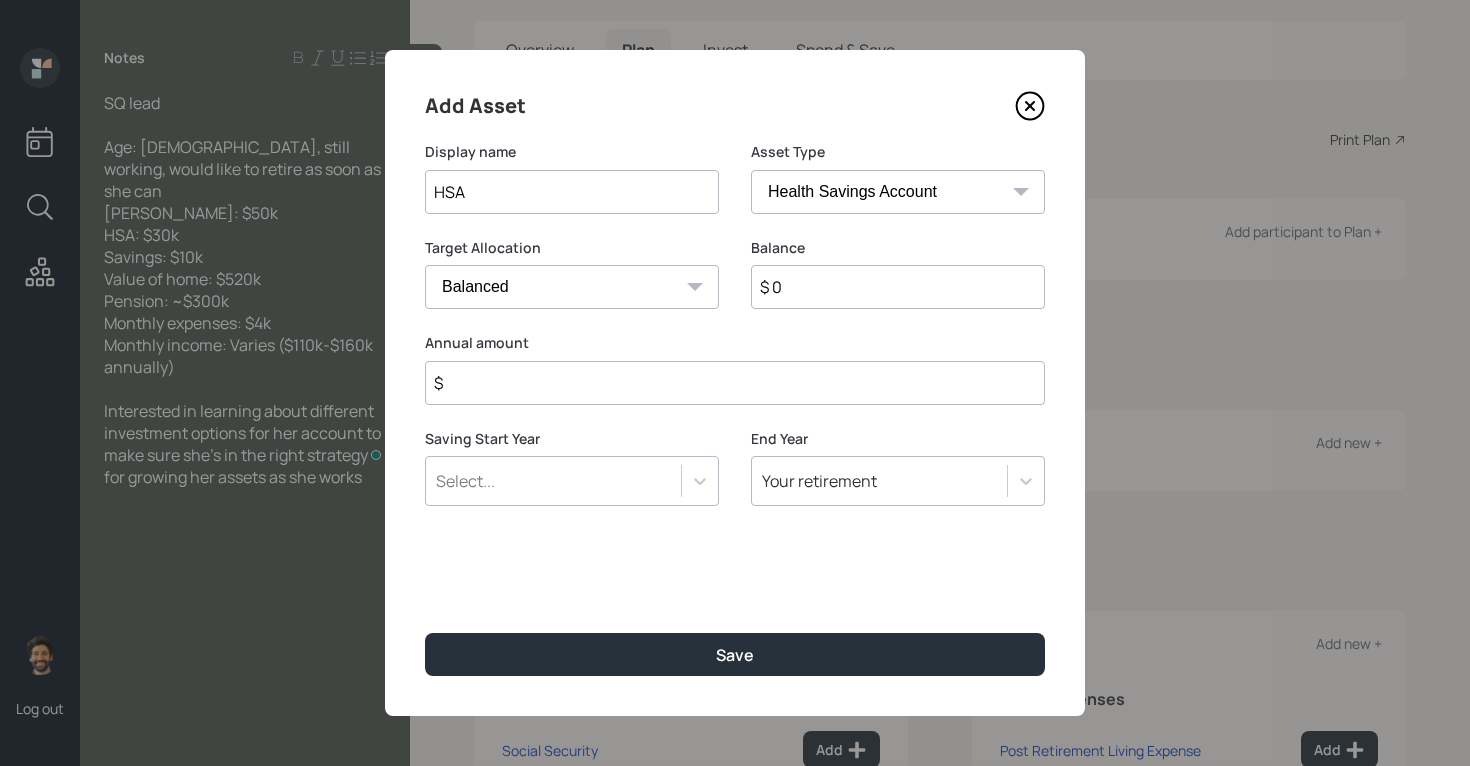 click on "$ 0" at bounding box center [898, 287] 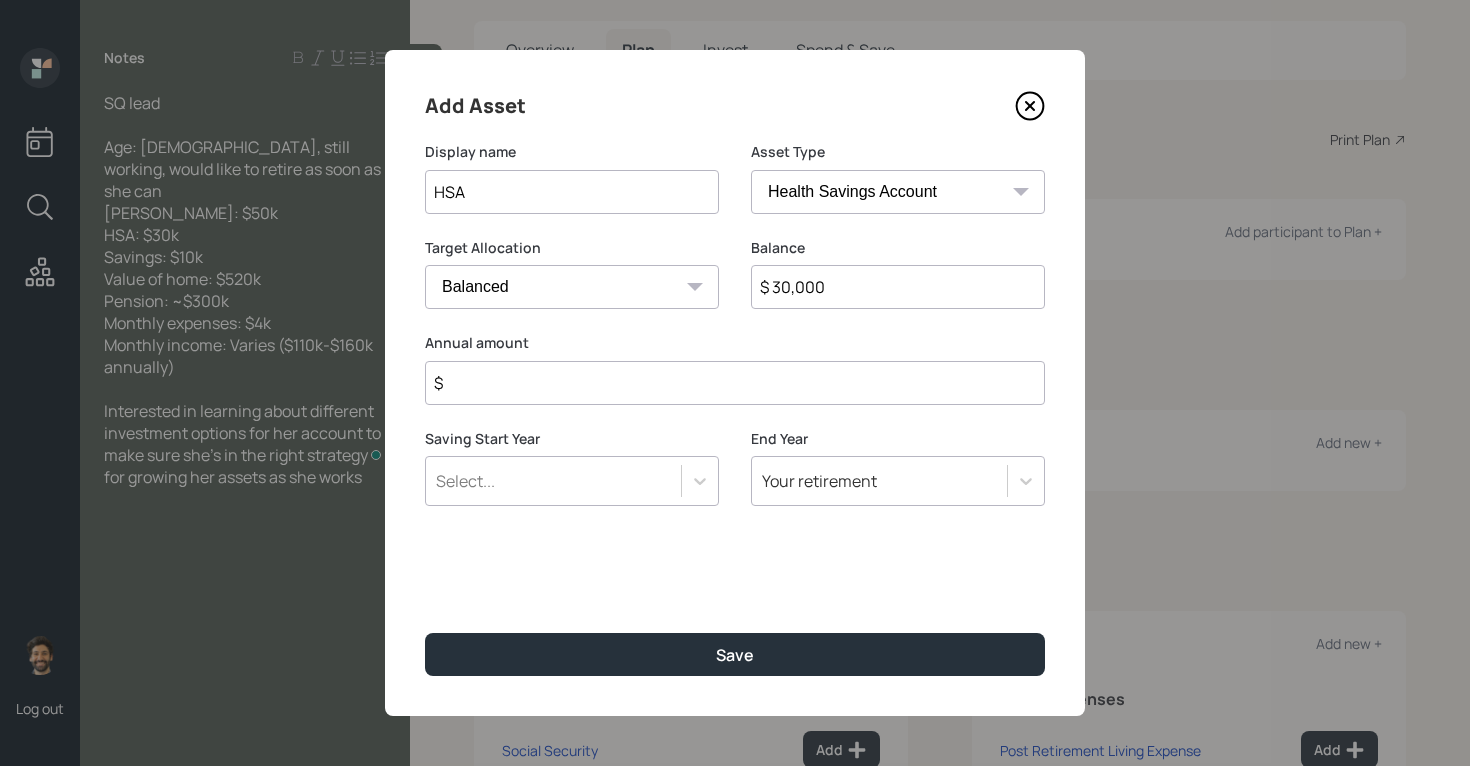 type on "$ 30,000" 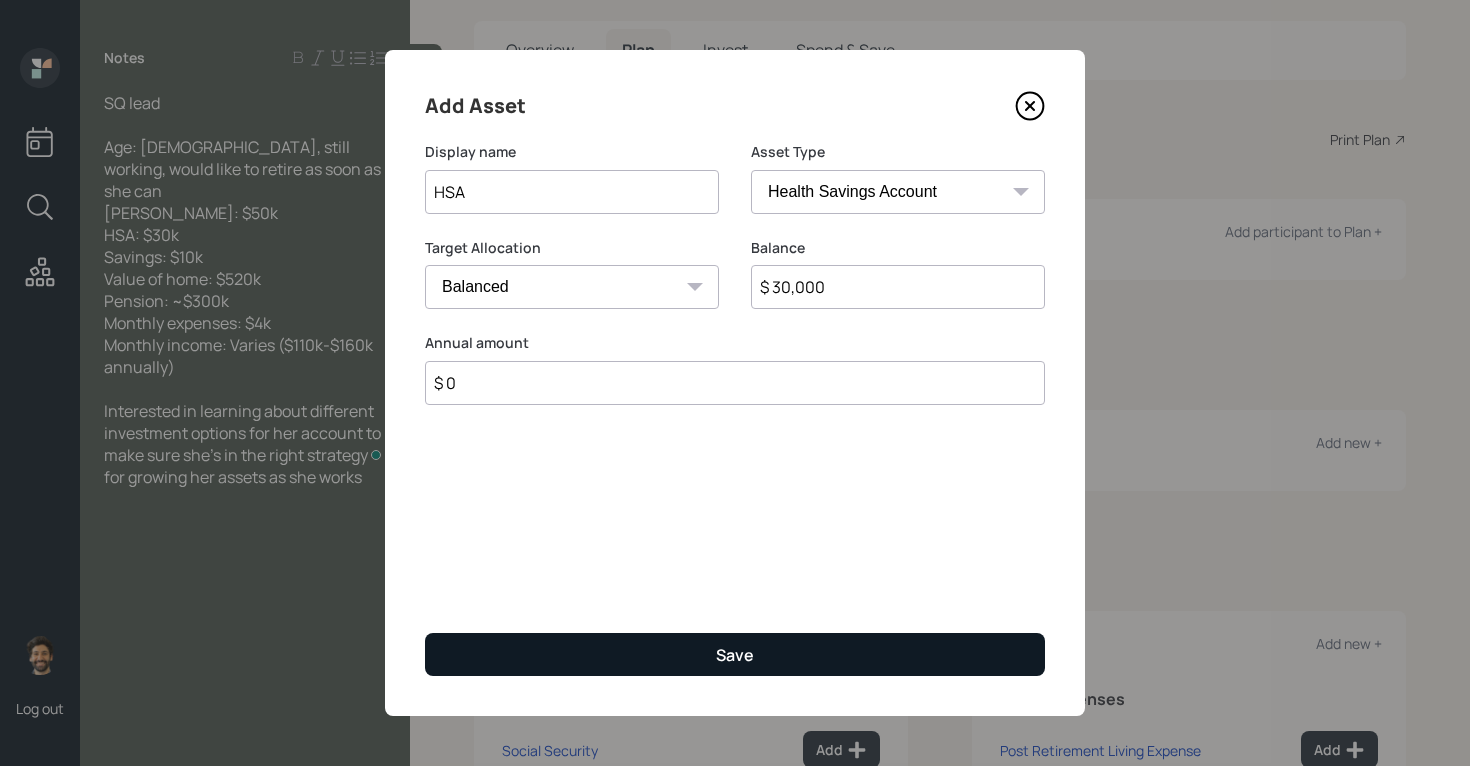 type on "$ 0" 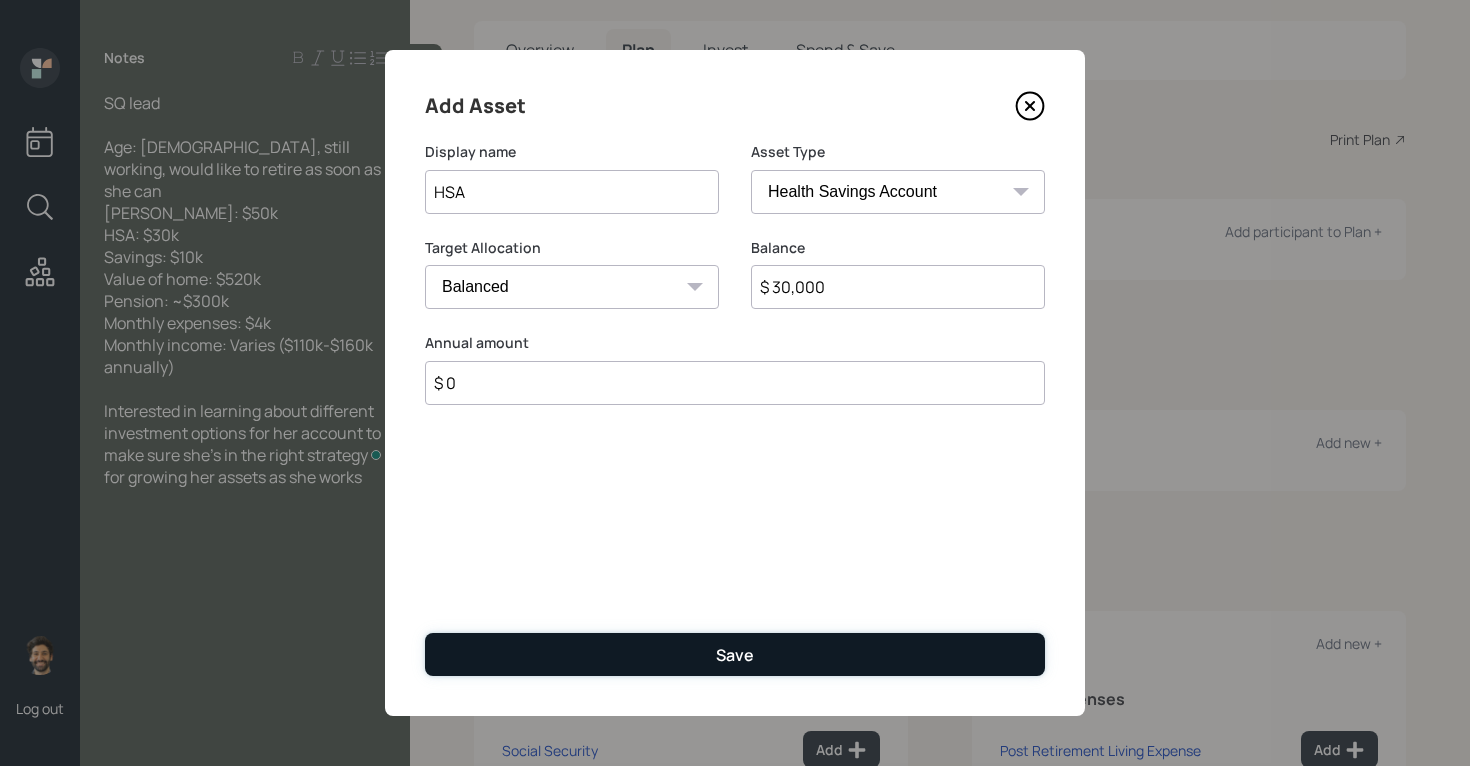 click on "Save" at bounding box center [735, 654] 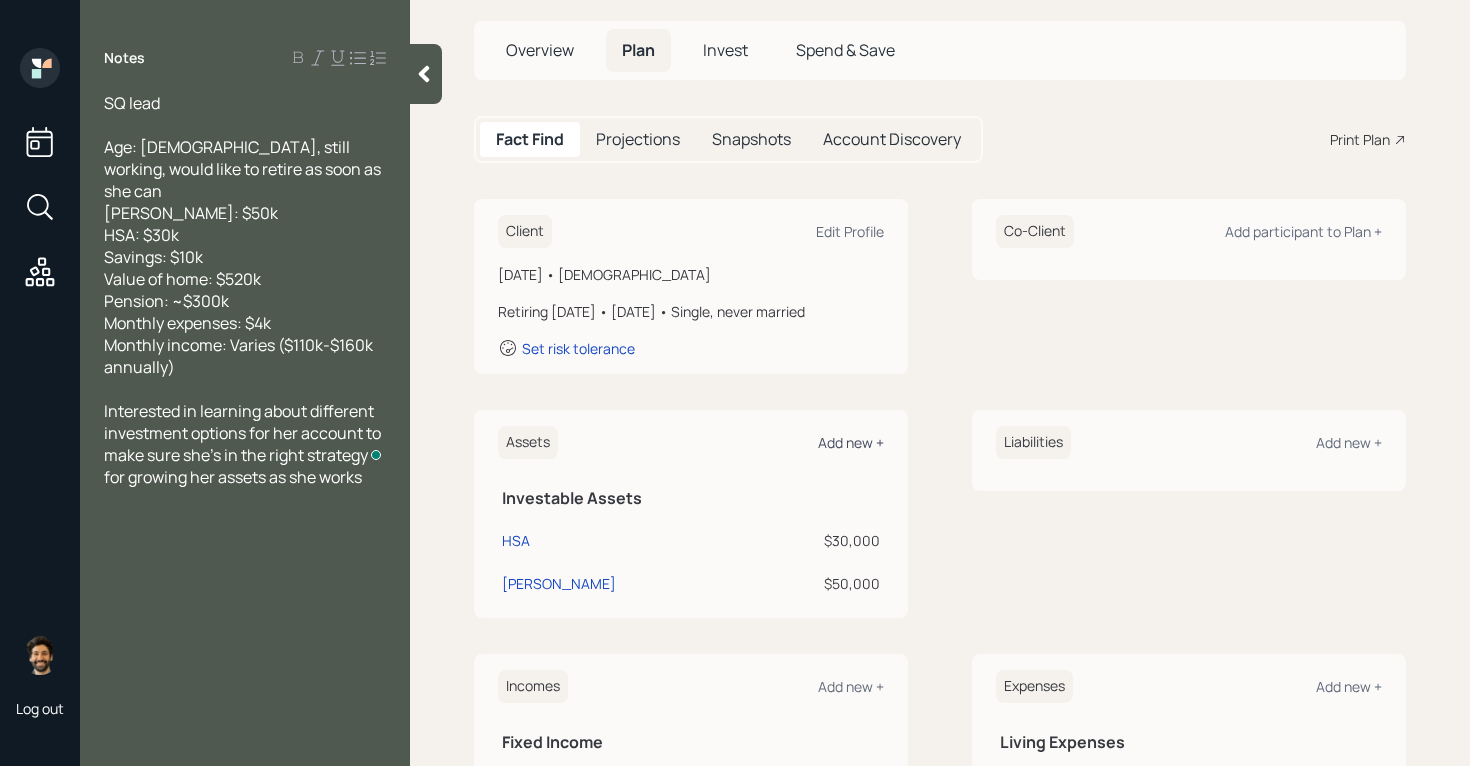 click on "Add new +" at bounding box center [851, 442] 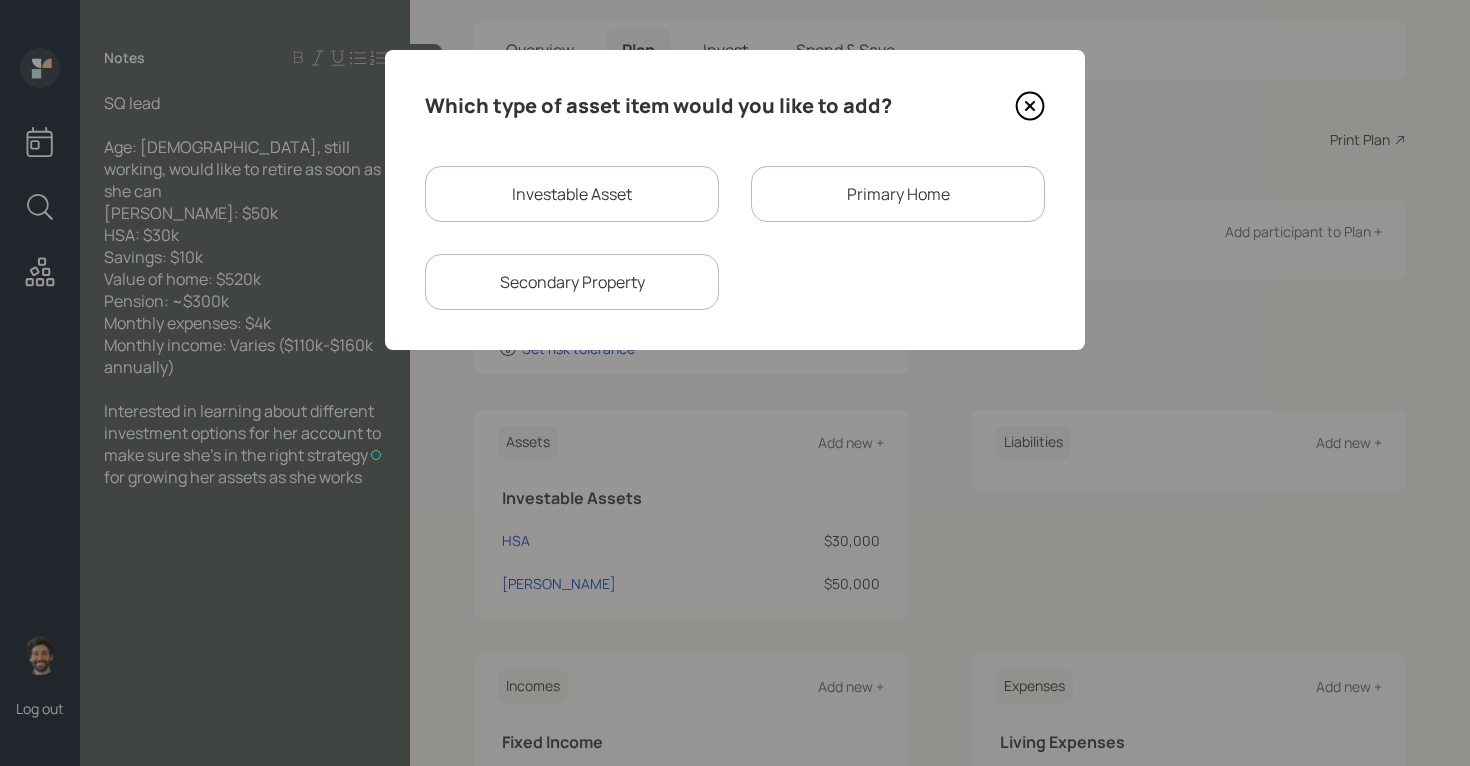 click on "Investable Asset" at bounding box center (572, 194) 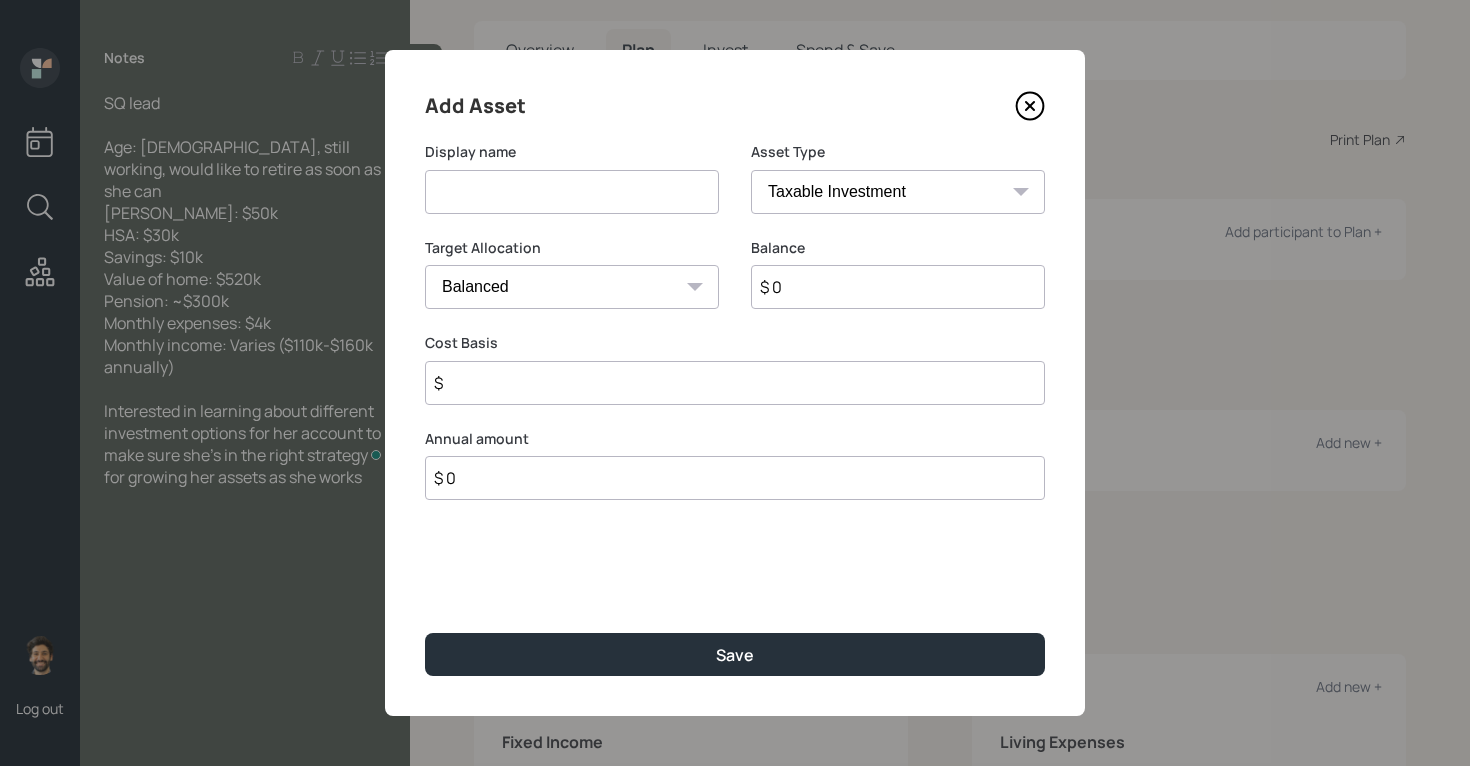 click at bounding box center (572, 192) 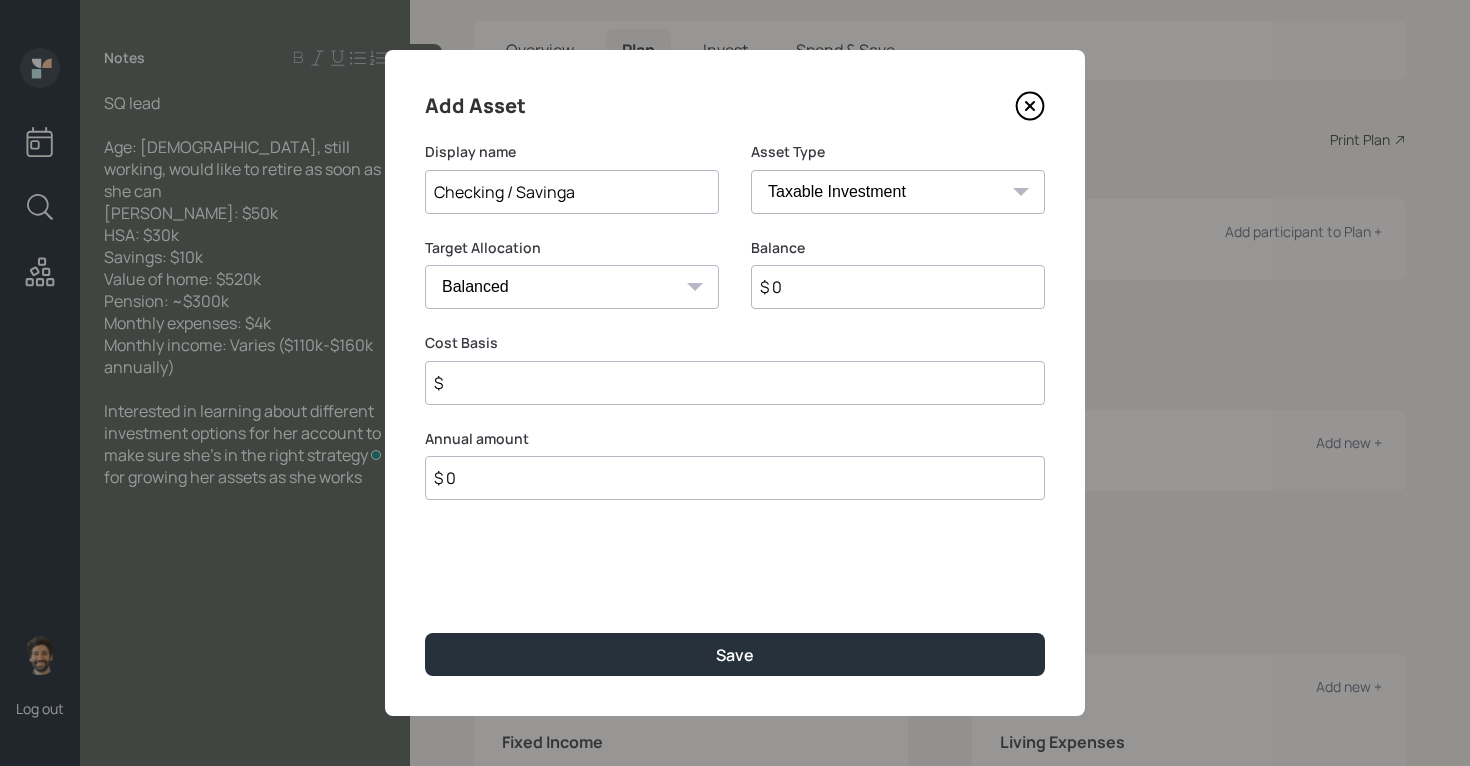 type on "Checking / Savinga" 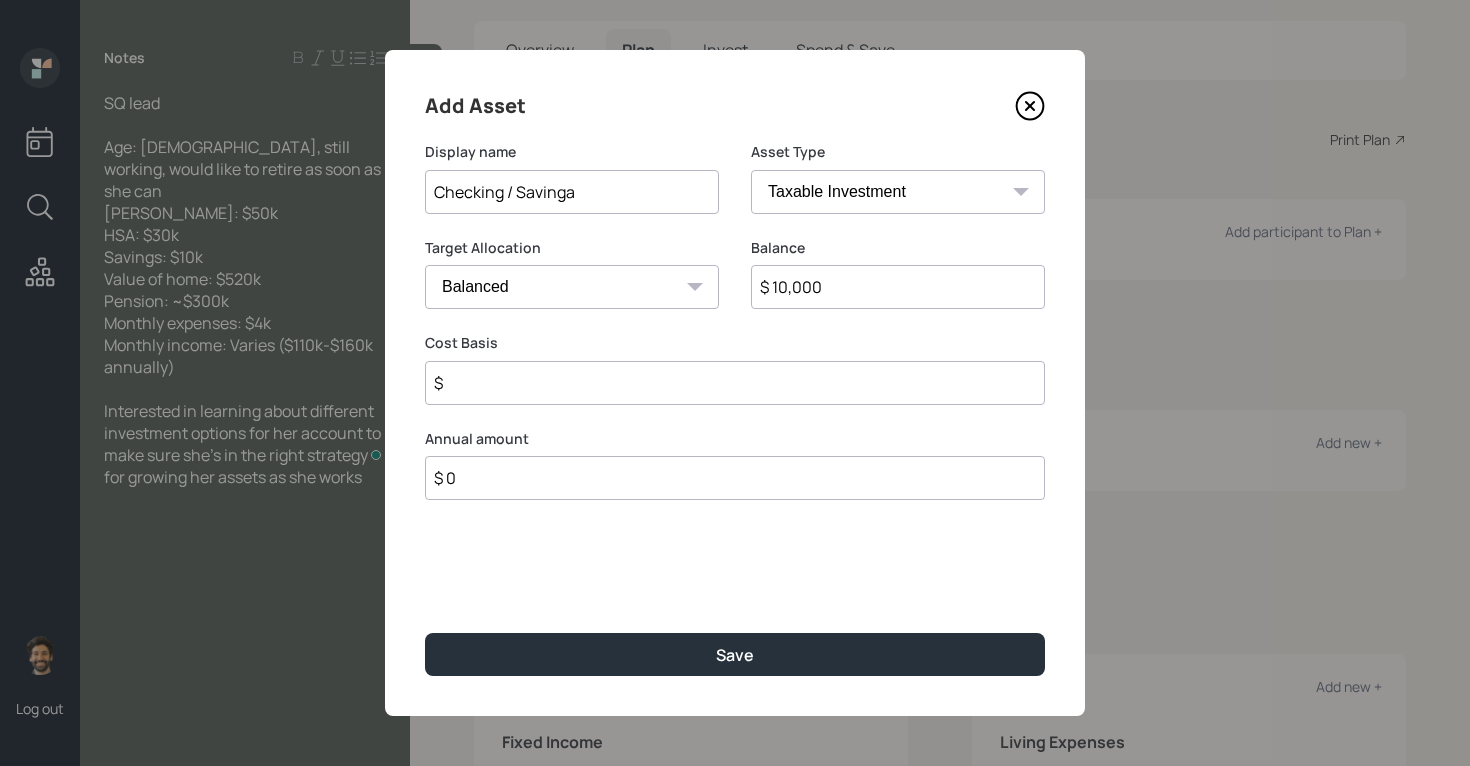 type on "$ 10,000" 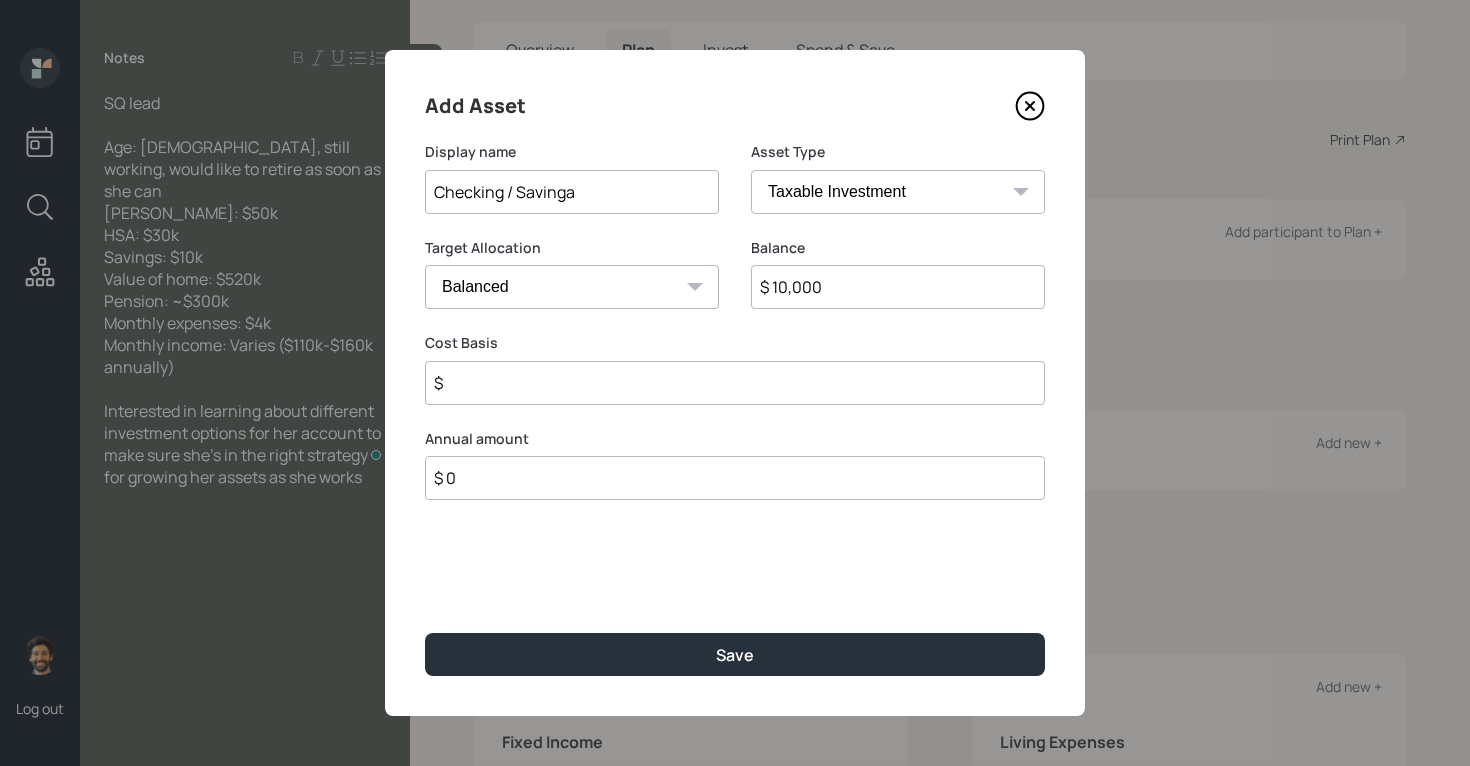 click on "SEP [PERSON_NAME] IRA 401(k) [PERSON_NAME] 401(k) 403(b) [PERSON_NAME] 403(b) 457(b) [PERSON_NAME] 457(b) Health Savings Account 529 Taxable Investment Checking / Savings Emergency Fund" at bounding box center [898, 192] 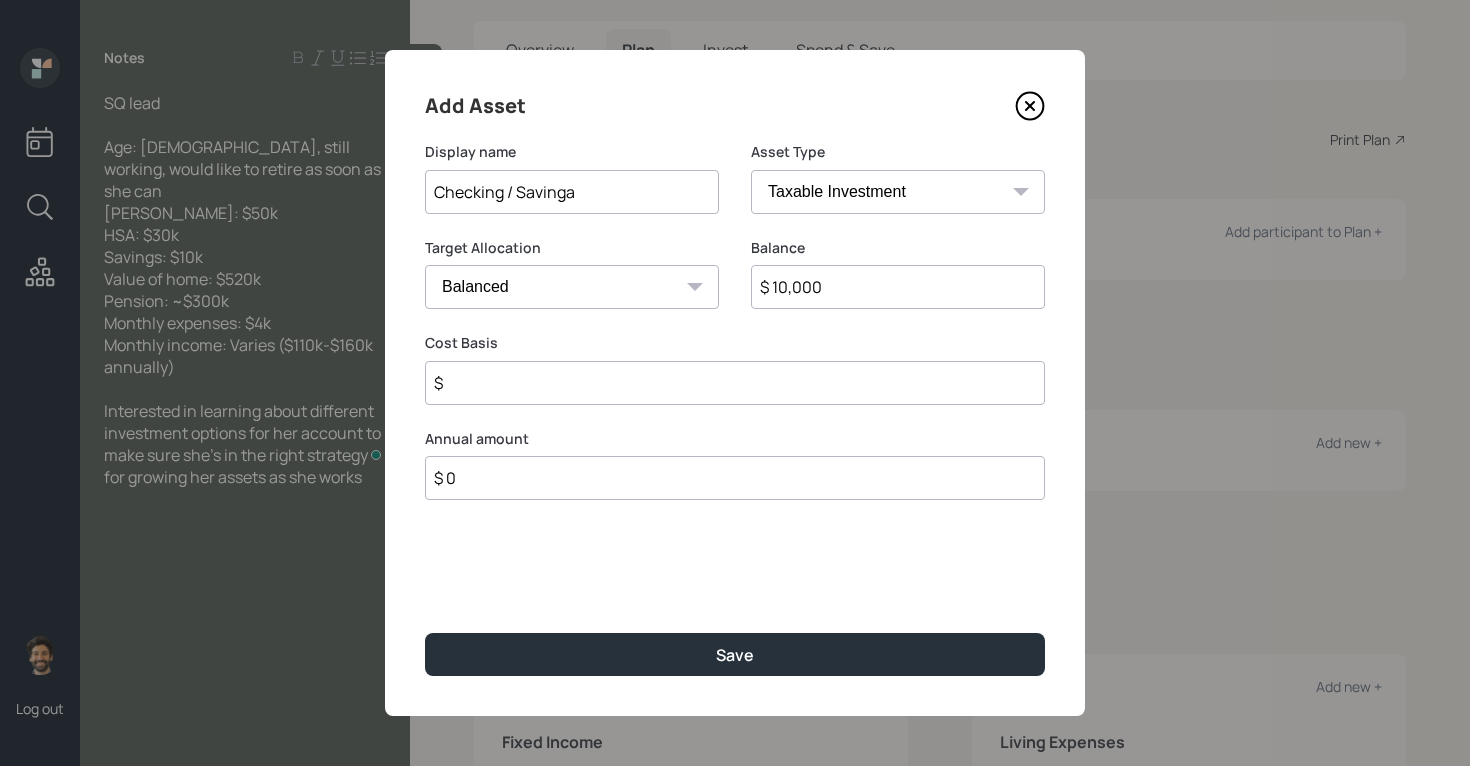 select on "emergency_fund" 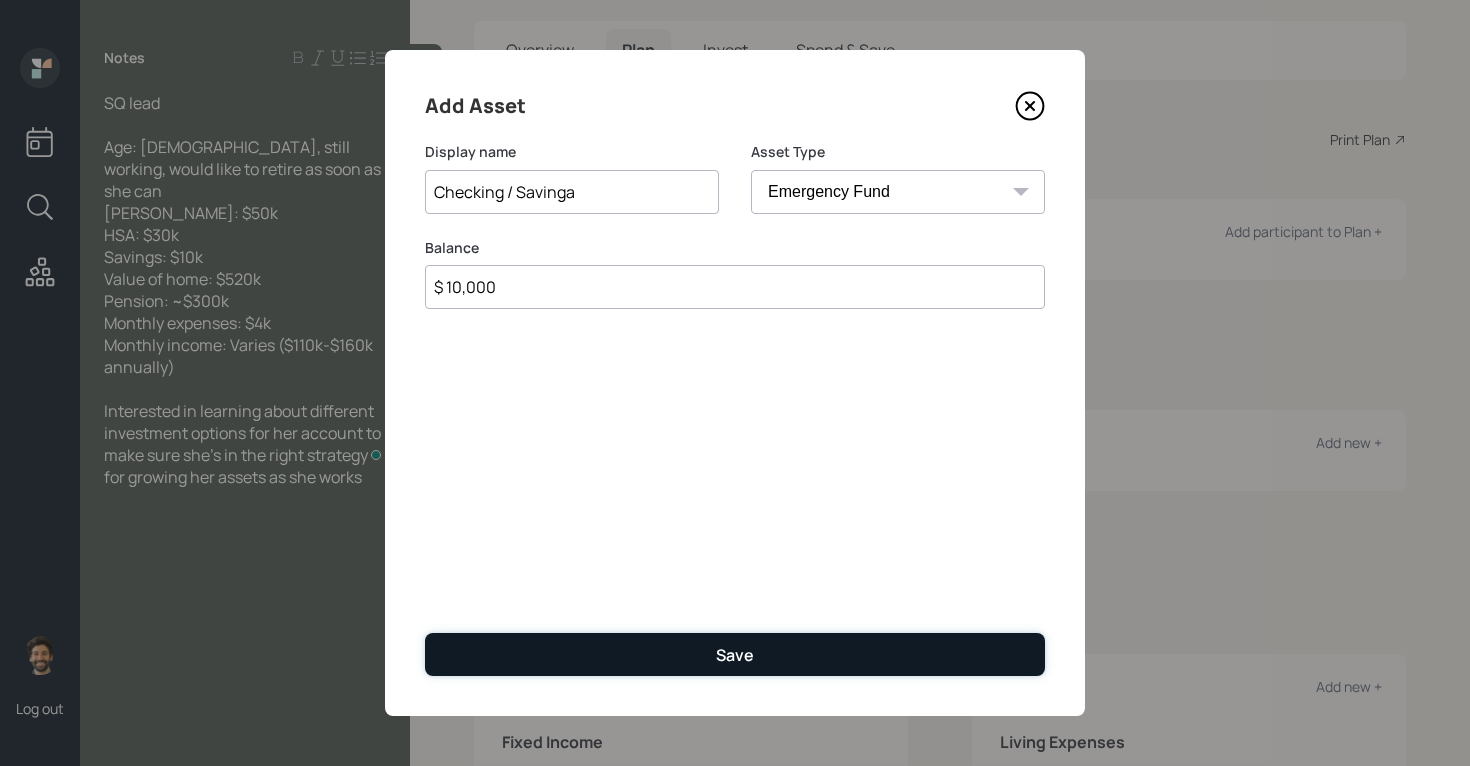 click on "Save" at bounding box center (735, 654) 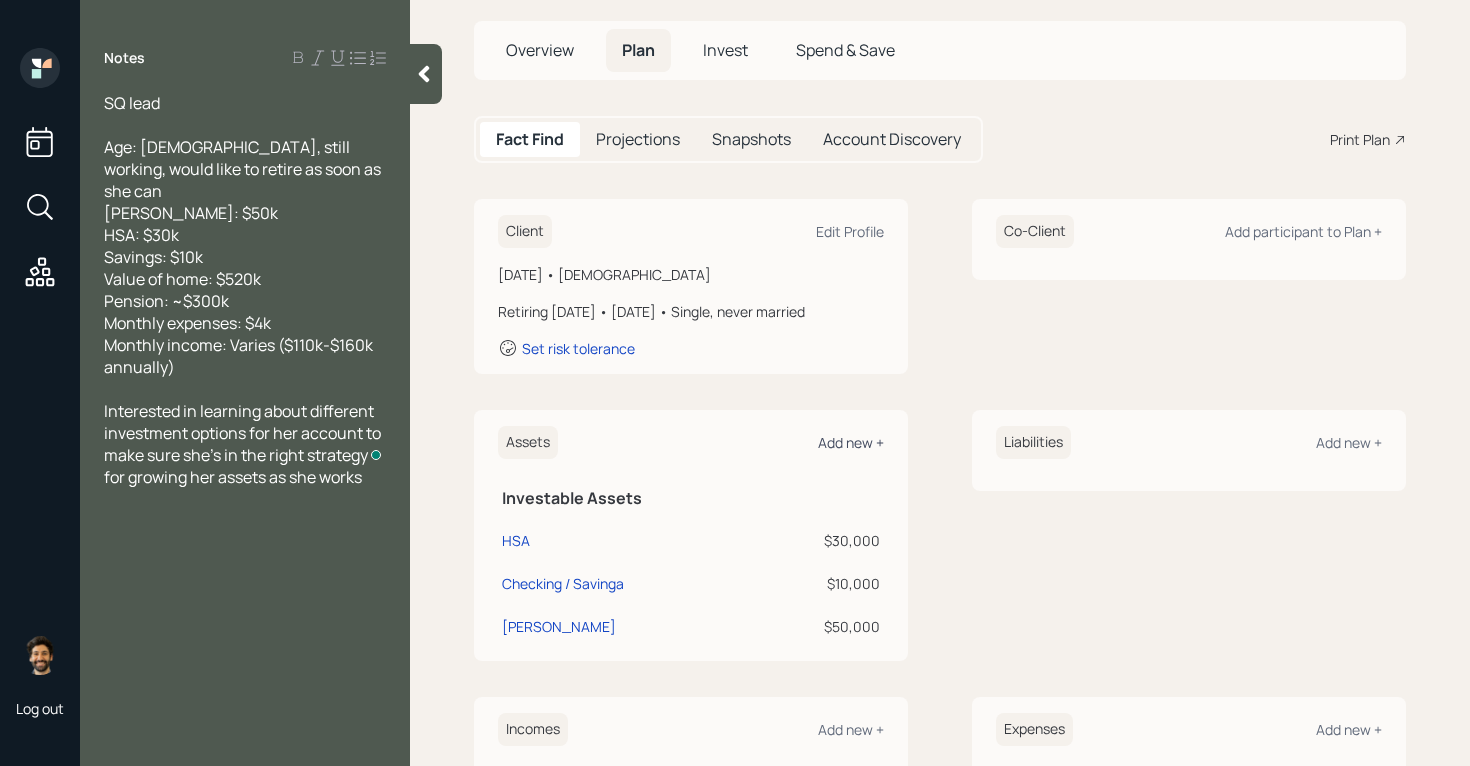 click on "Add new +" at bounding box center (851, 442) 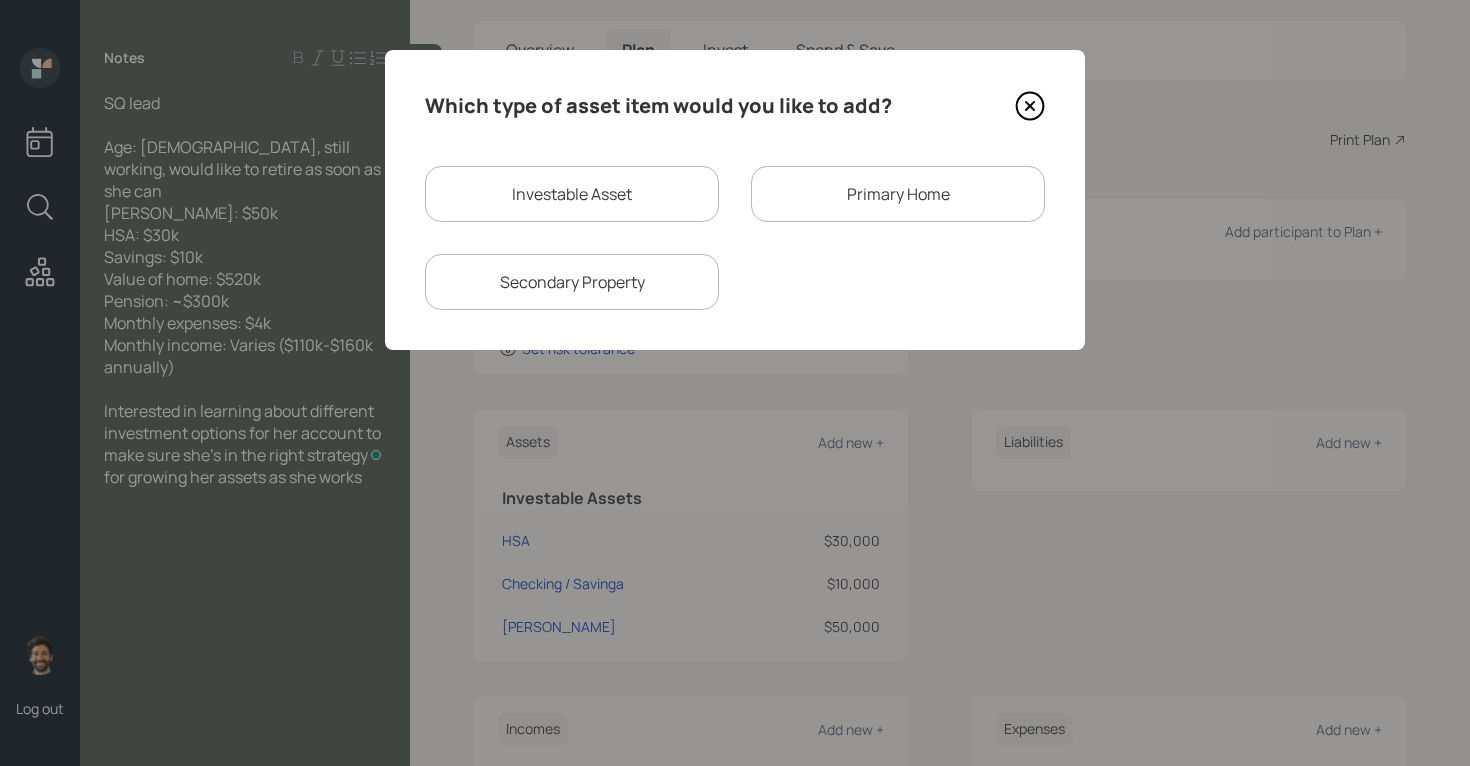 click on "Primary Home" at bounding box center [898, 194] 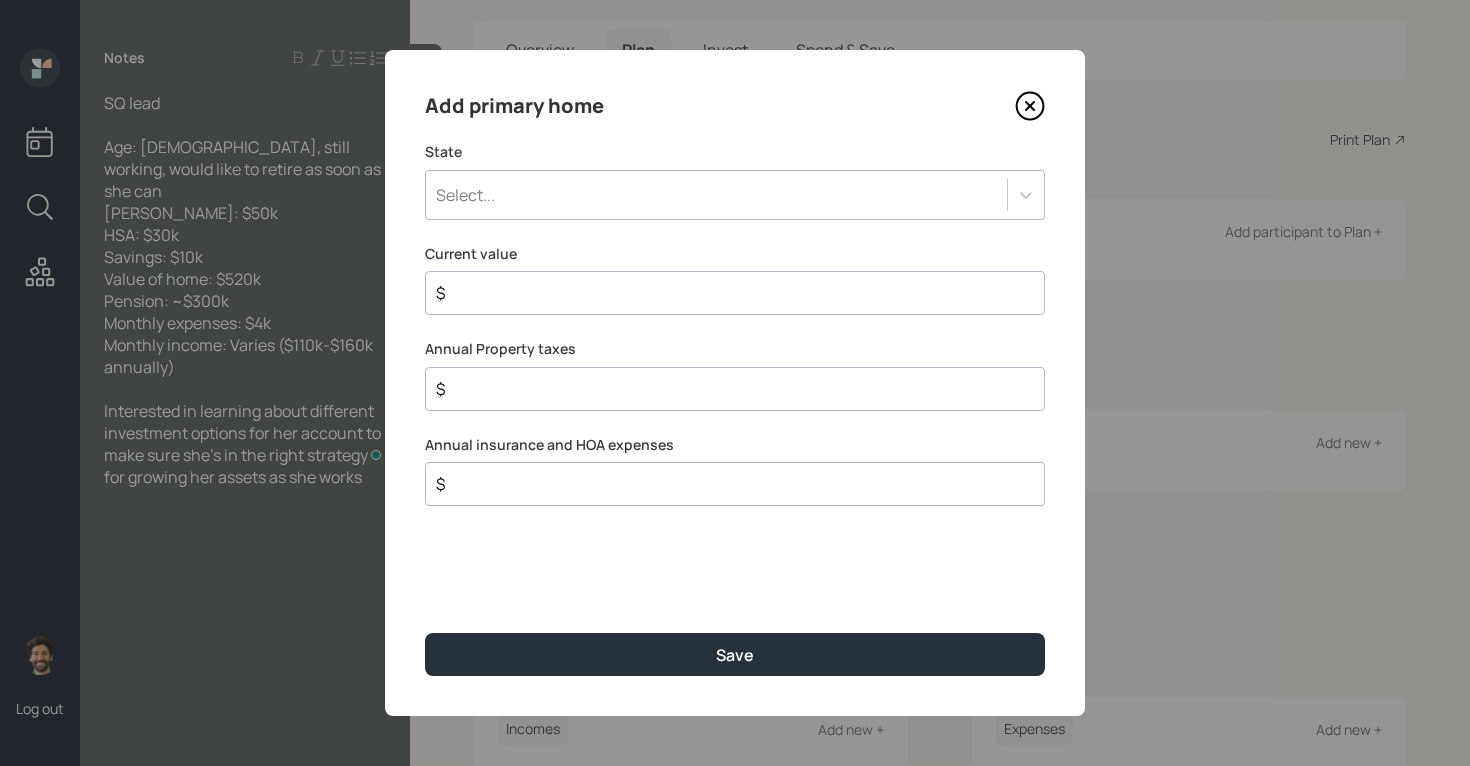 click on "Select..." at bounding box center (716, 195) 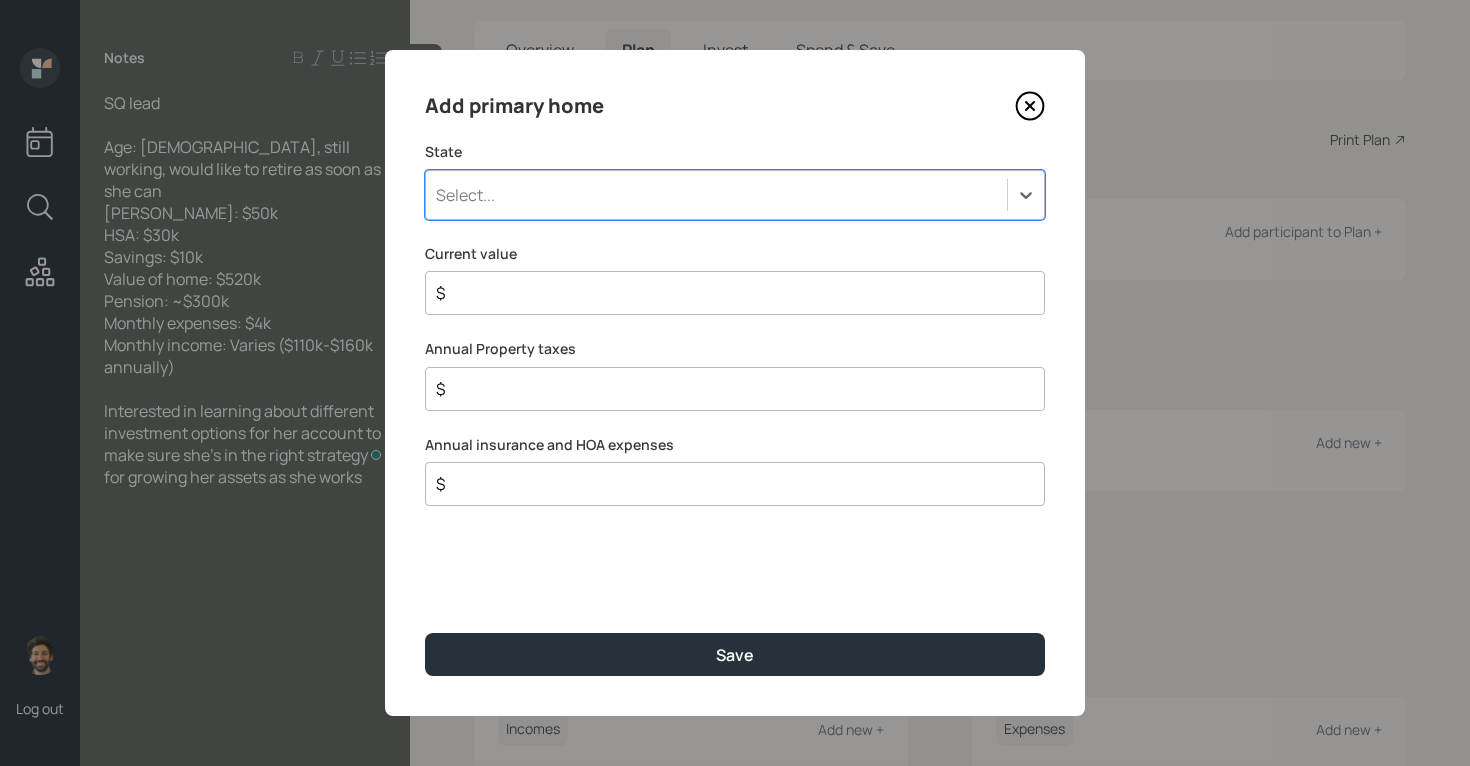 click on "Select..." at bounding box center [465, 195] 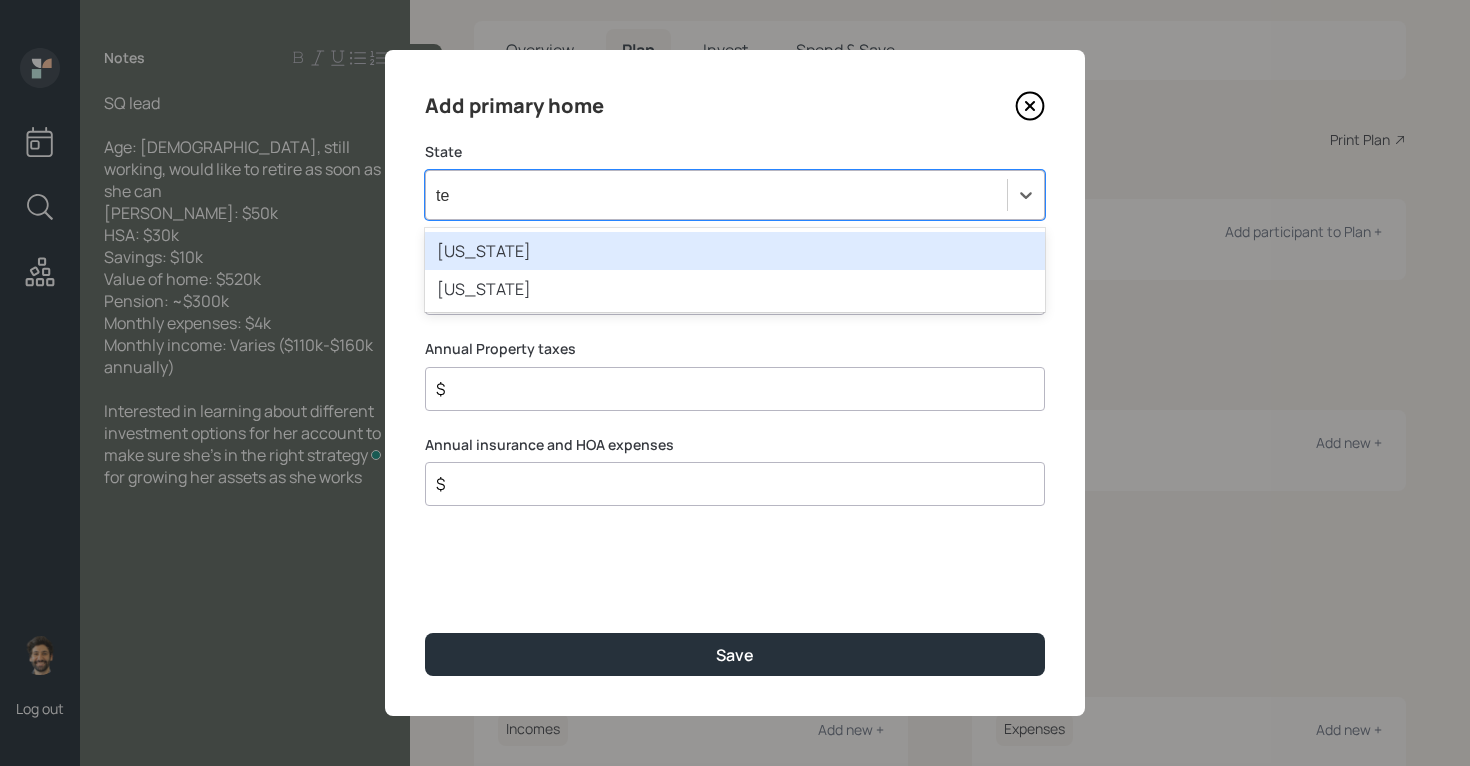 type on "tex" 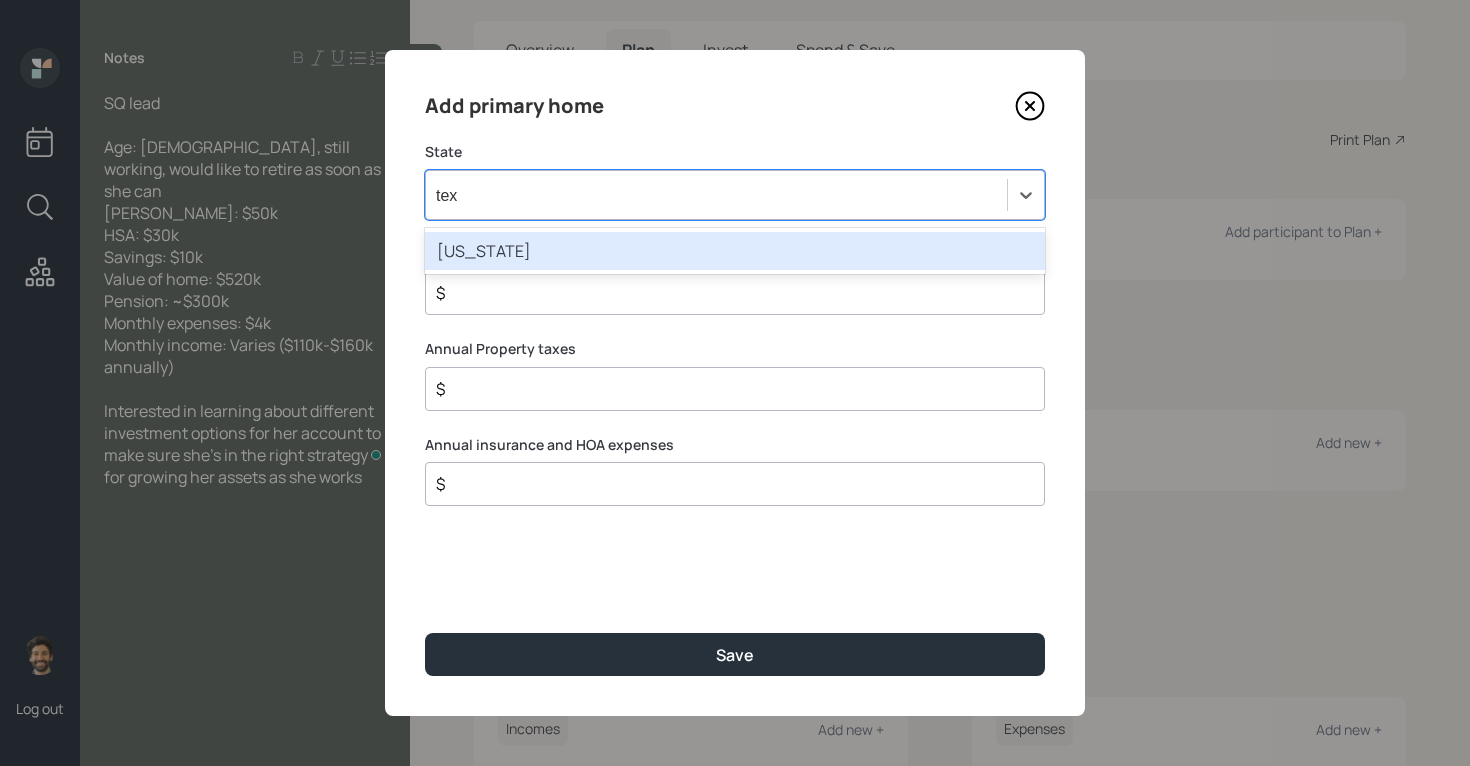 click on "[US_STATE]" at bounding box center (735, 251) 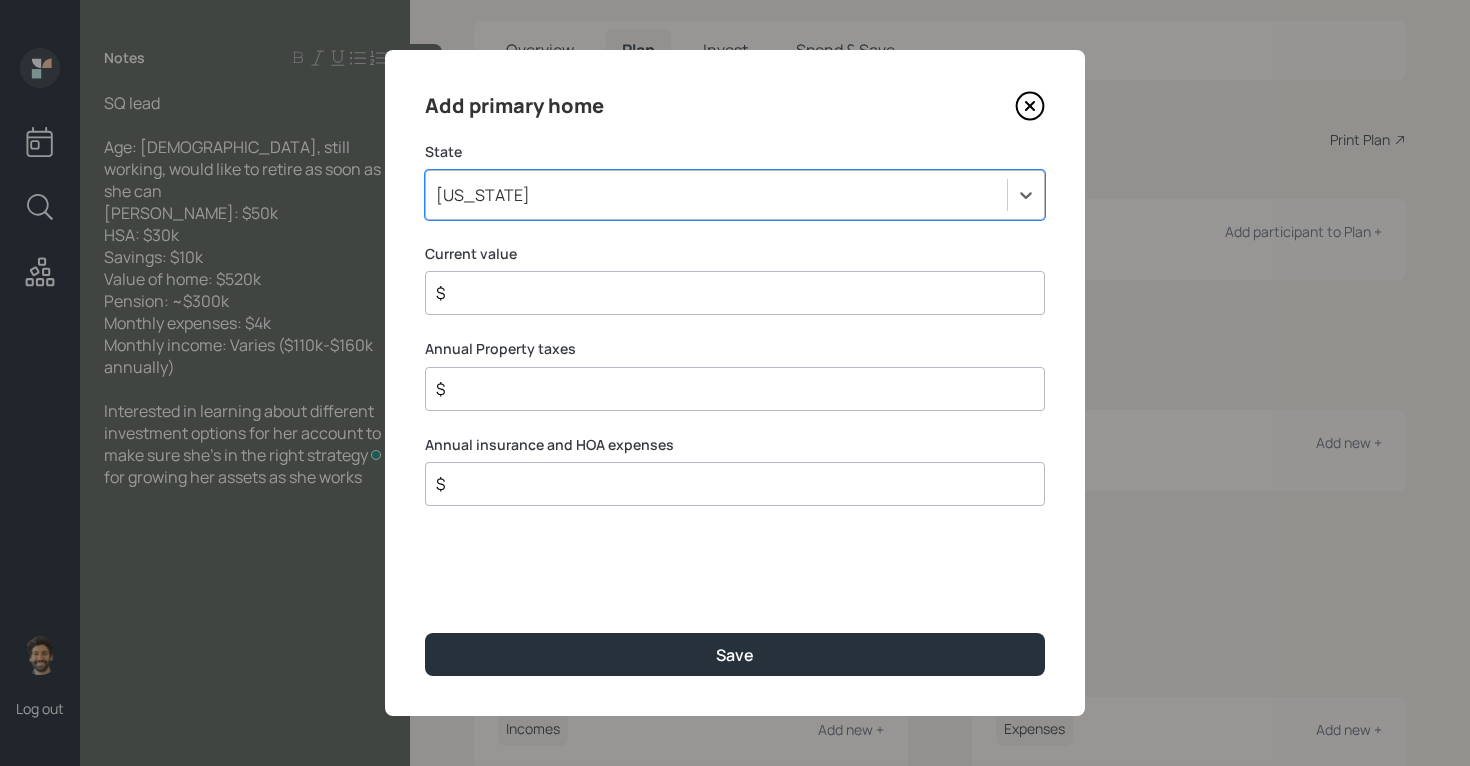 click on "$" at bounding box center (727, 293) 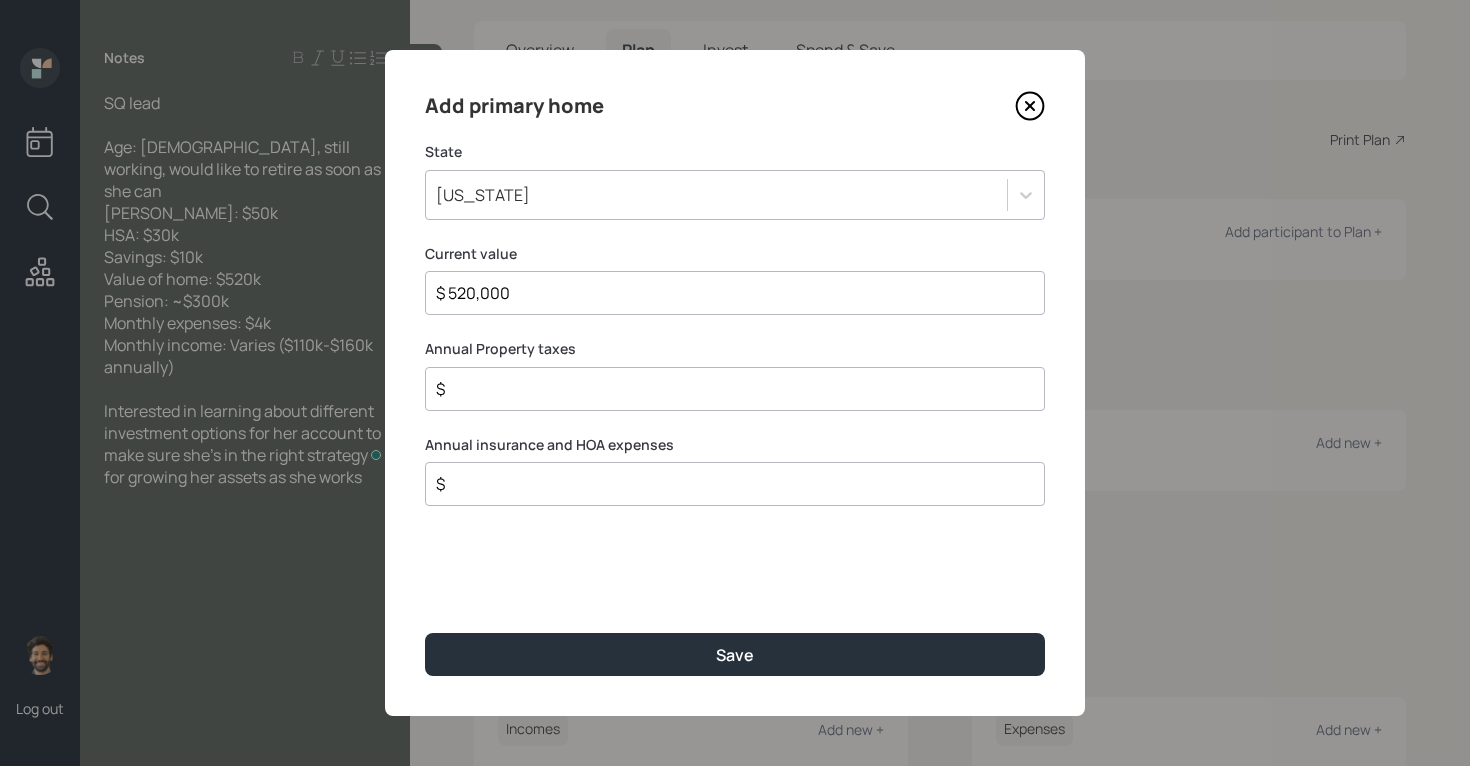 type on "$ 520,000" 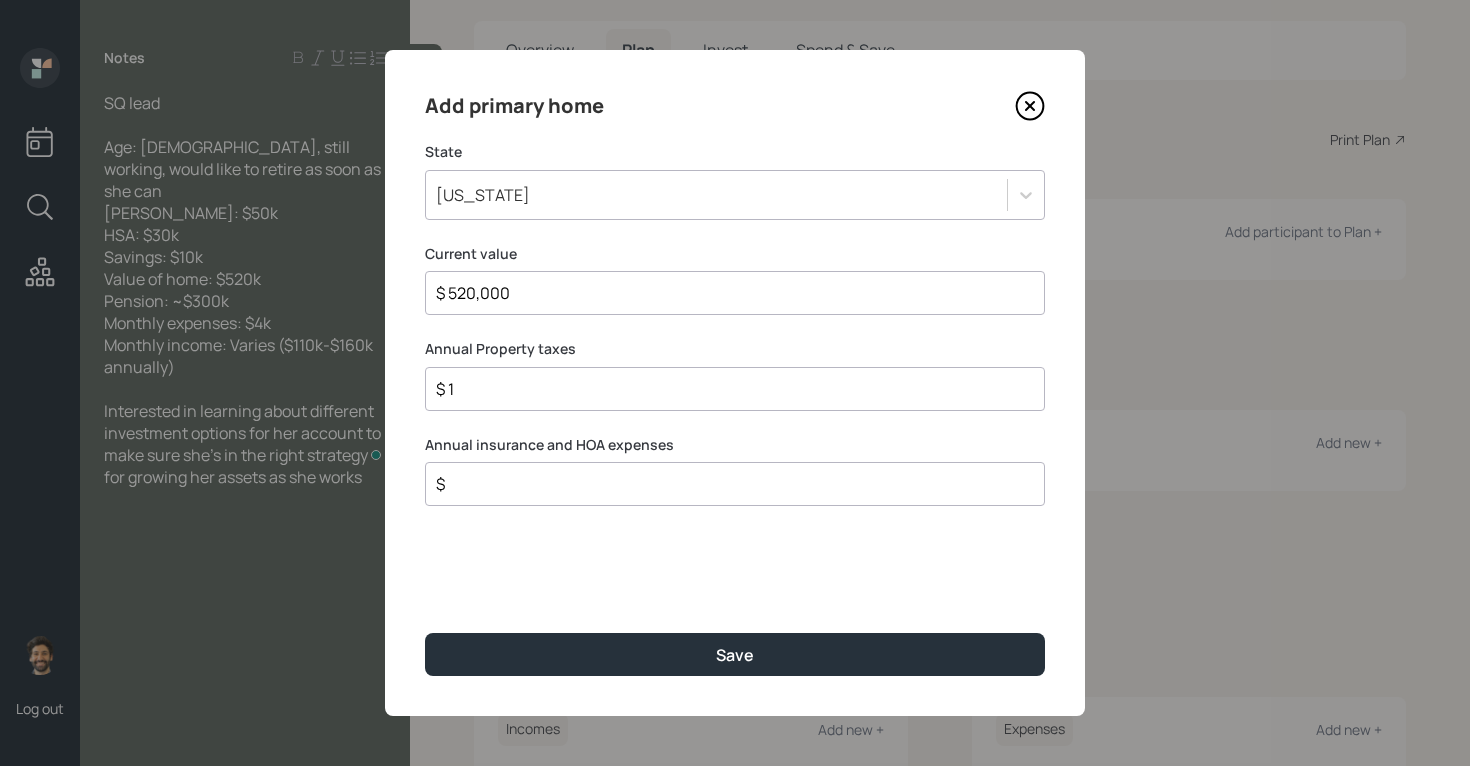 type on "$ 1" 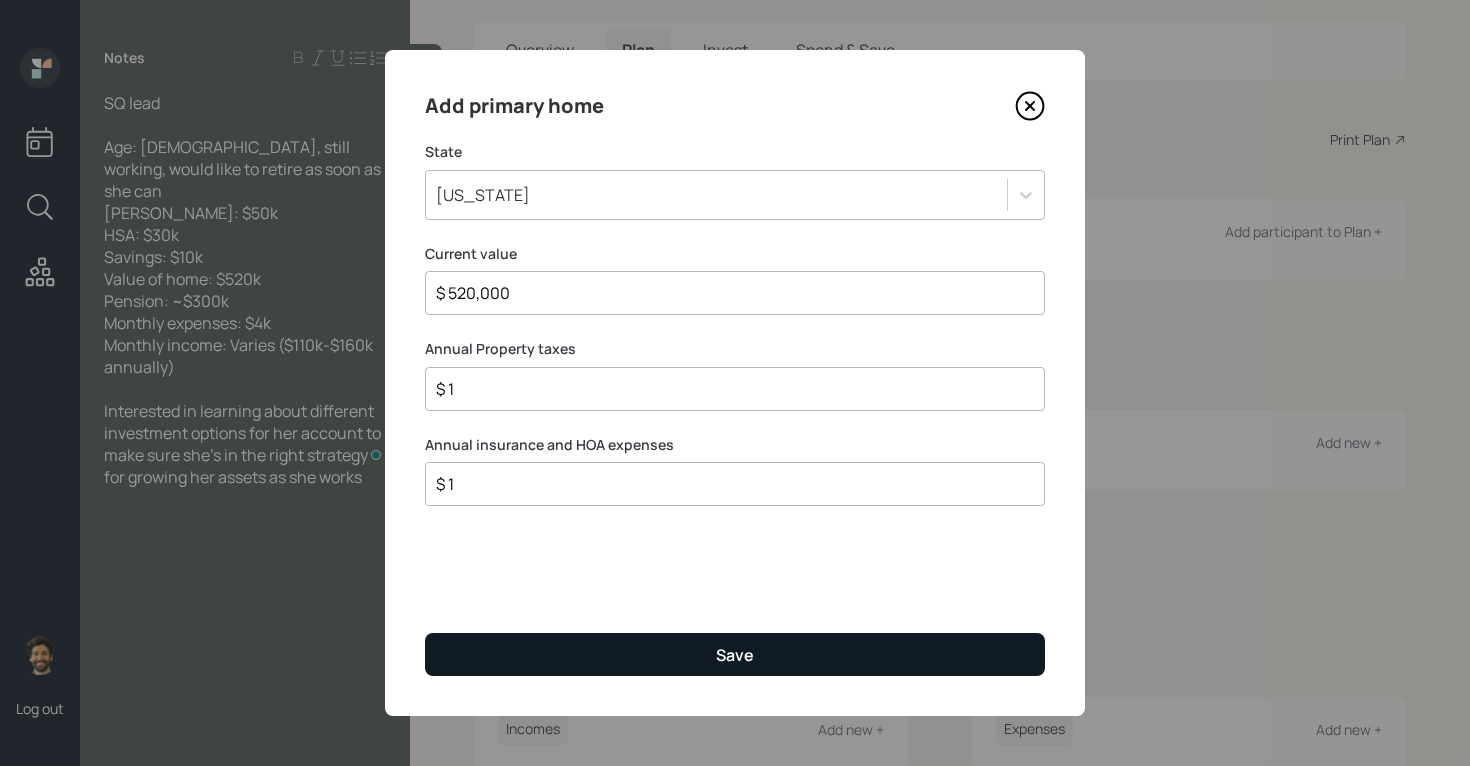 type on "$ 1" 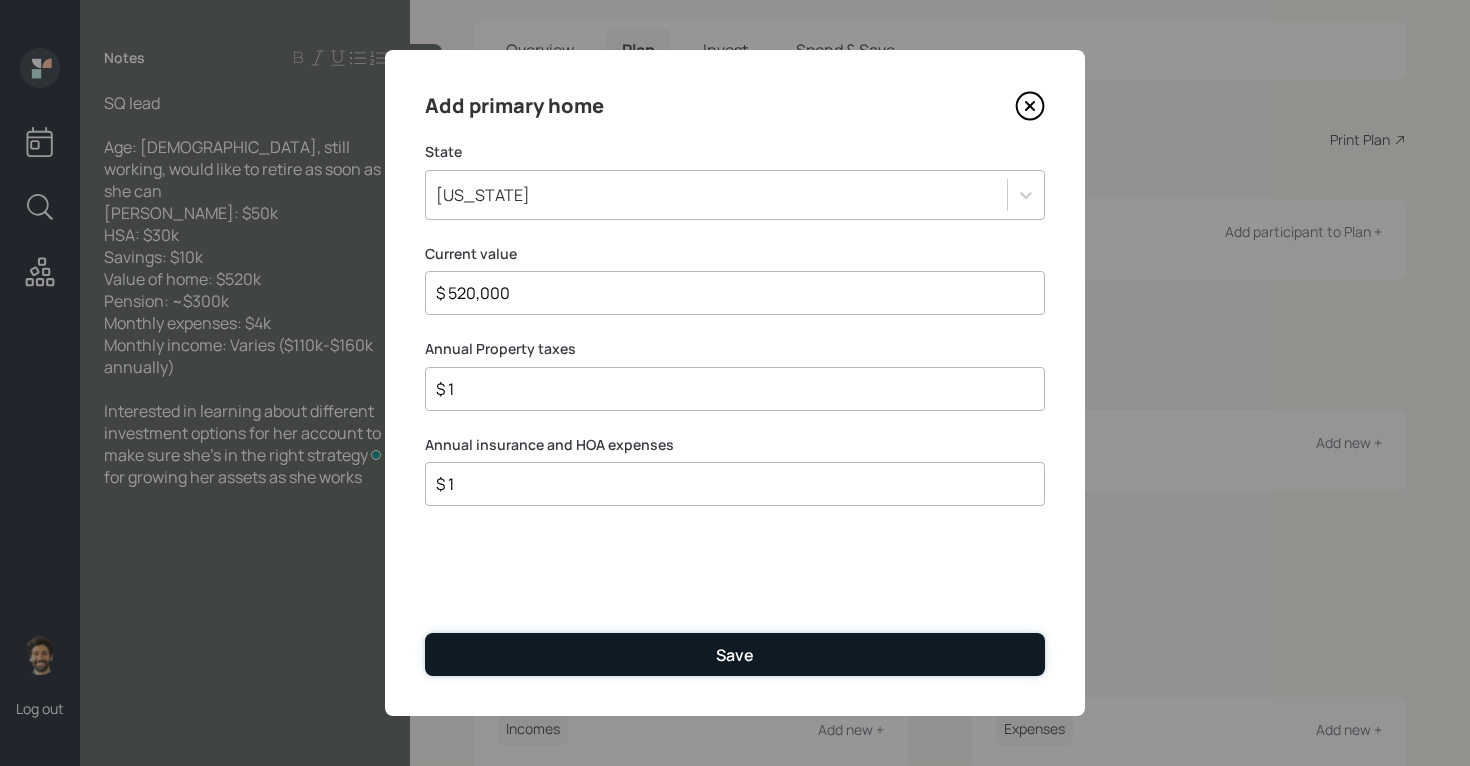 click on "Save" at bounding box center (735, 654) 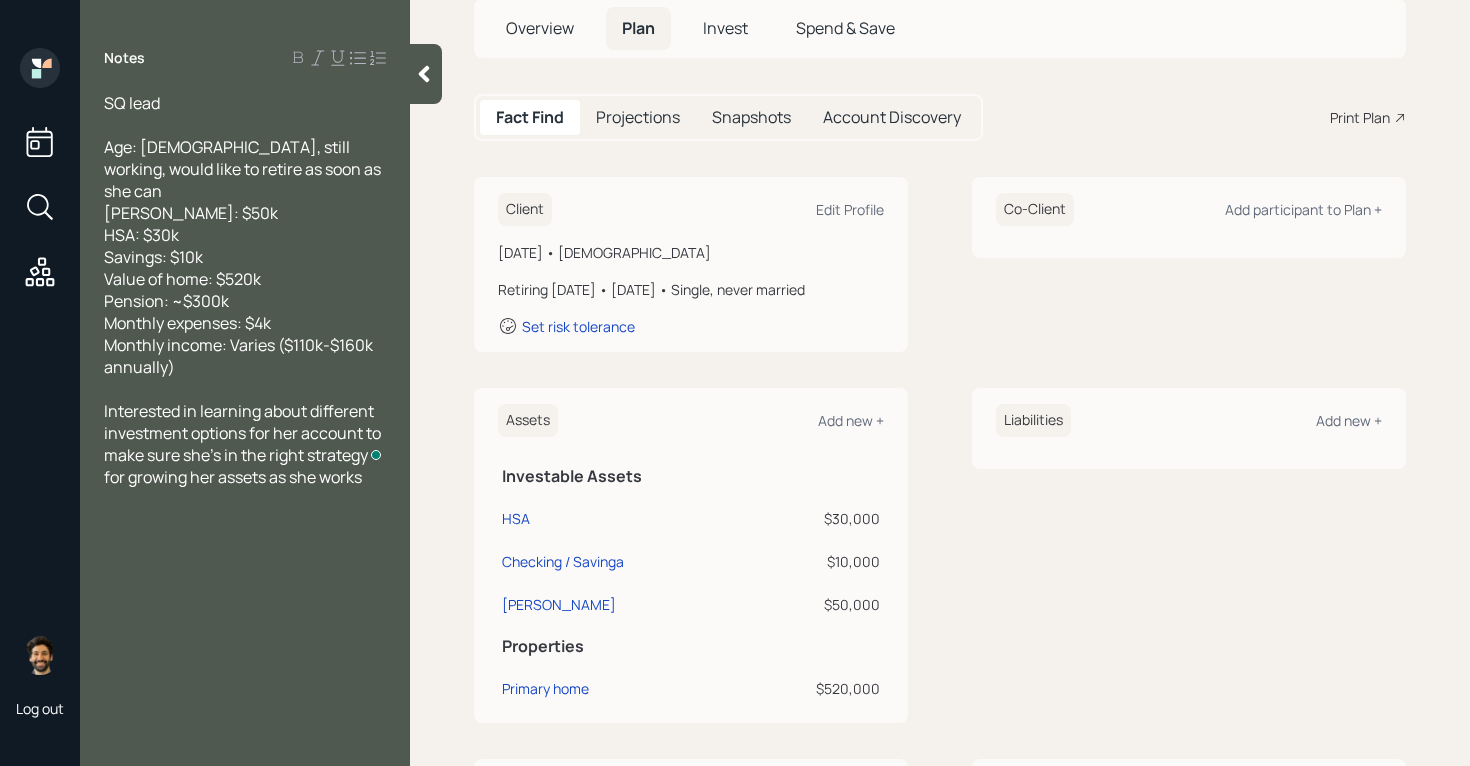 scroll, scrollTop: 137, scrollLeft: 0, axis: vertical 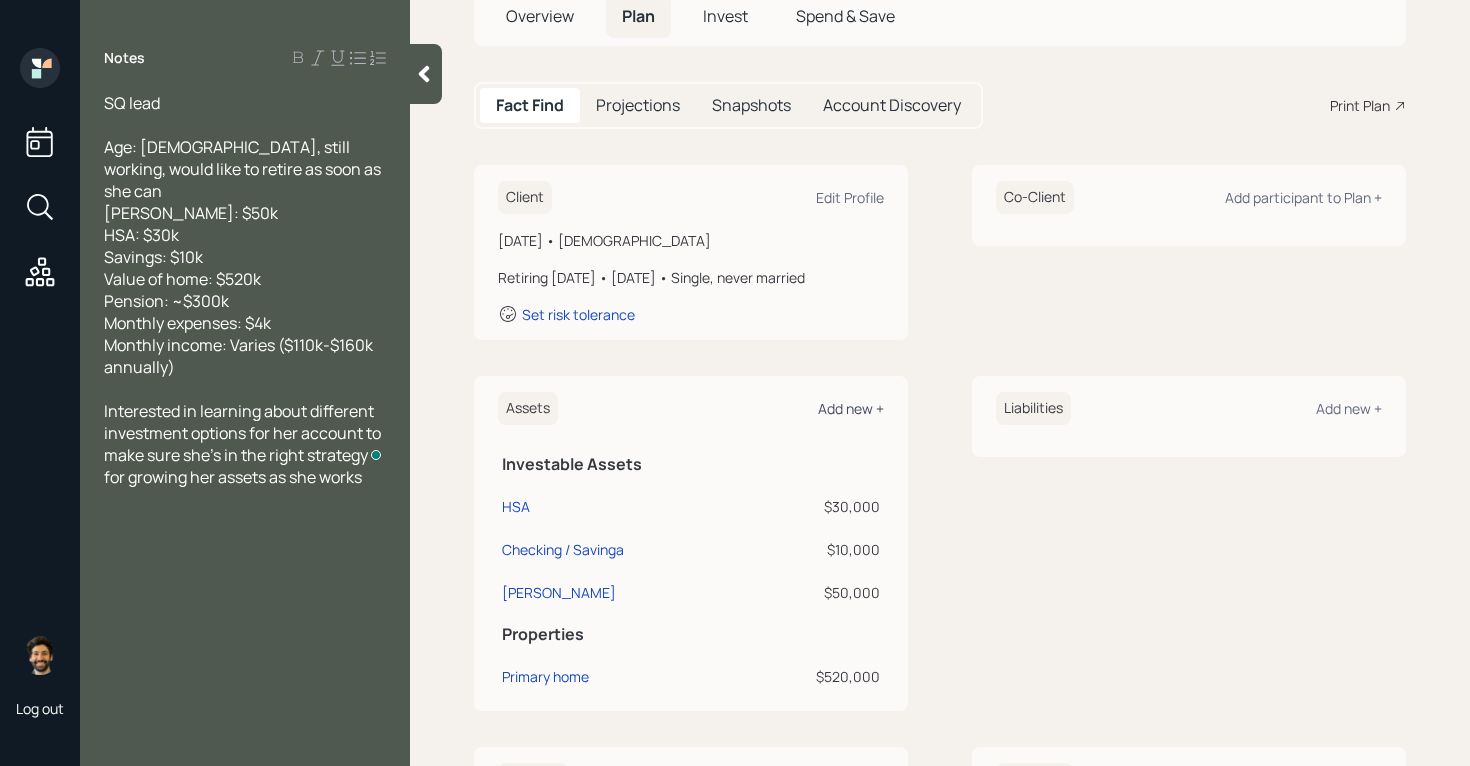 click on "Add new +" at bounding box center [851, 408] 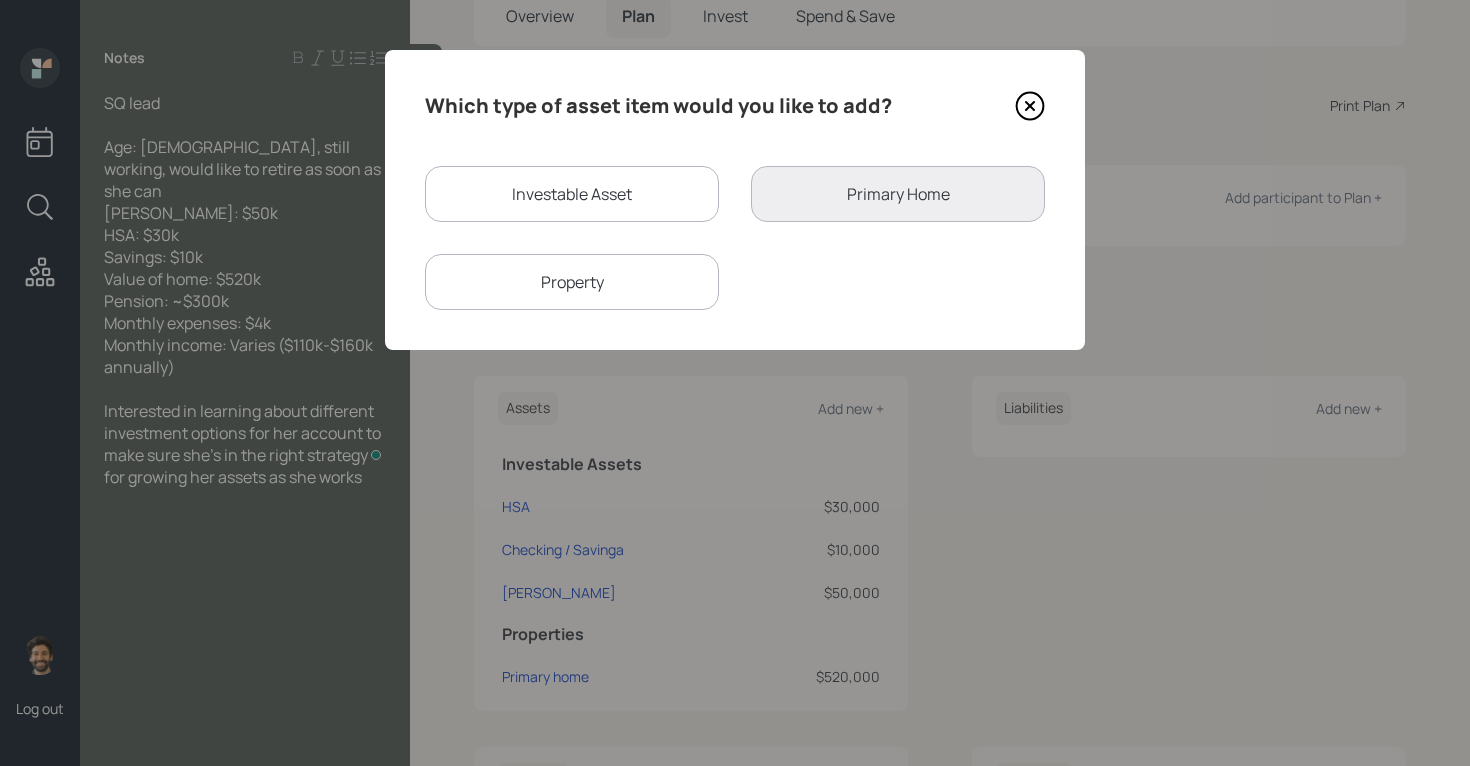 click on "Investable Asset" at bounding box center (572, 194) 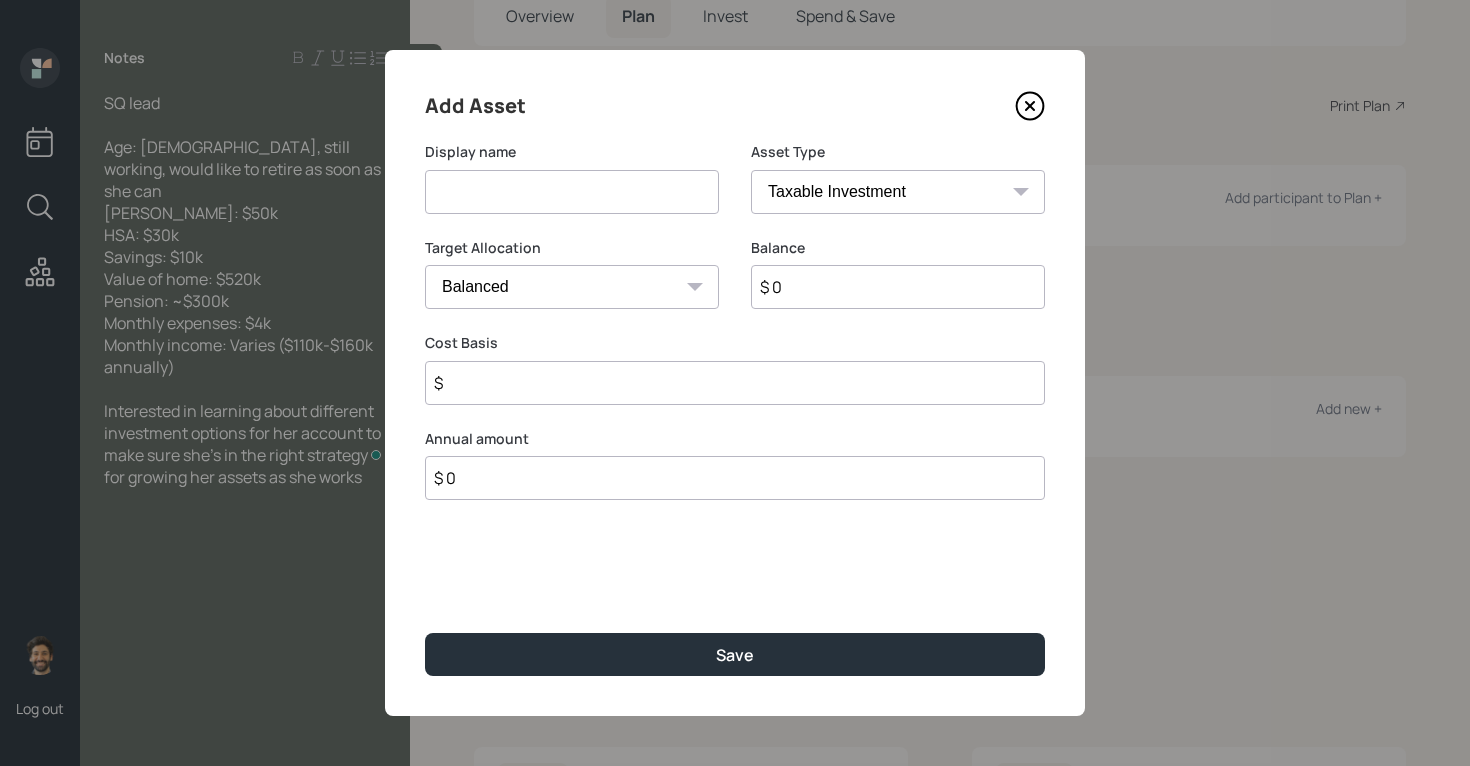 click at bounding box center (572, 192) 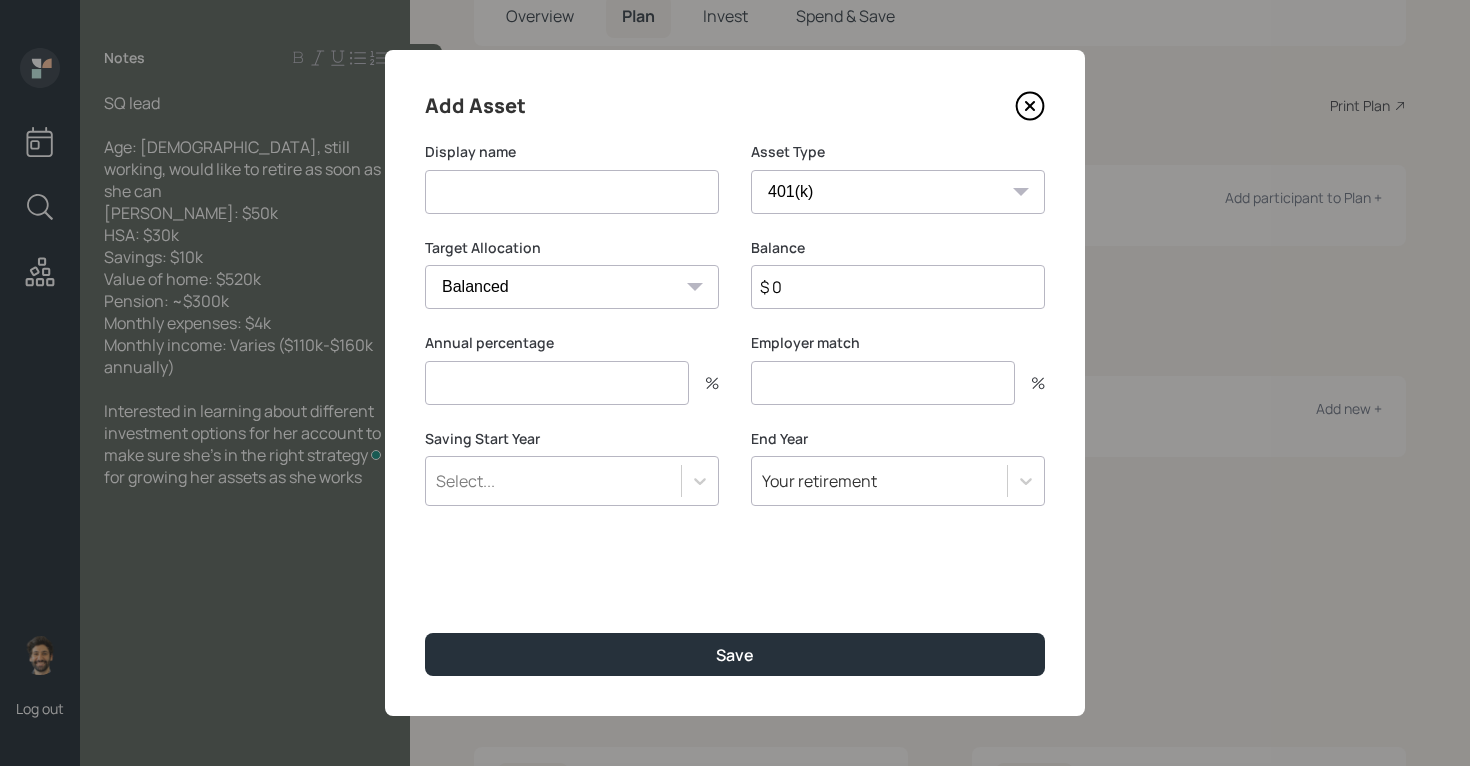 click at bounding box center [572, 192] 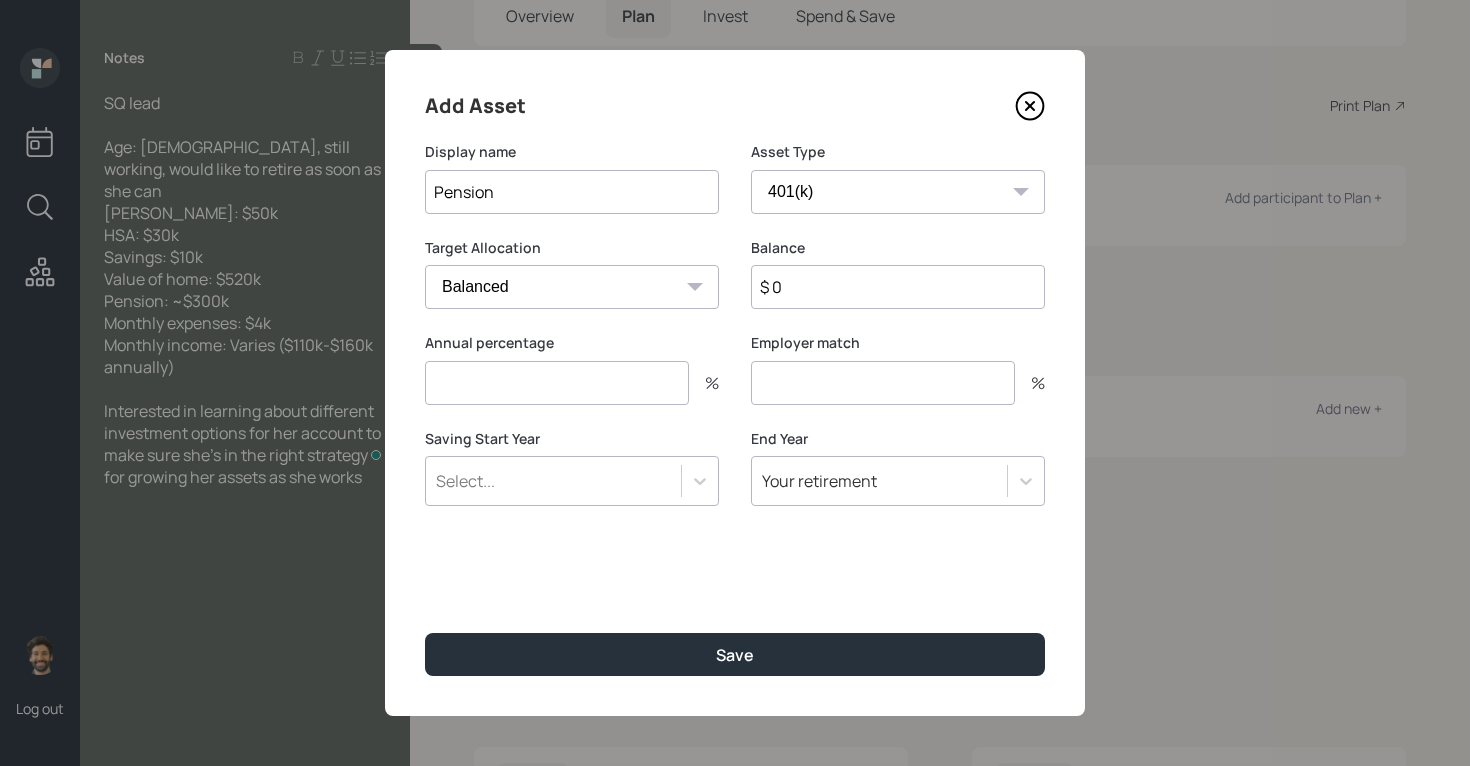 type on "Pension" 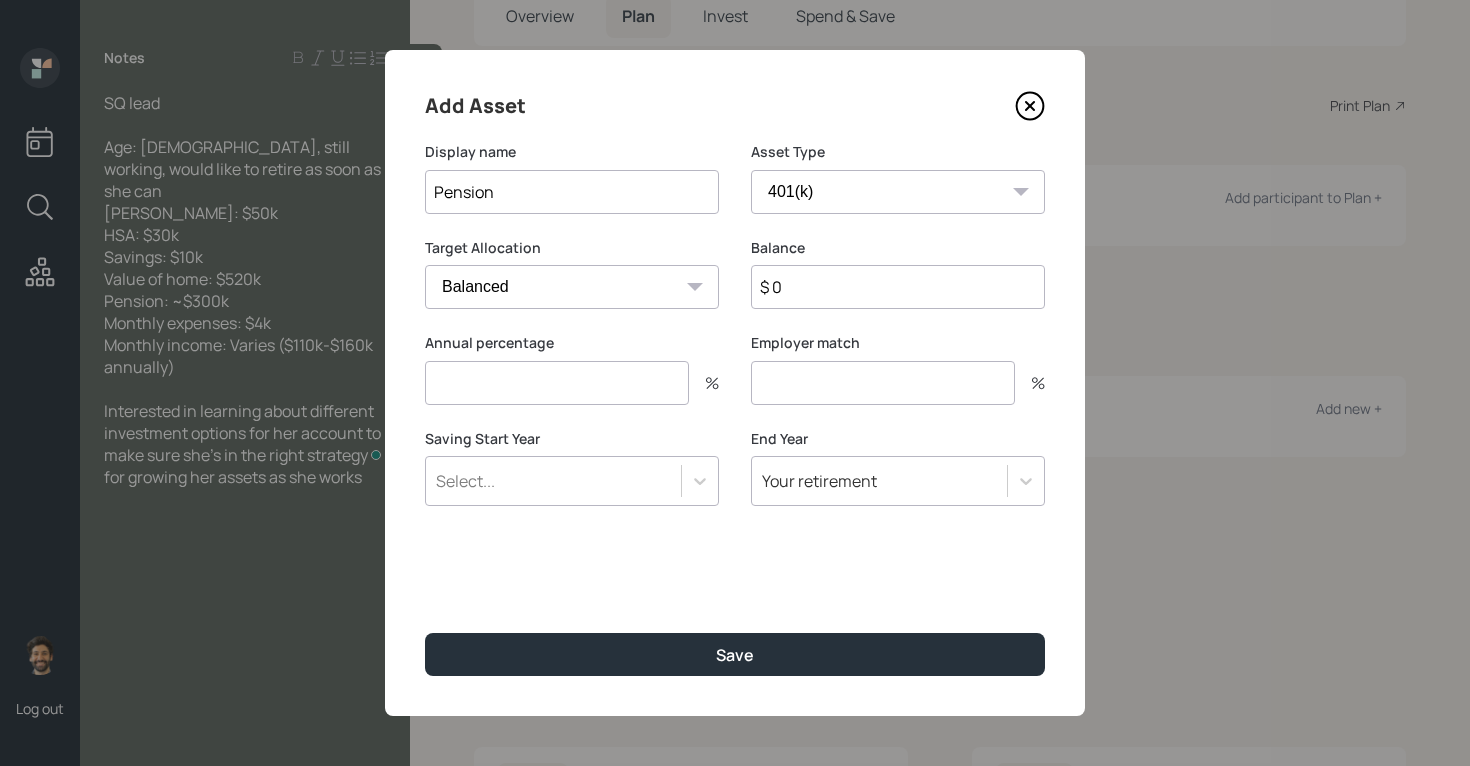 click on "$ 0" at bounding box center (898, 287) 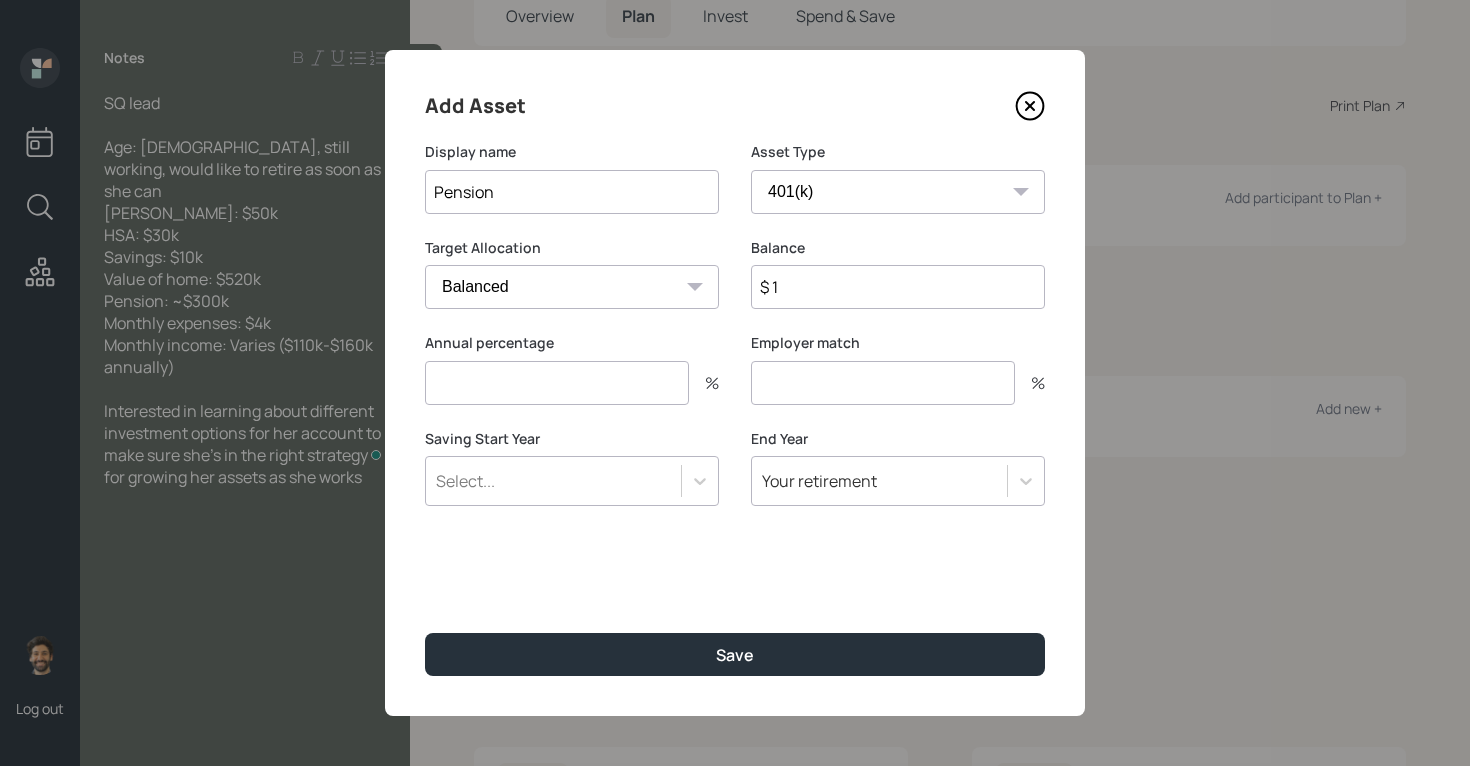 type on "$ 1" 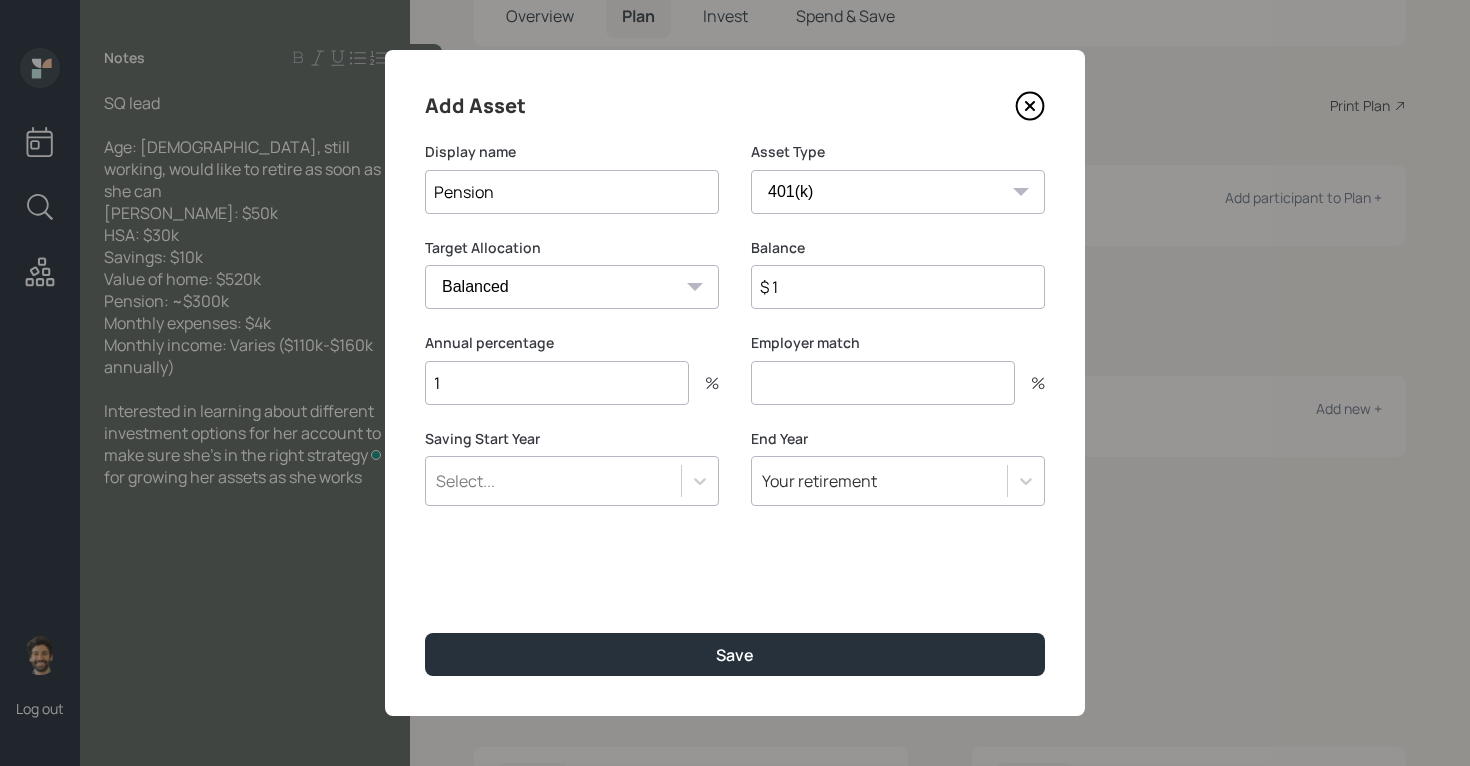 type on "1" 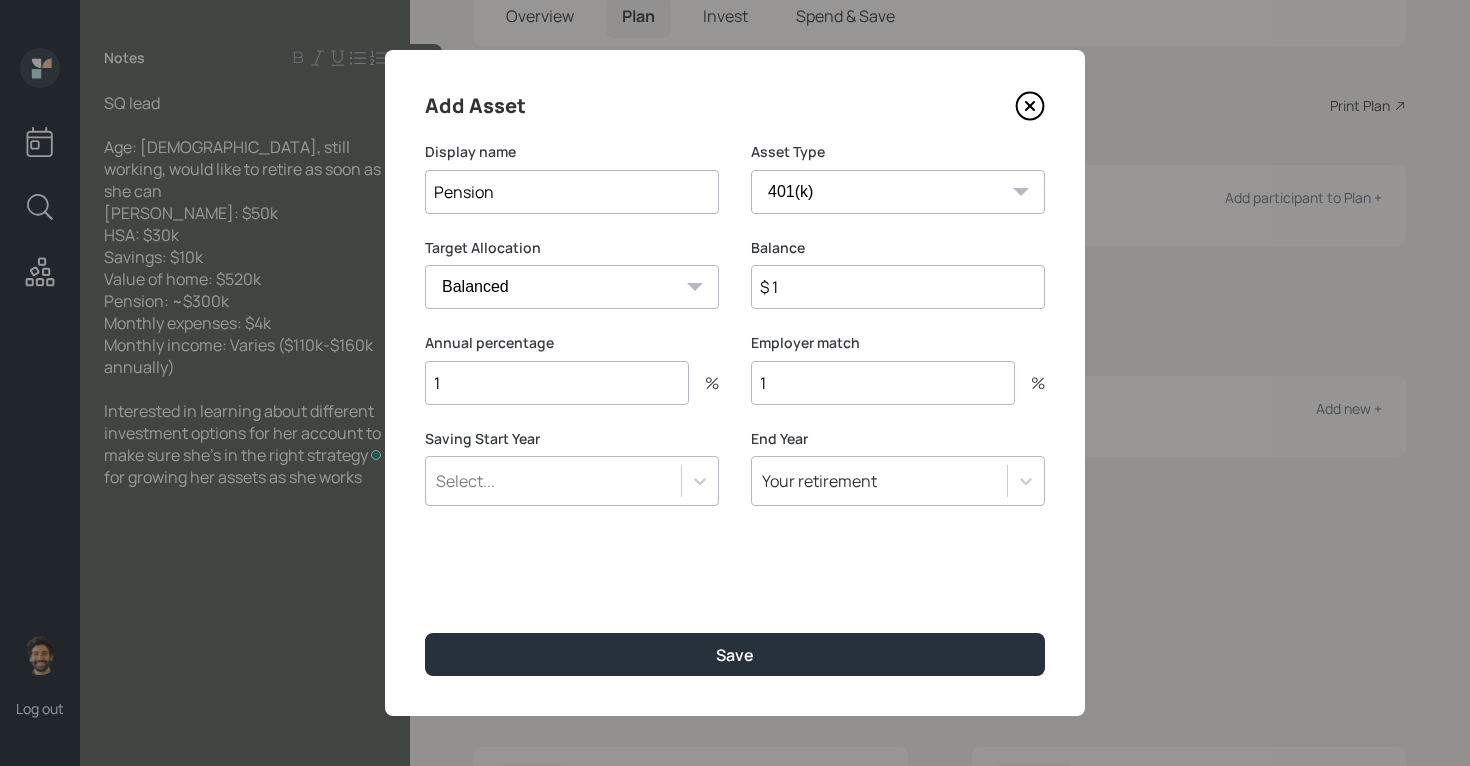 type on "1" 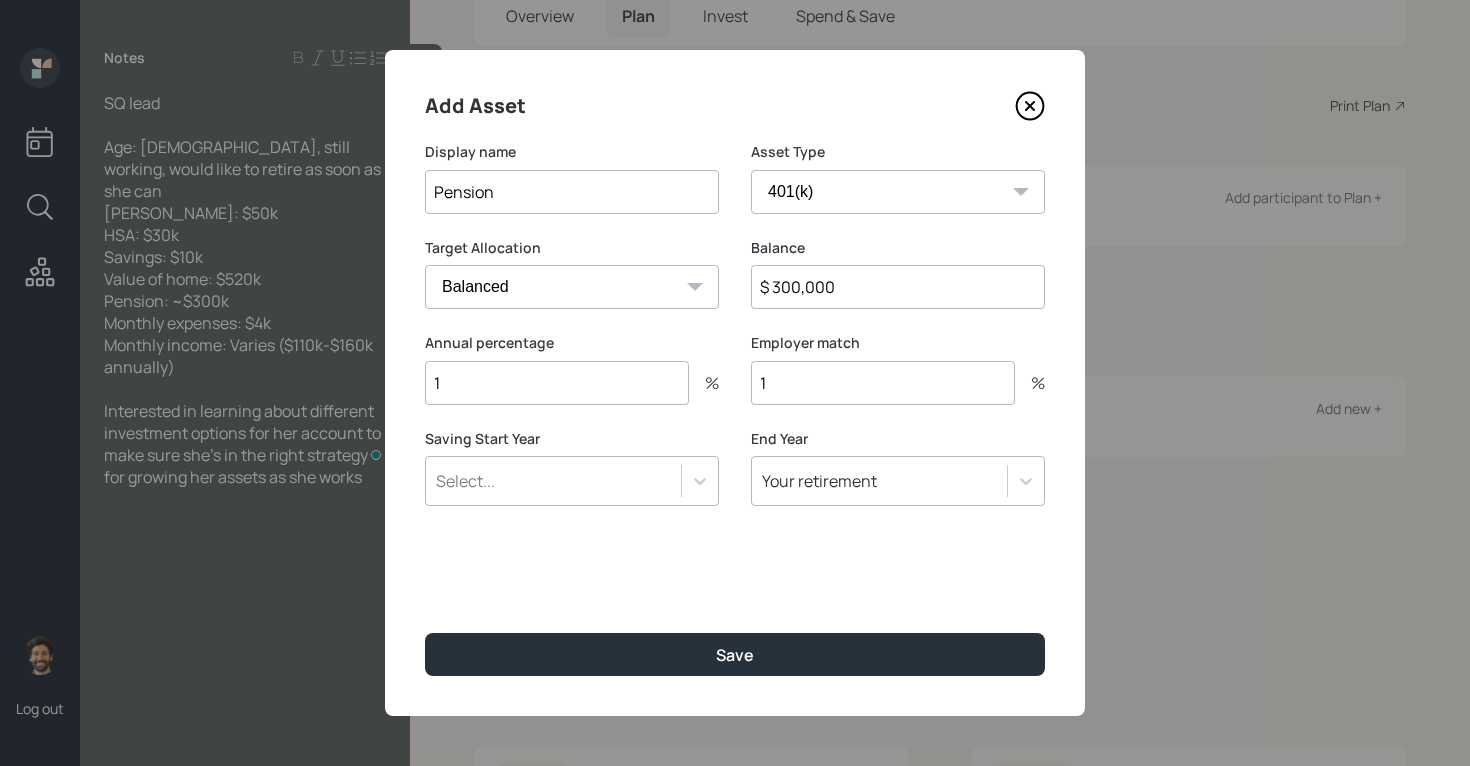 type on "$ 300,000" 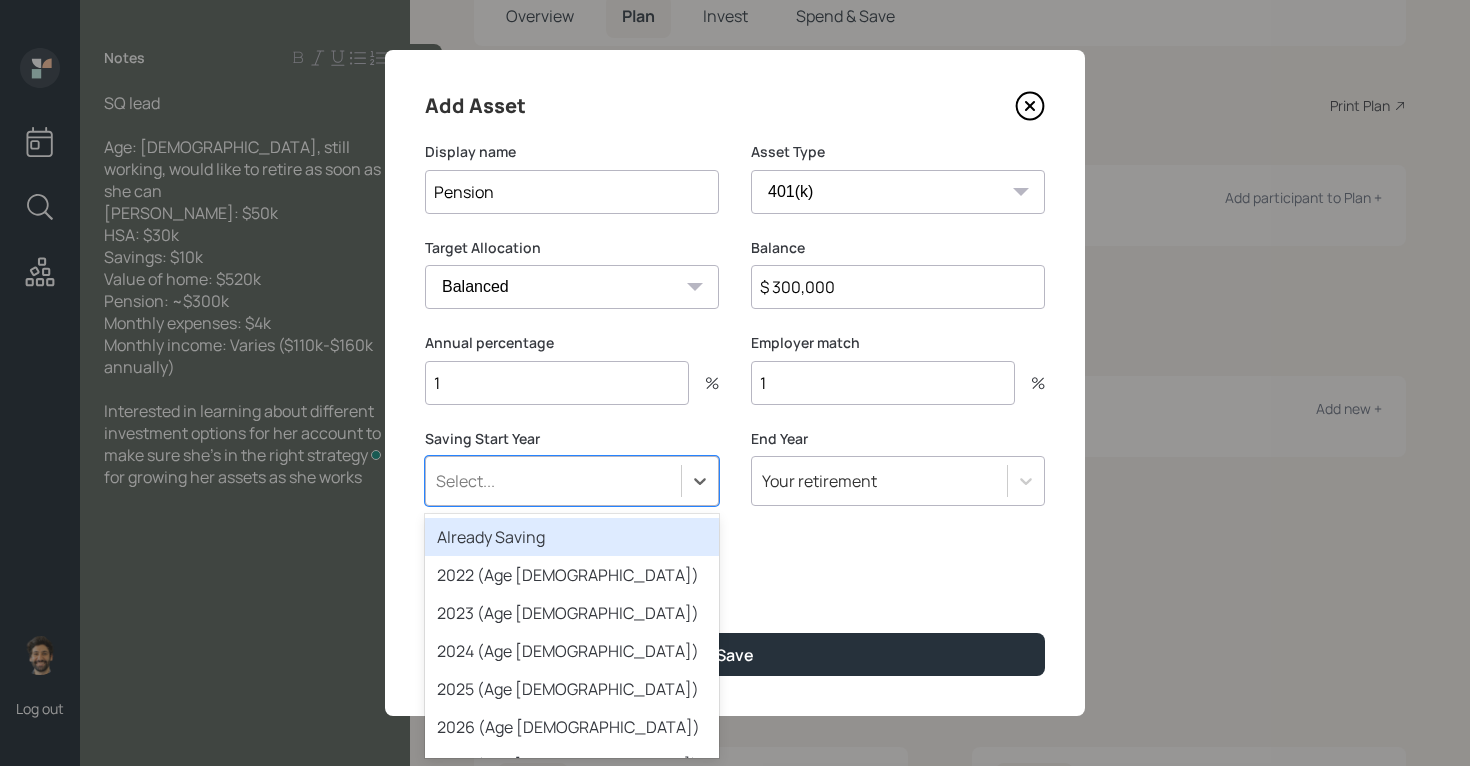 click on "Already Saving" at bounding box center (572, 537) 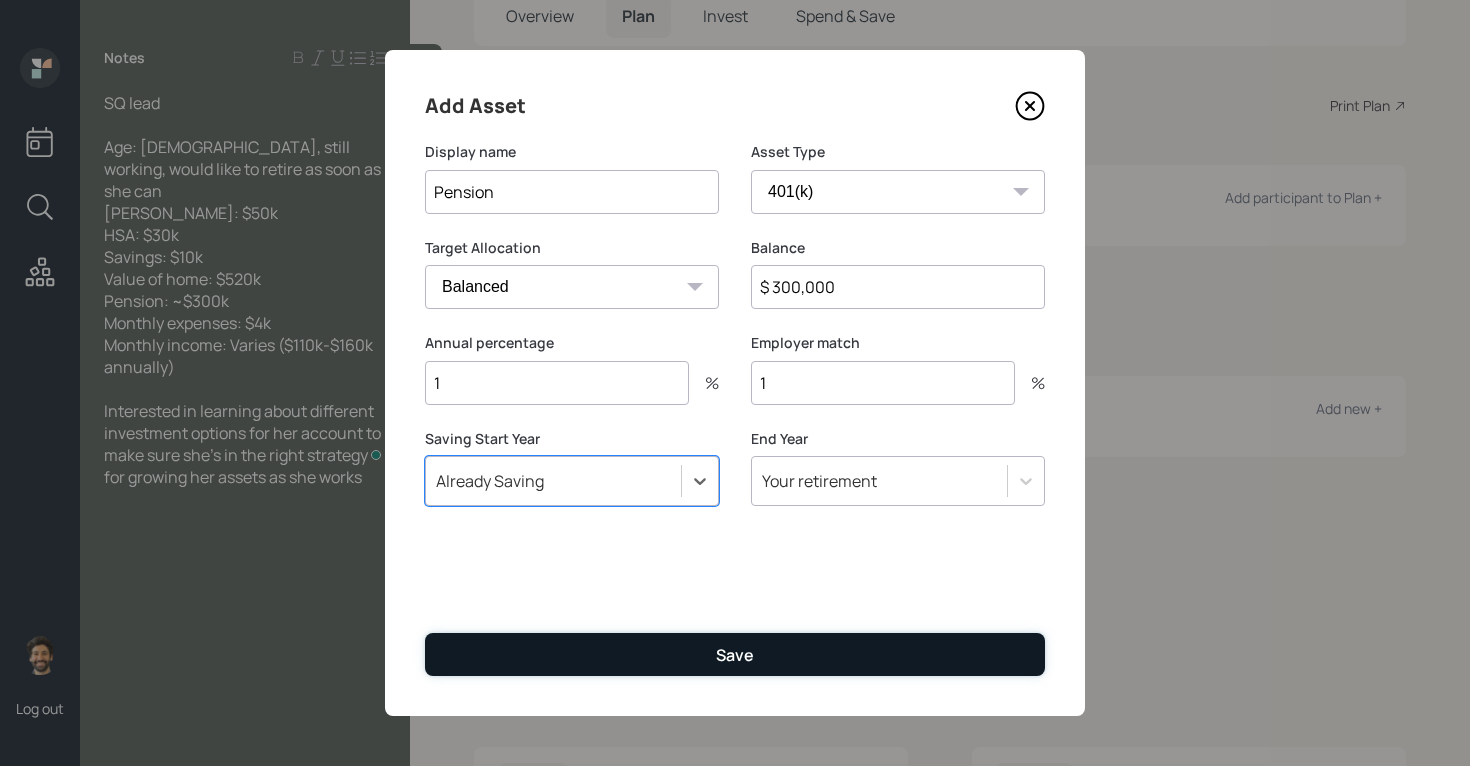 click on "Save" at bounding box center (735, 654) 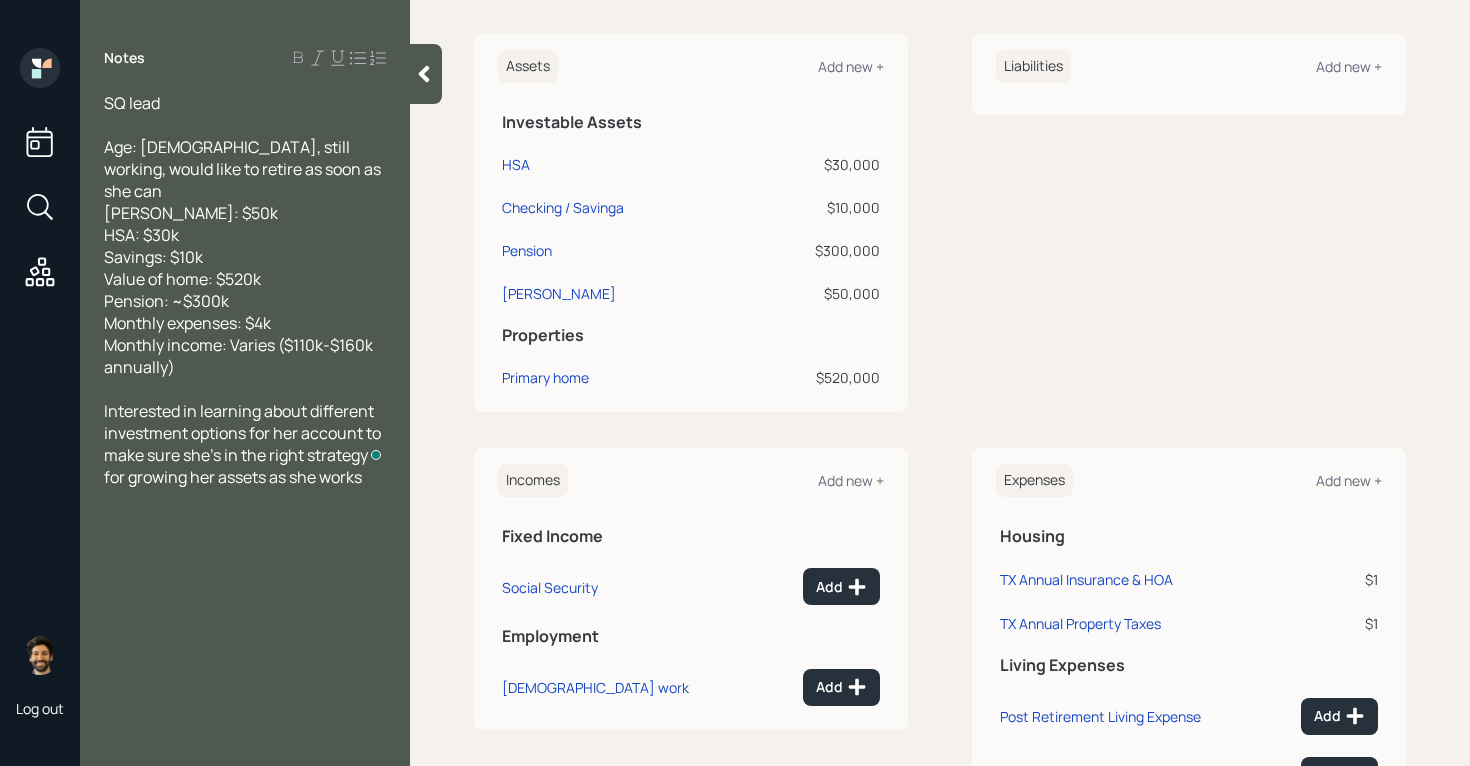 scroll, scrollTop: 679, scrollLeft: 0, axis: vertical 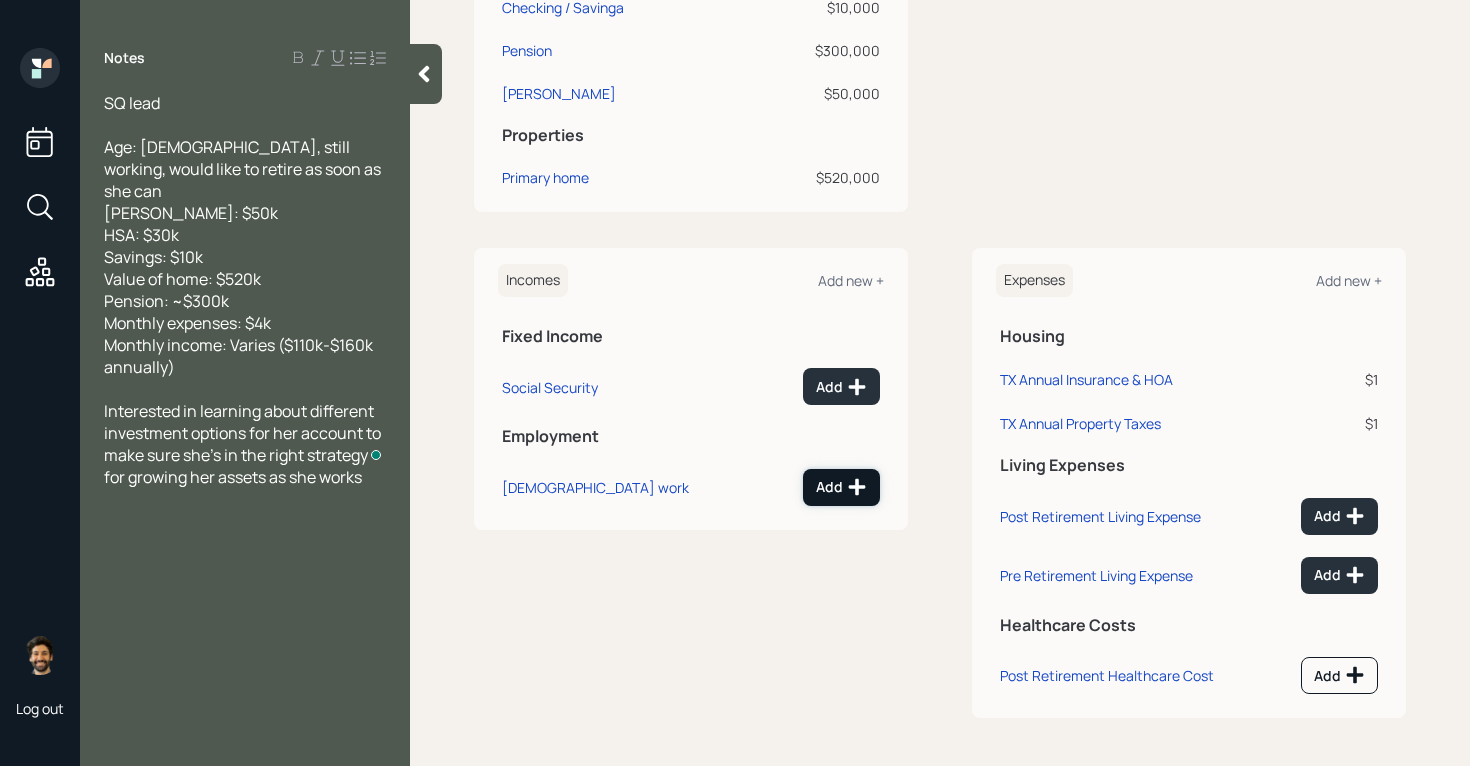 click 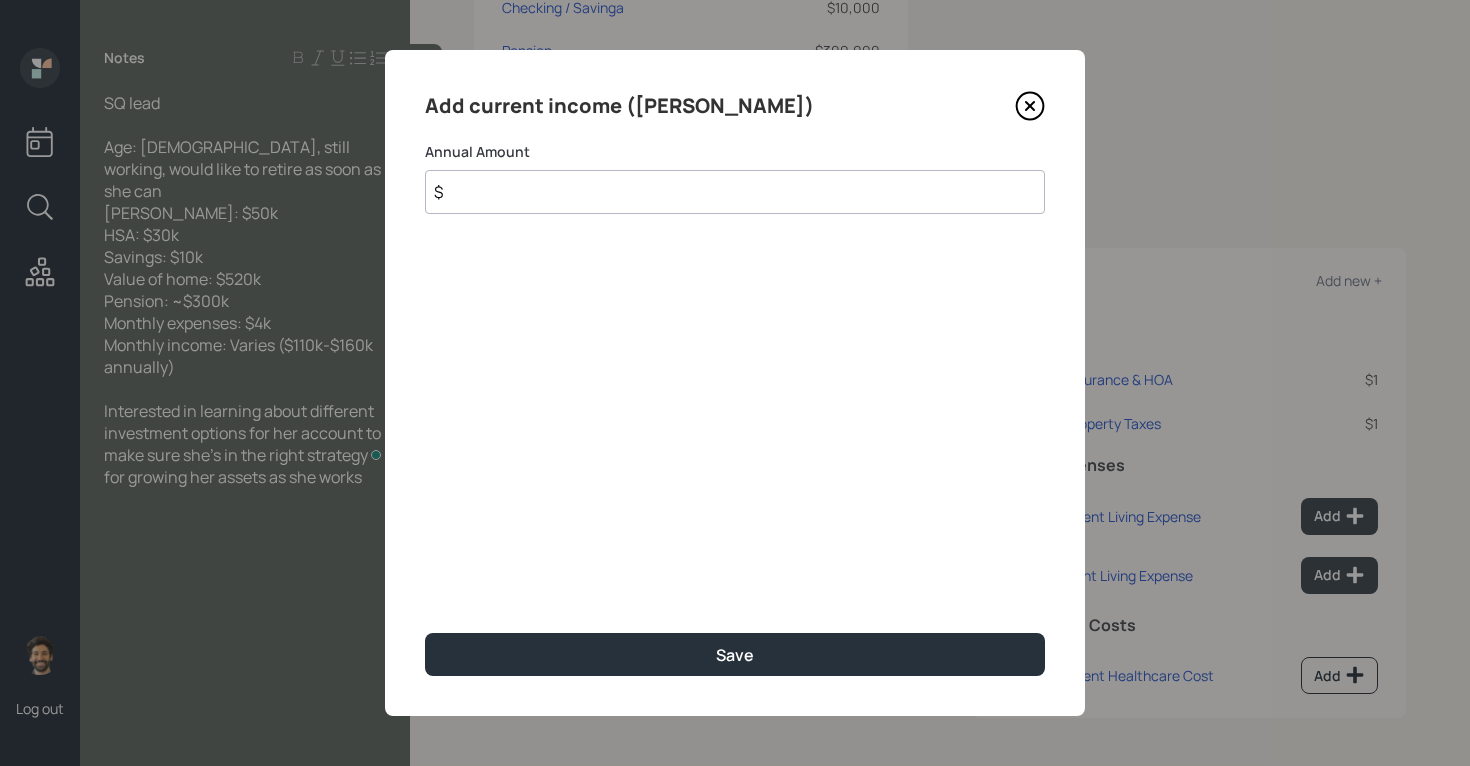 click on "$" at bounding box center [735, 192] 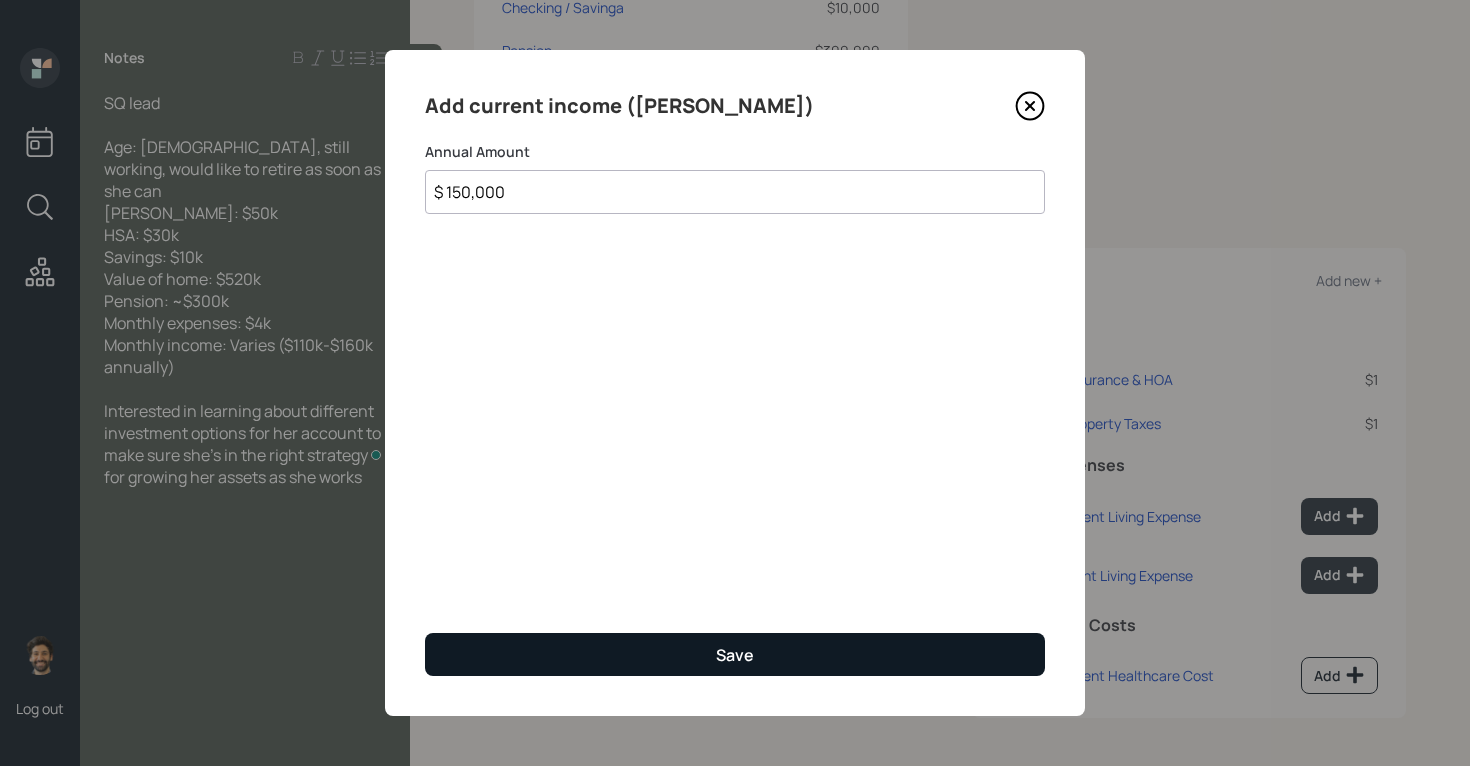 type on "$ 150,000" 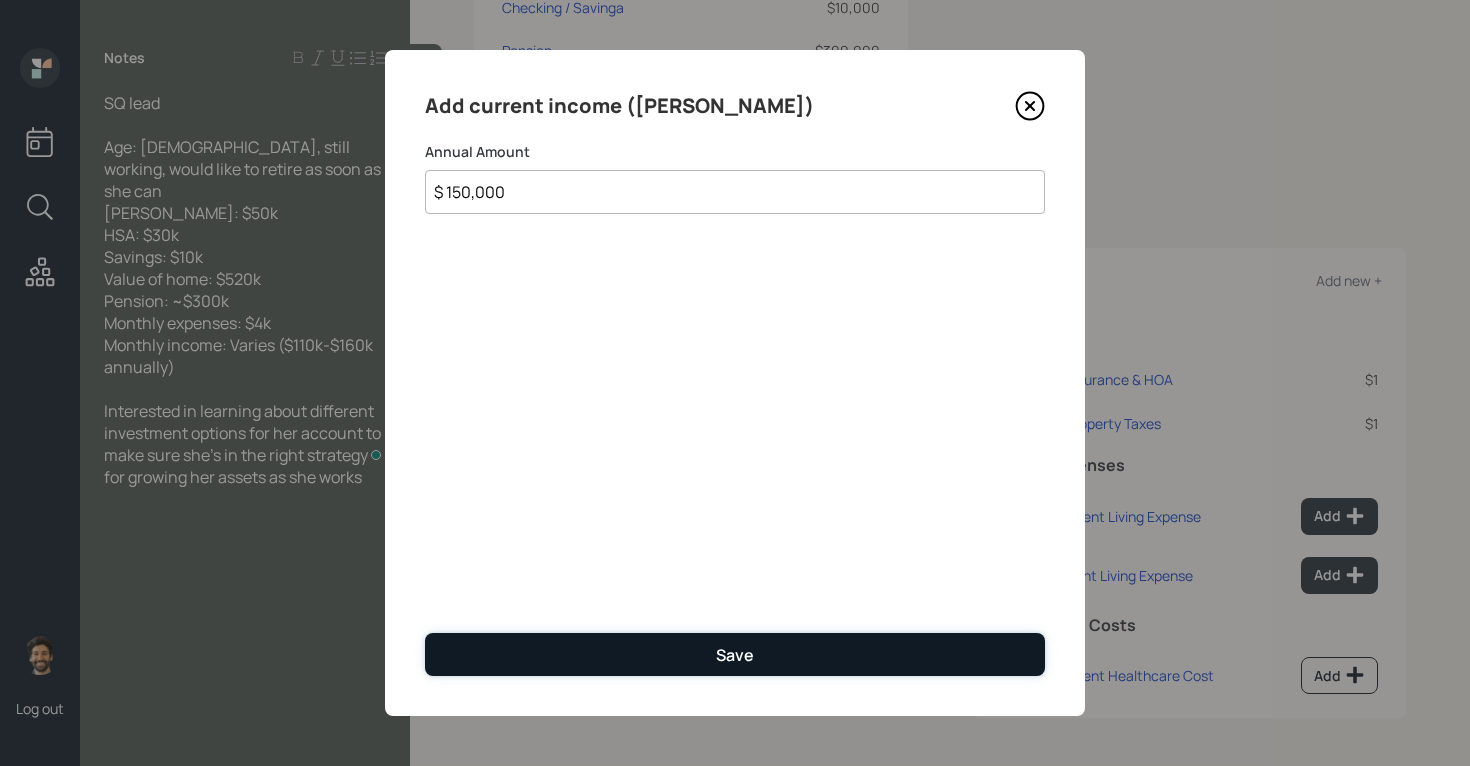 click on "Save" at bounding box center [735, 654] 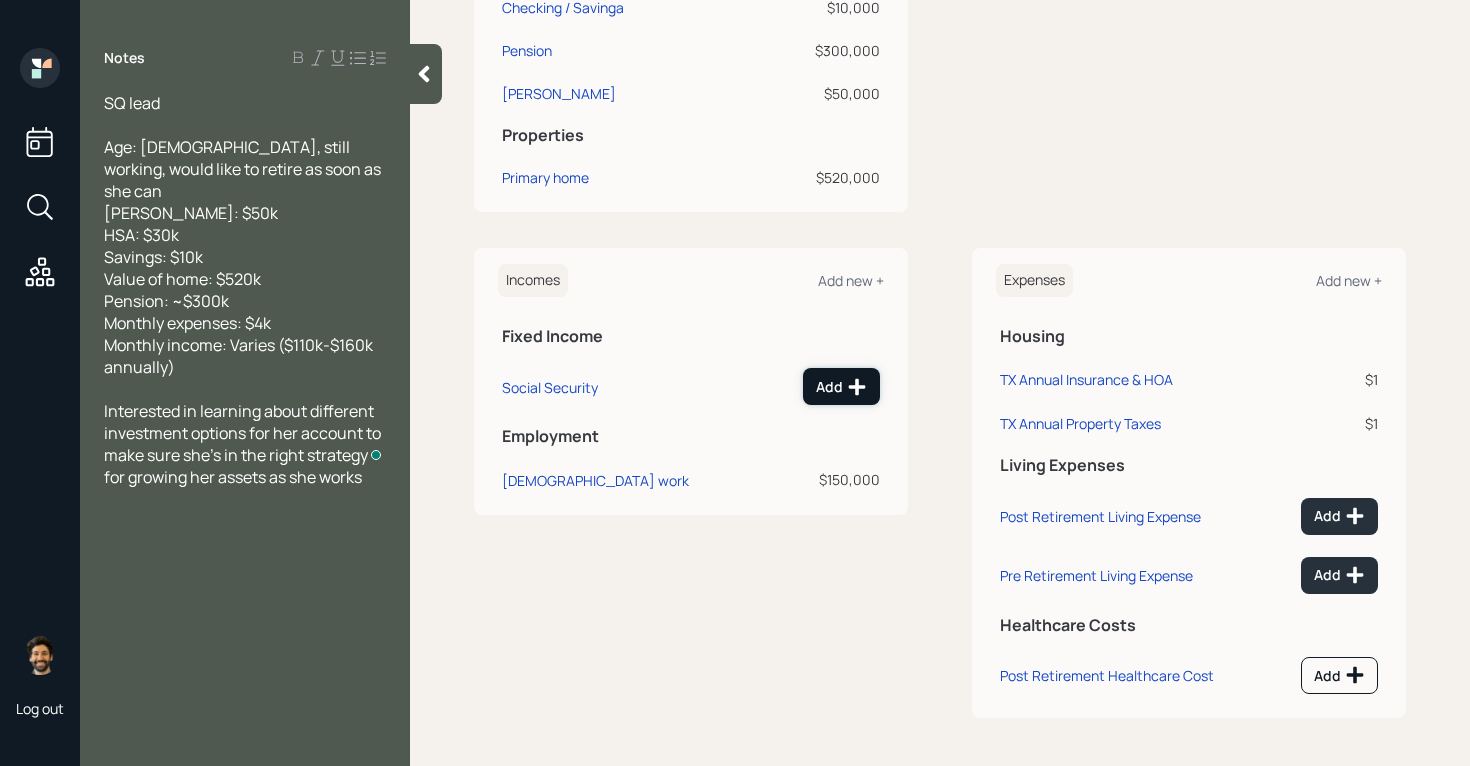click on "Add" at bounding box center [841, 387] 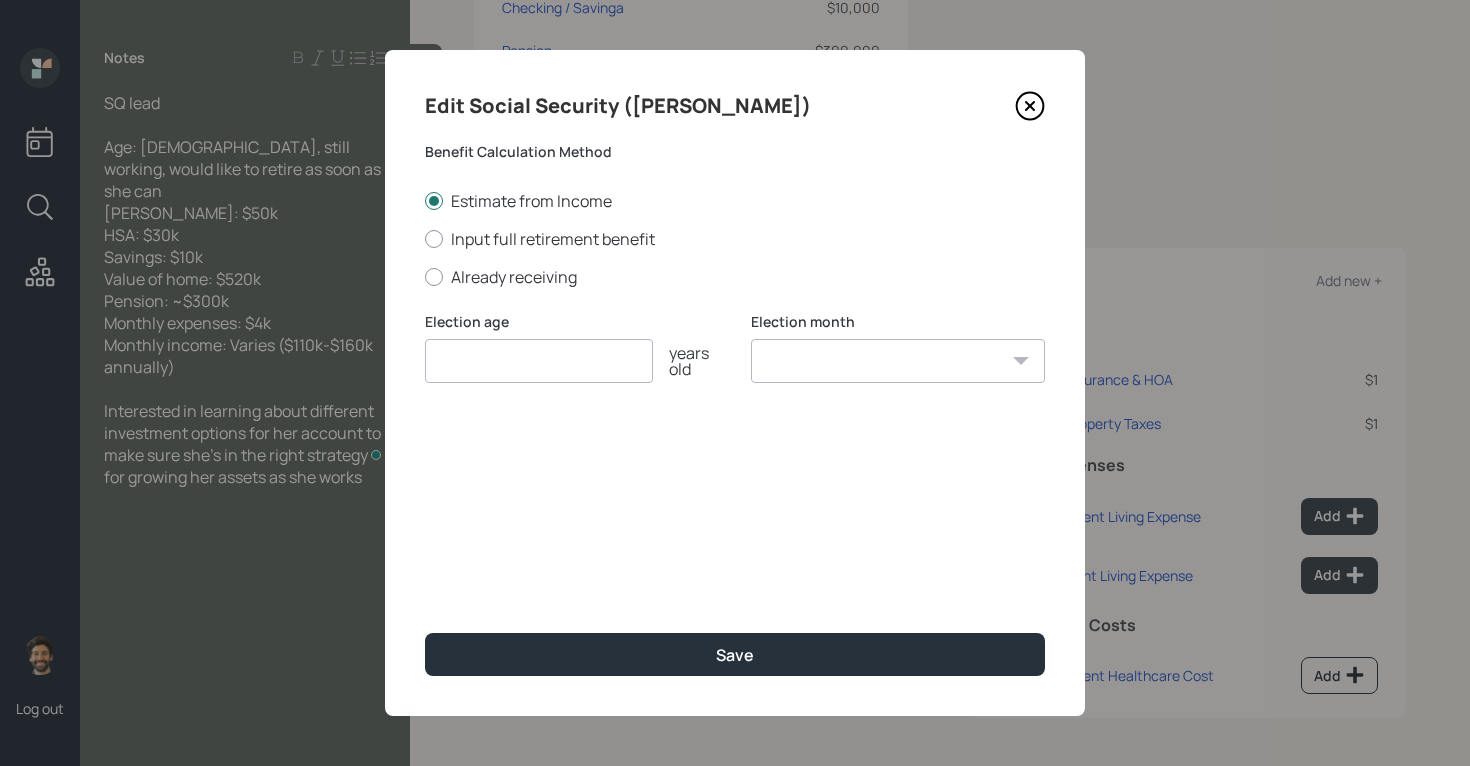 click at bounding box center (539, 361) 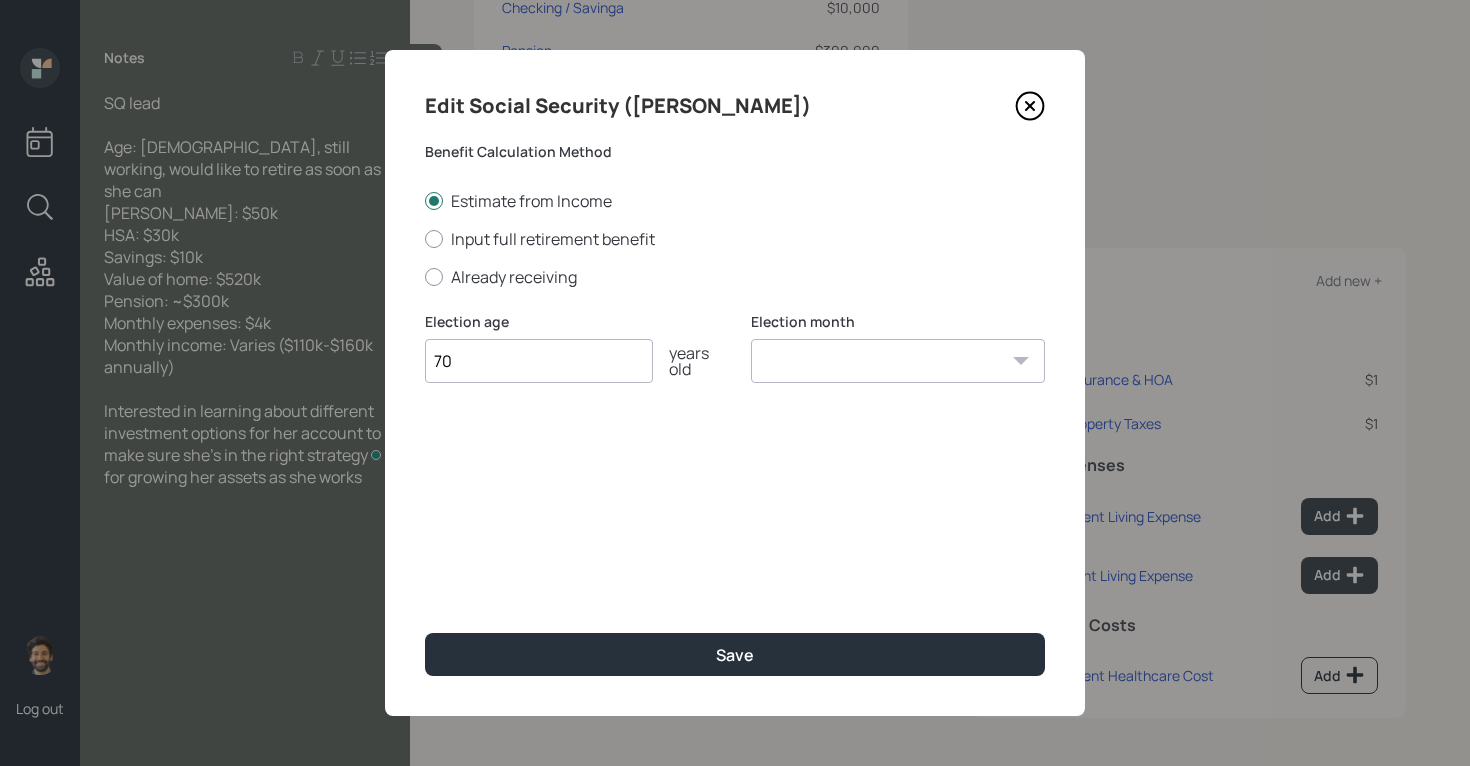 type on "70" 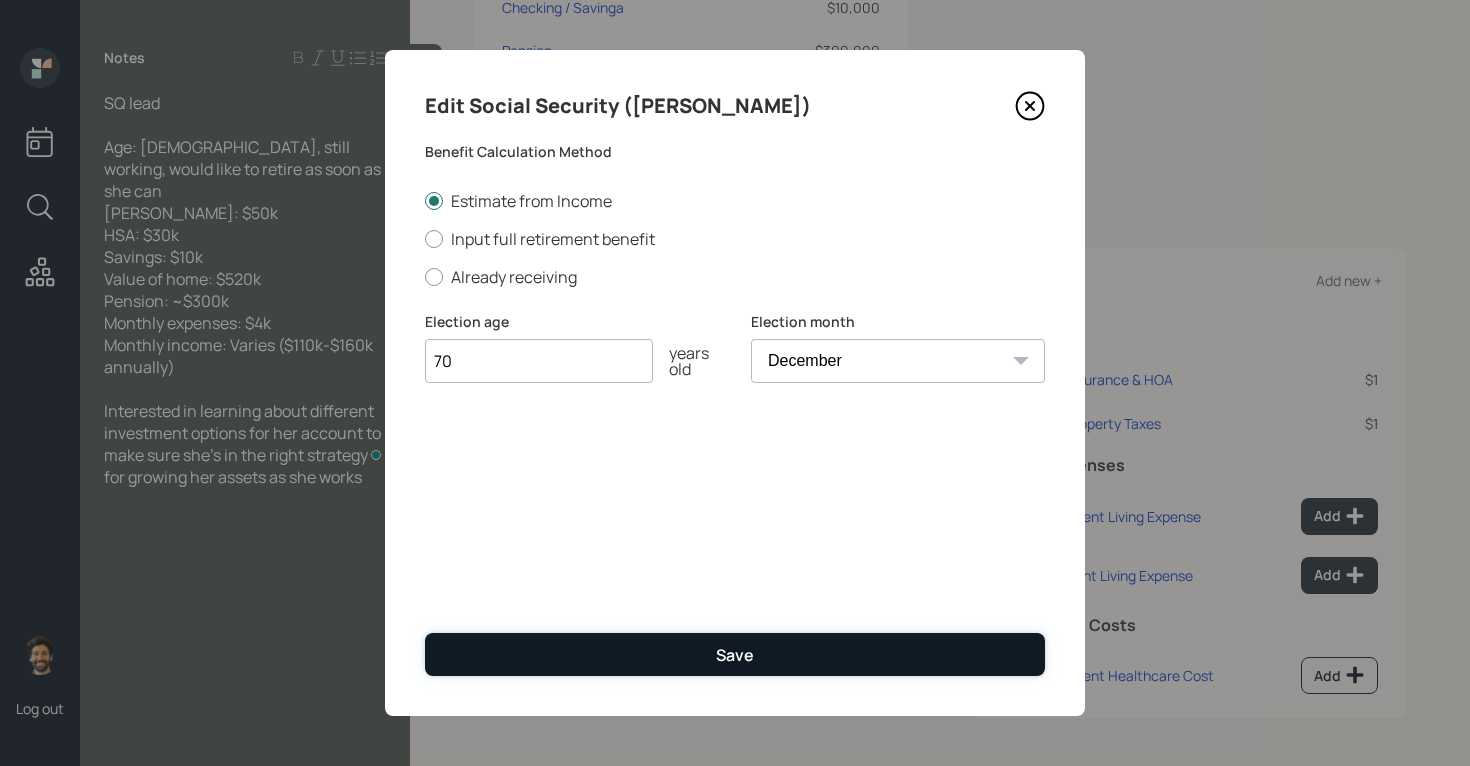 click on "Save" at bounding box center (735, 654) 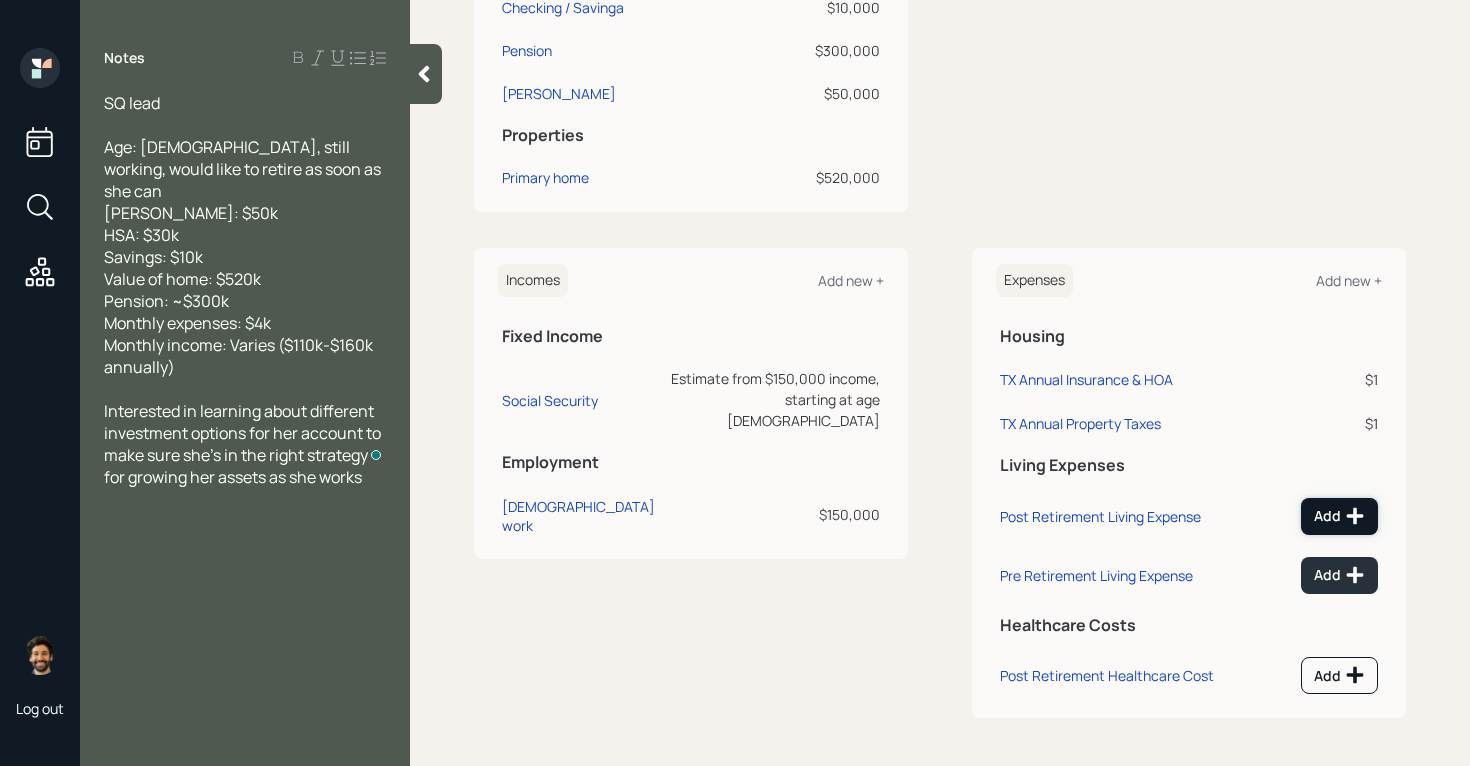 click on "Add" at bounding box center [1339, 516] 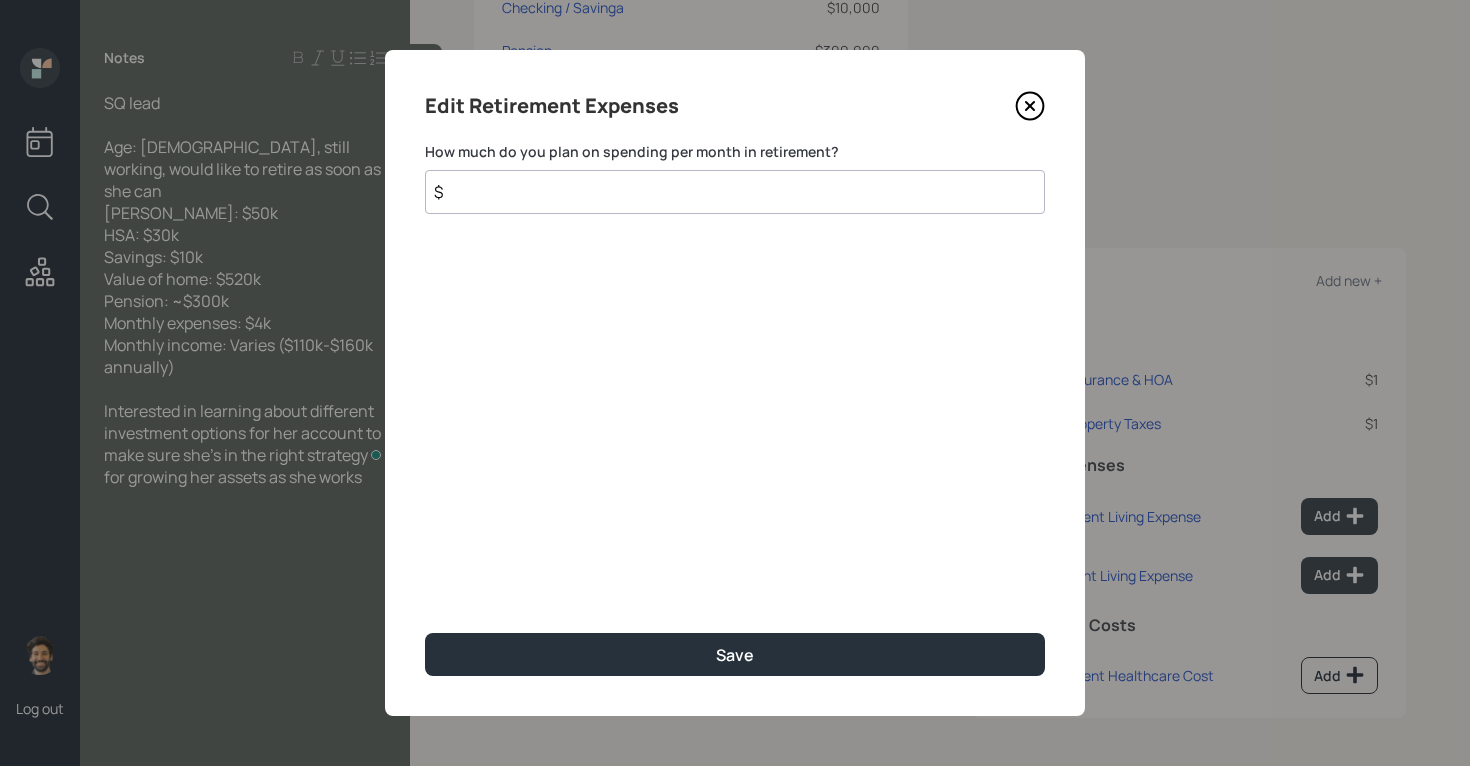click on "$" at bounding box center [735, 192] 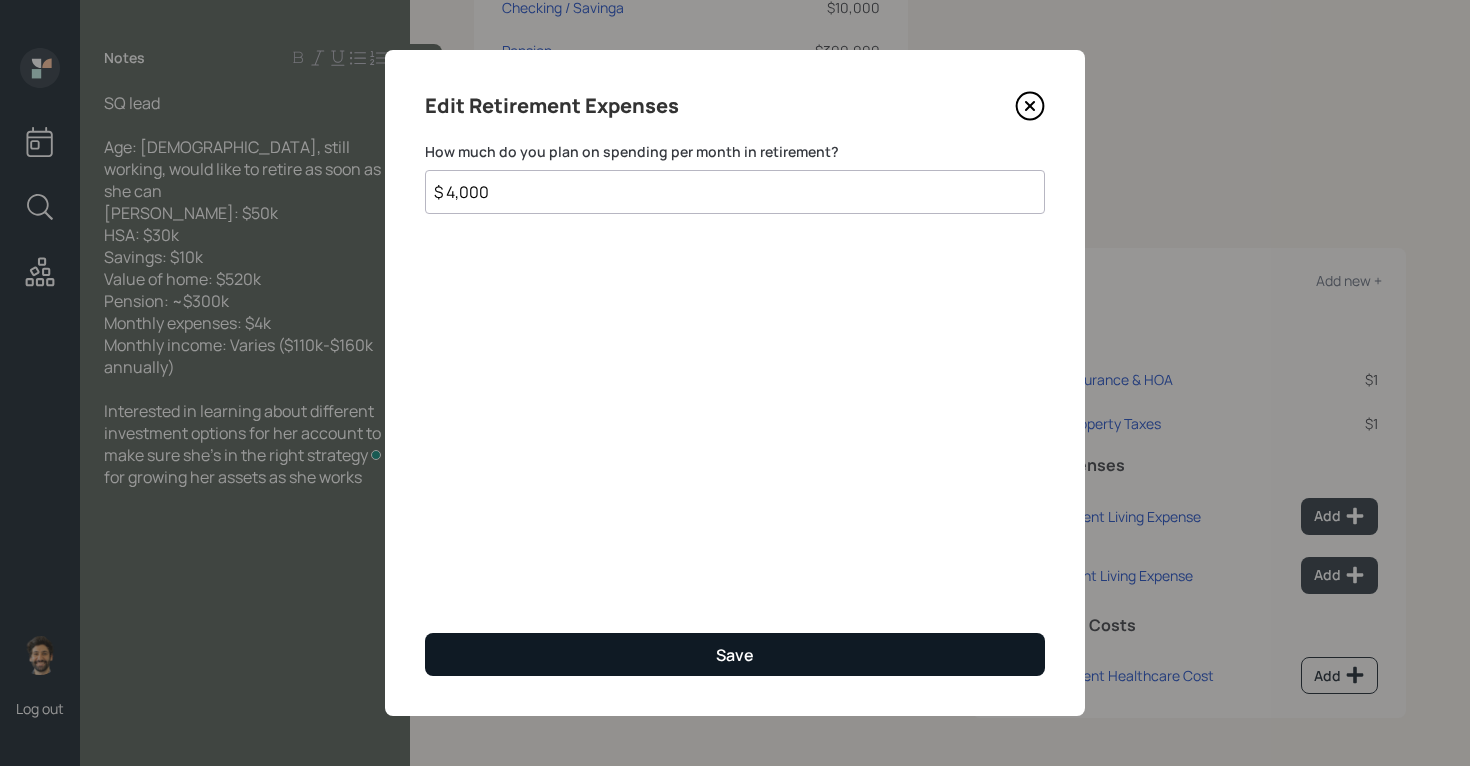 type on "$ 4,000" 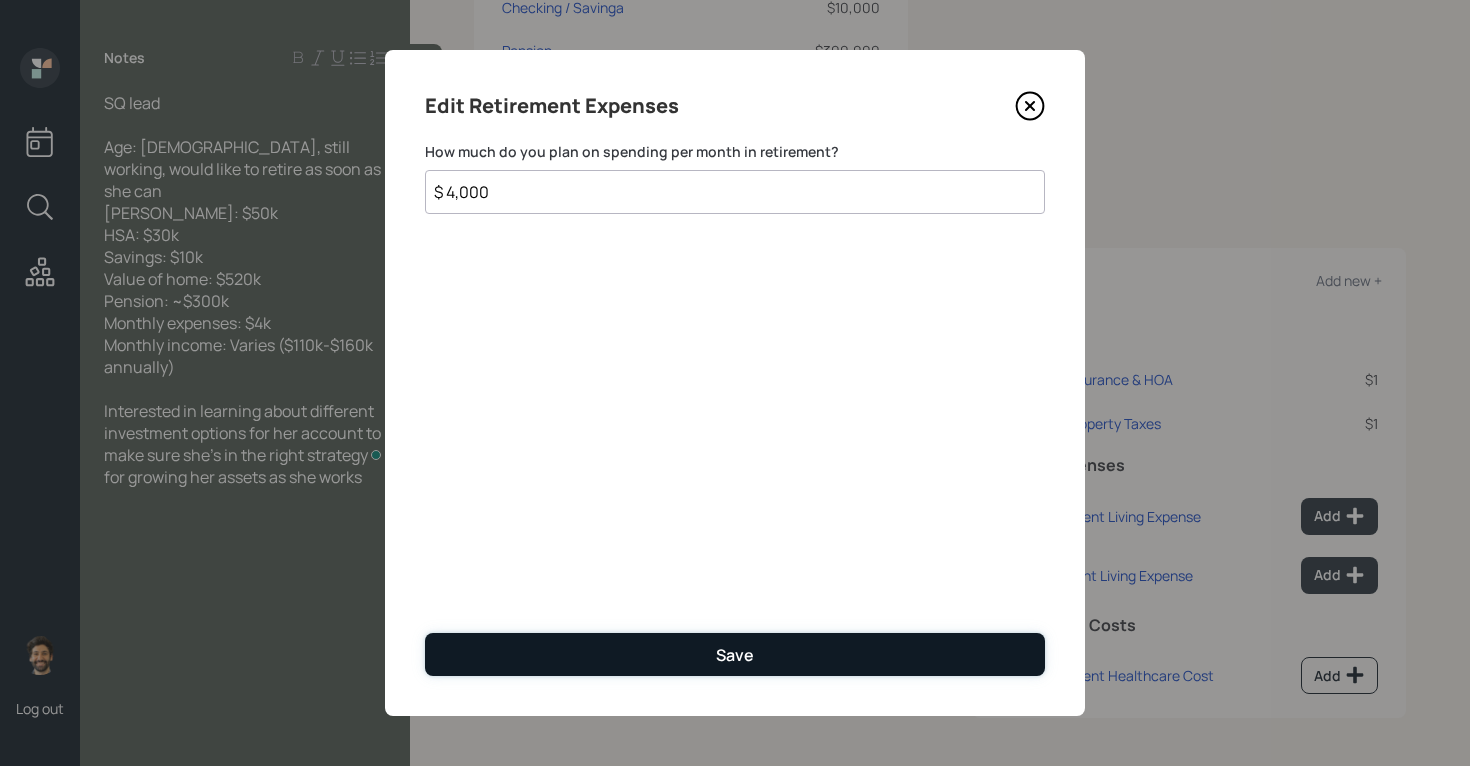 click on "Save" at bounding box center (735, 654) 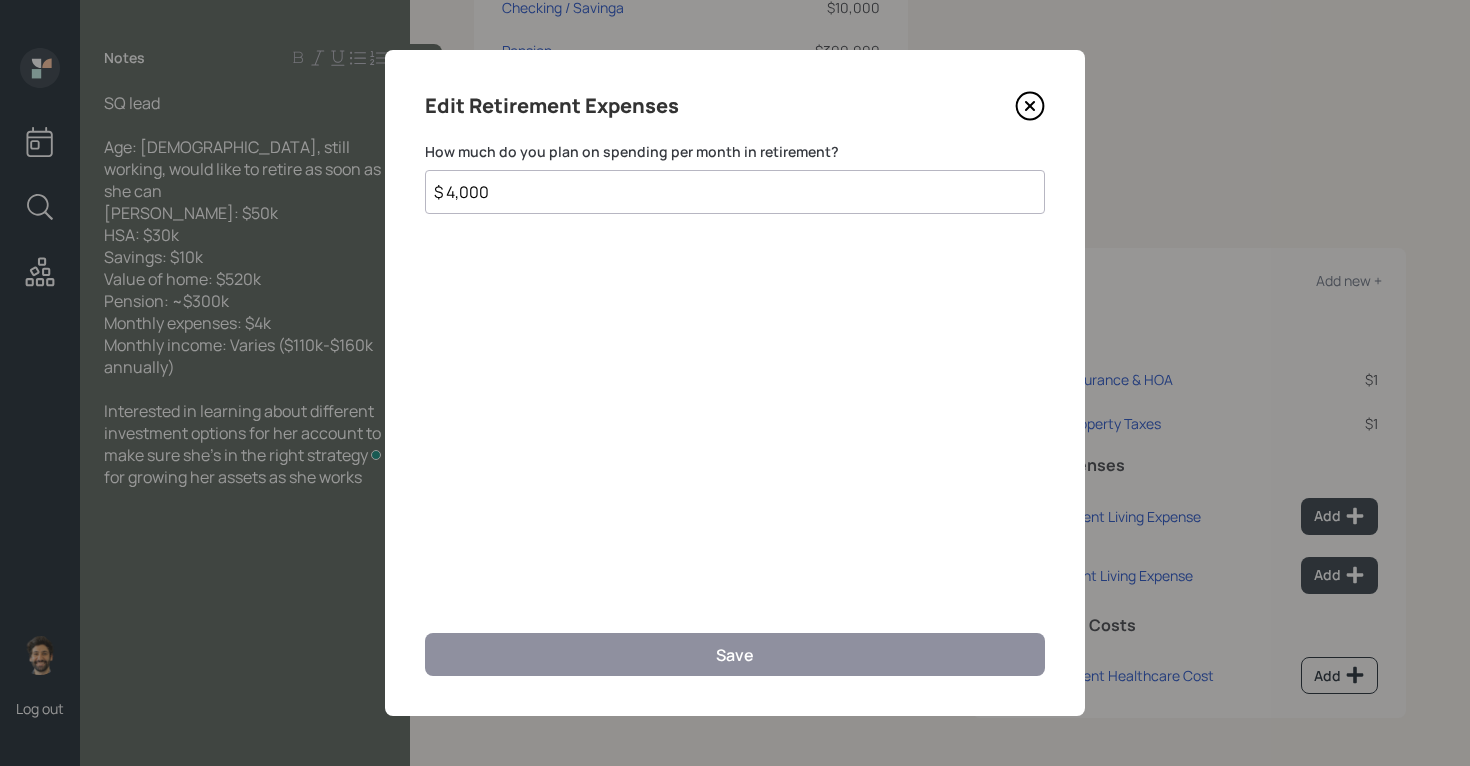scroll, scrollTop: 664, scrollLeft: 0, axis: vertical 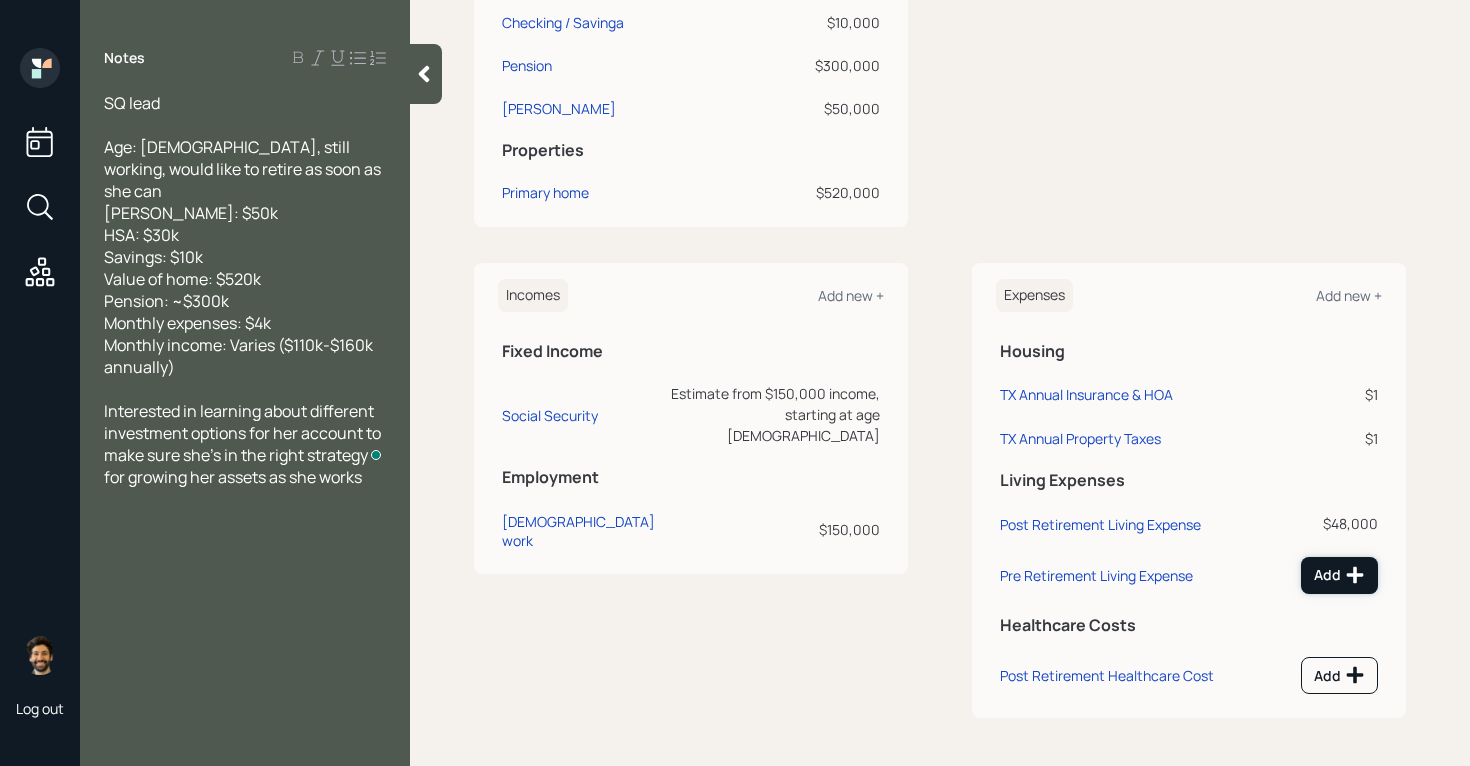 click on "Add" at bounding box center [1339, 575] 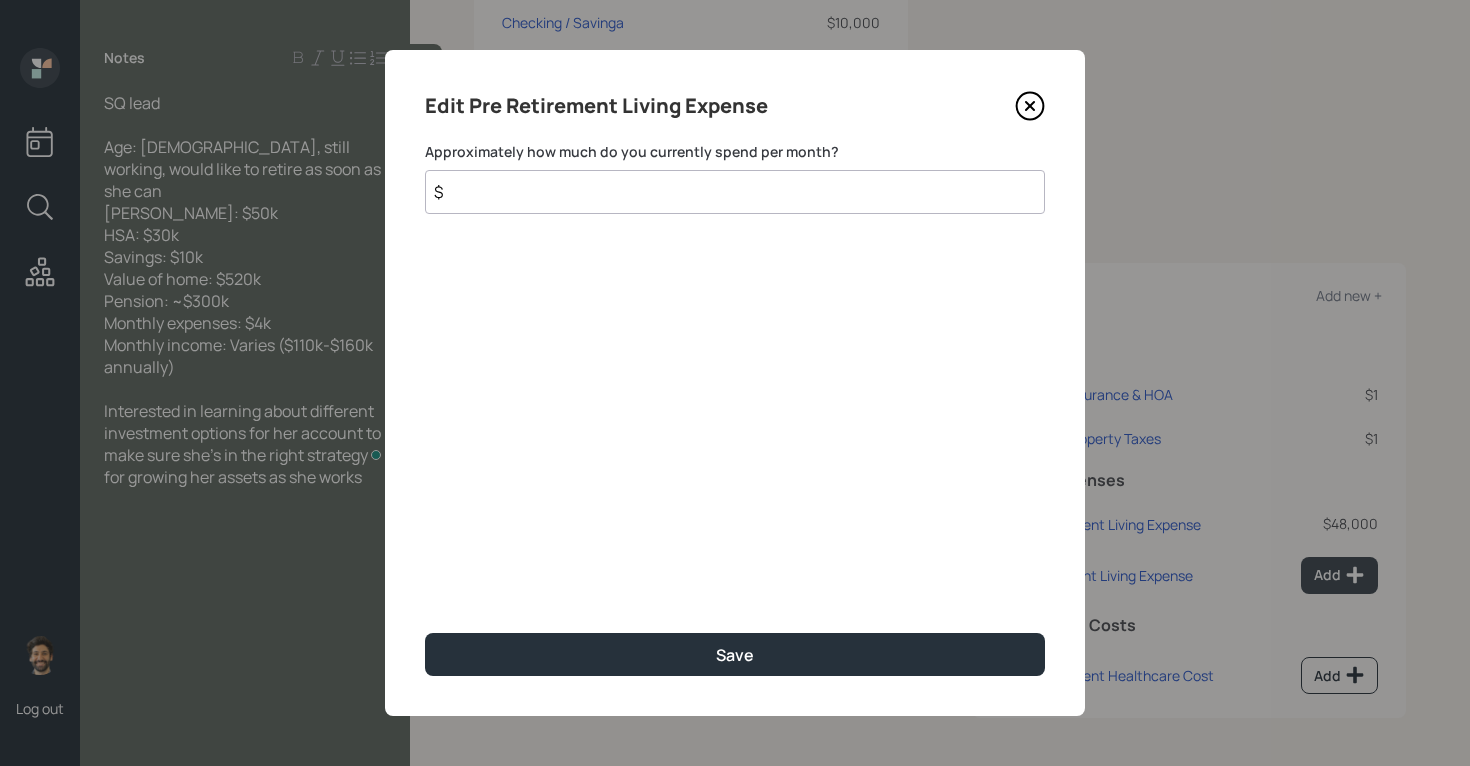 click on "$" at bounding box center (735, 192) 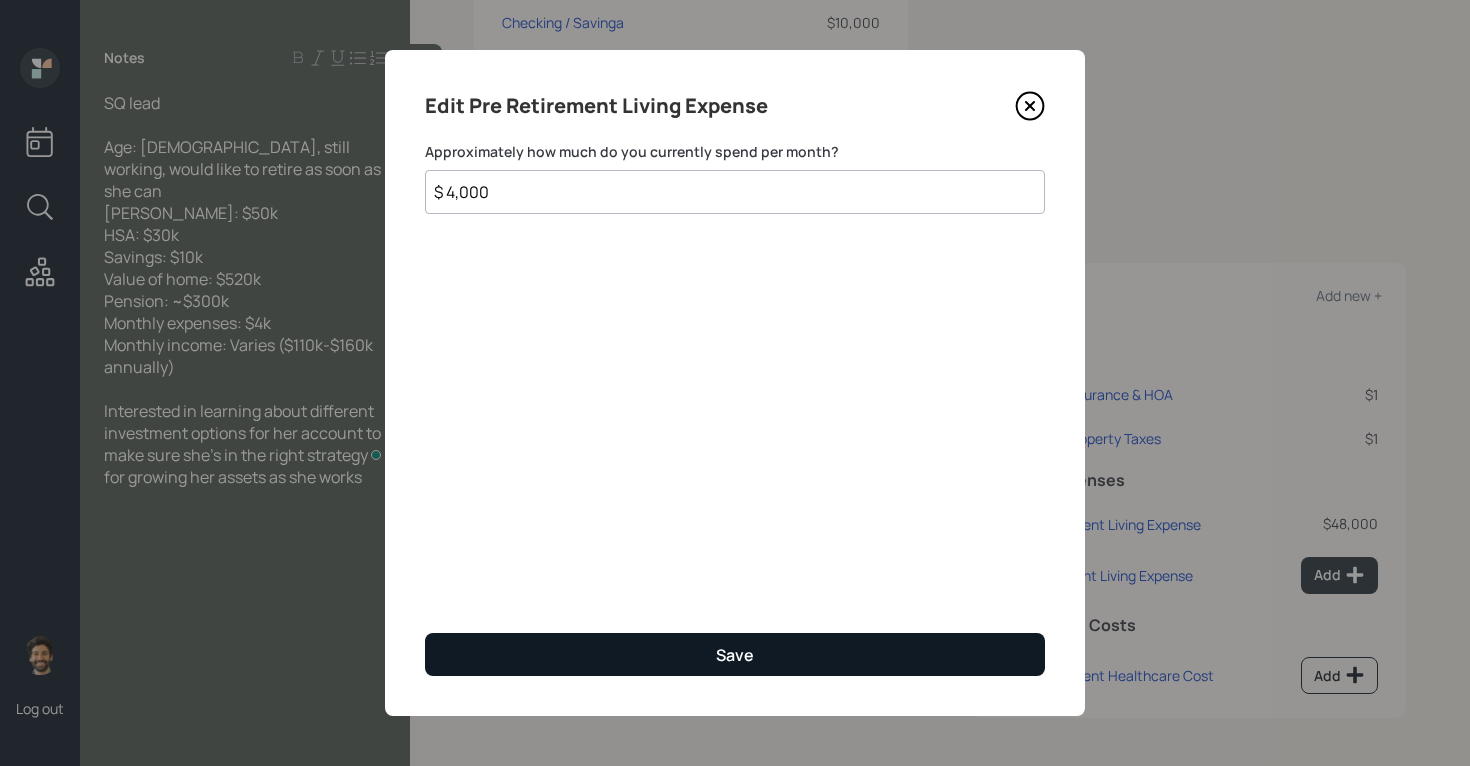 type on "$ 4,000" 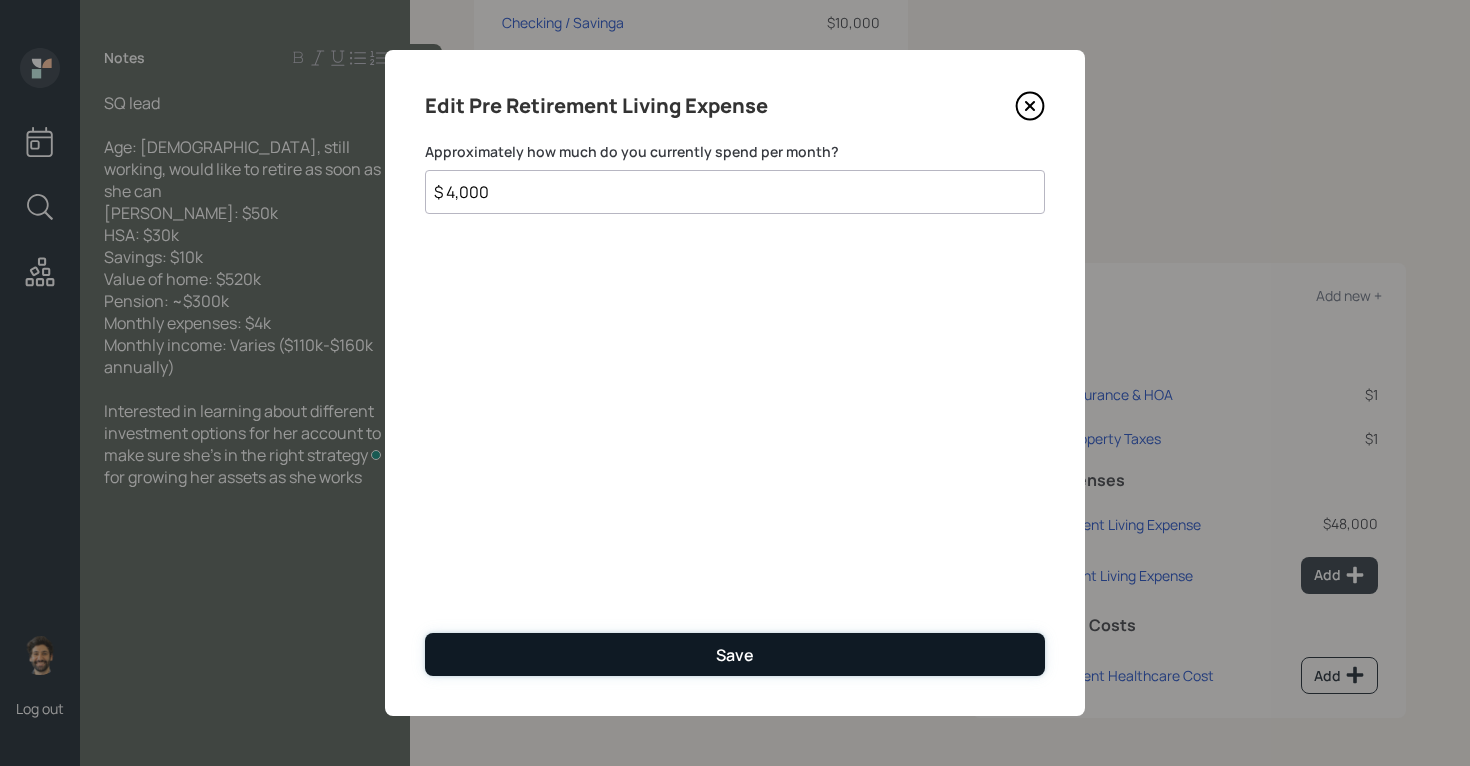 click on "Save" at bounding box center (735, 654) 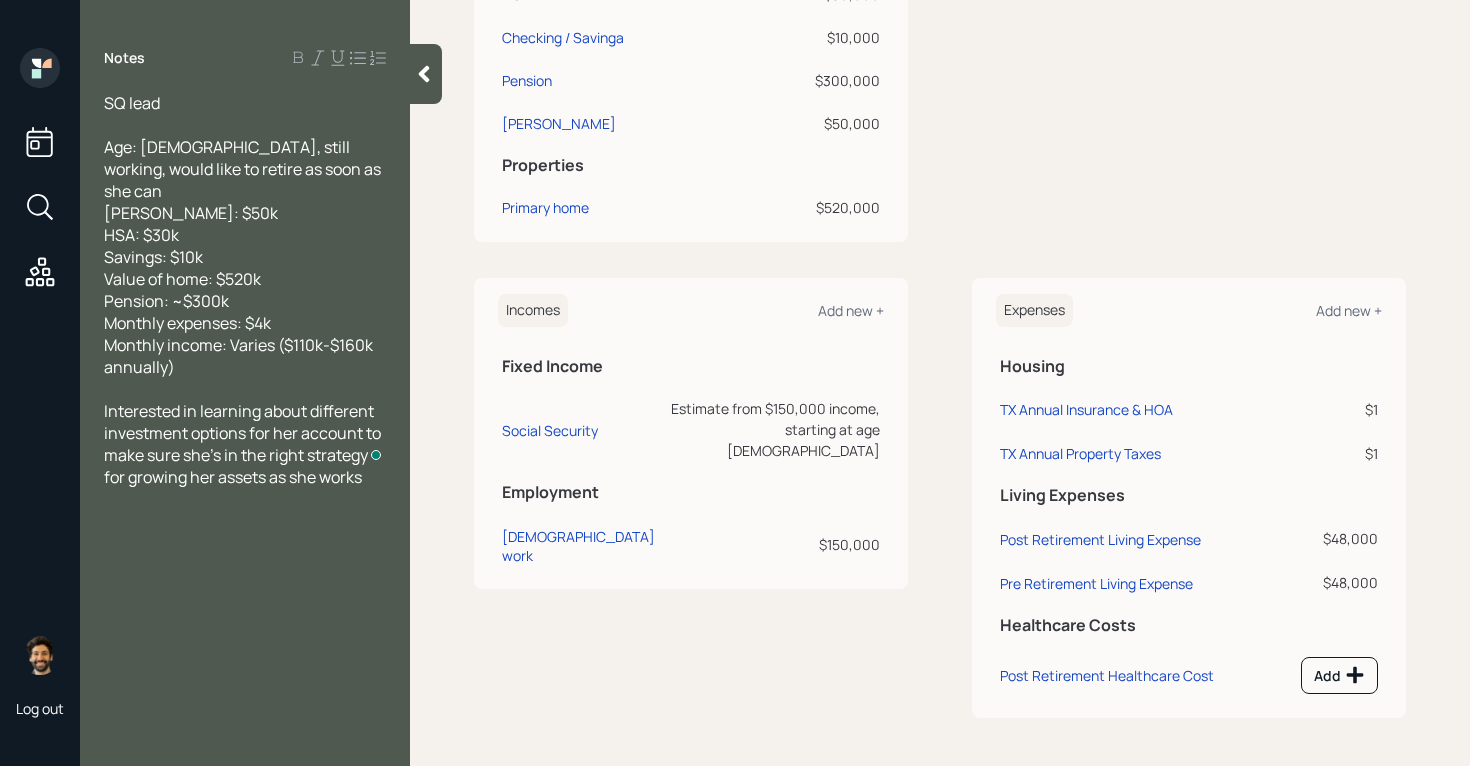 scroll, scrollTop: 649, scrollLeft: 0, axis: vertical 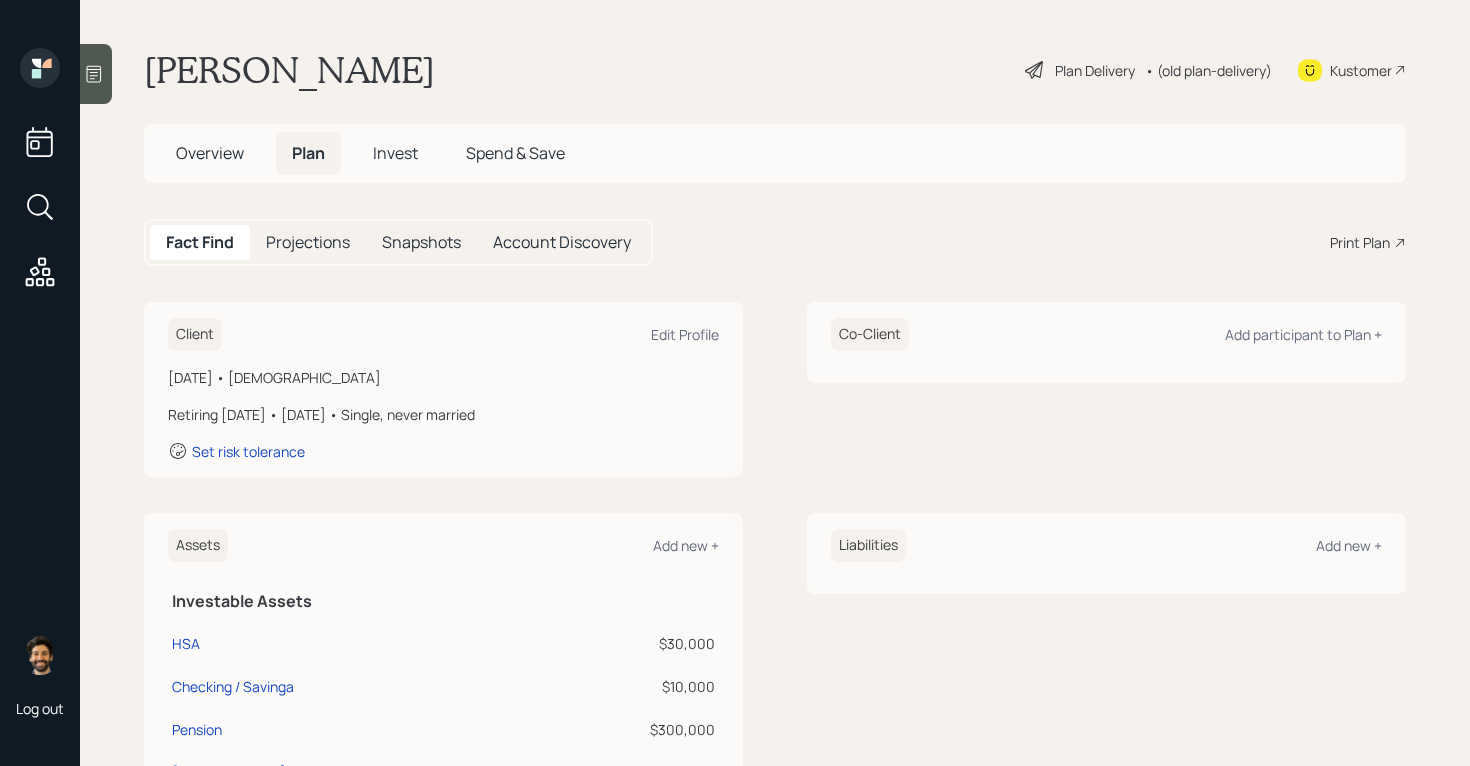 click on "[PERSON_NAME]" at bounding box center (289, 70) 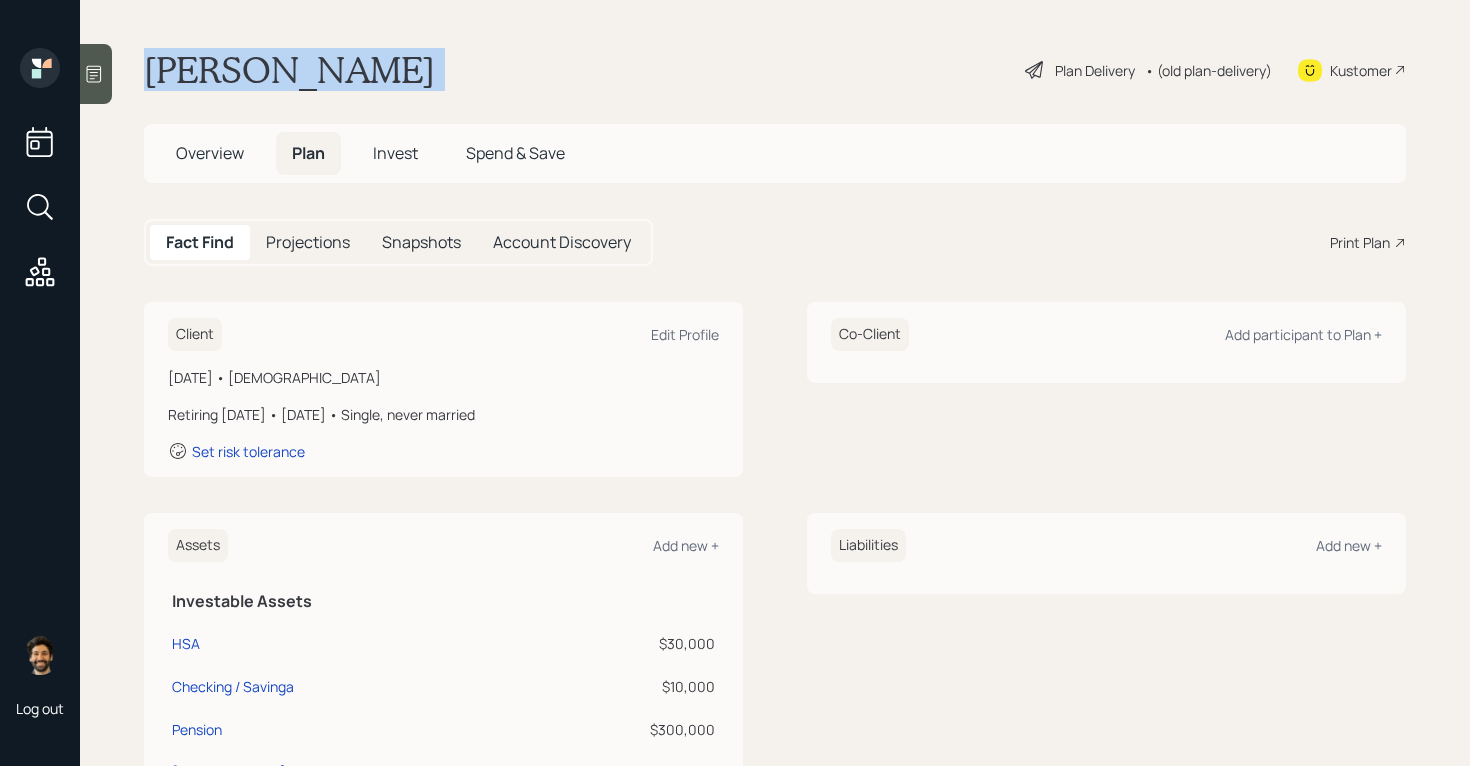 click on "[PERSON_NAME]" at bounding box center [289, 70] 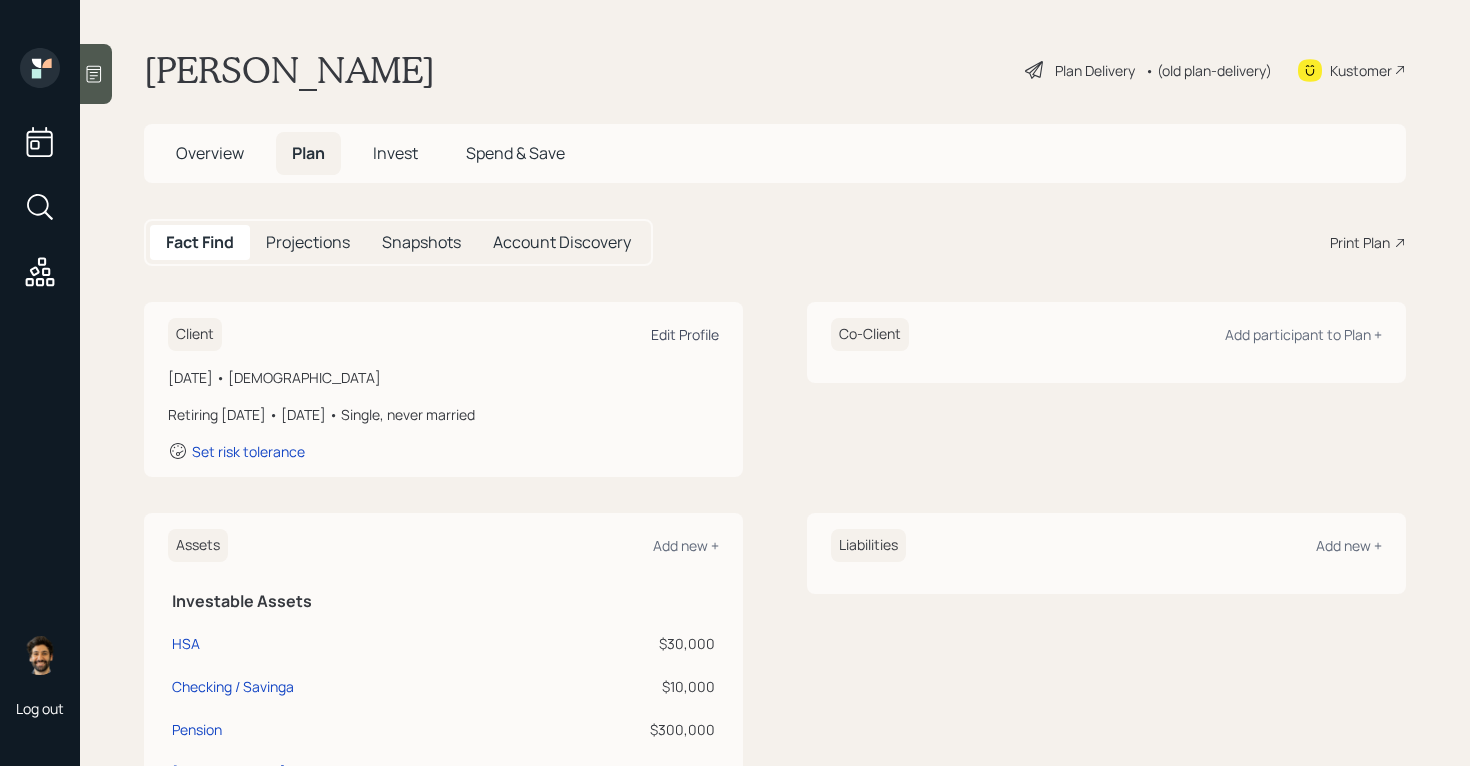click on "Edit Profile" at bounding box center [685, 334] 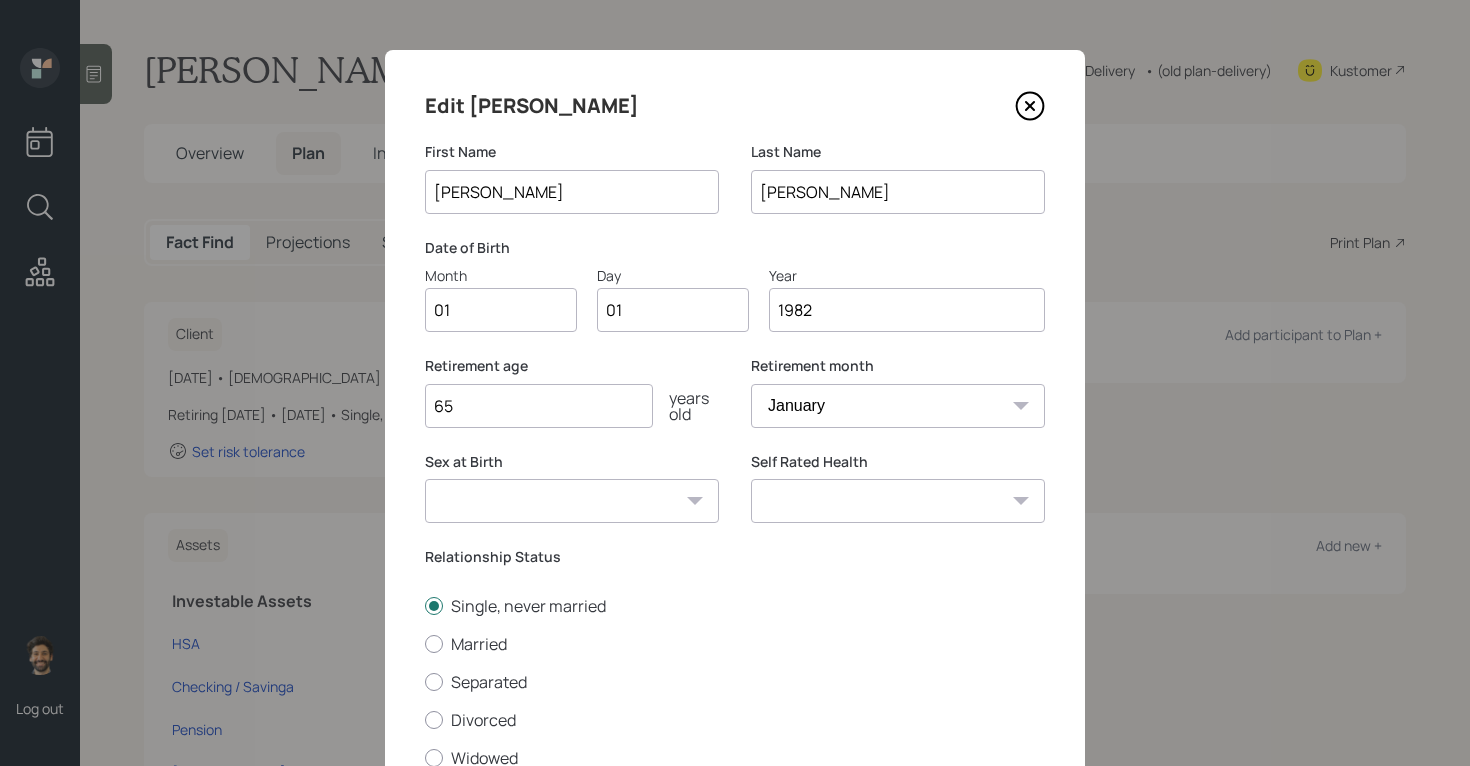 click on "01" at bounding box center (501, 310) 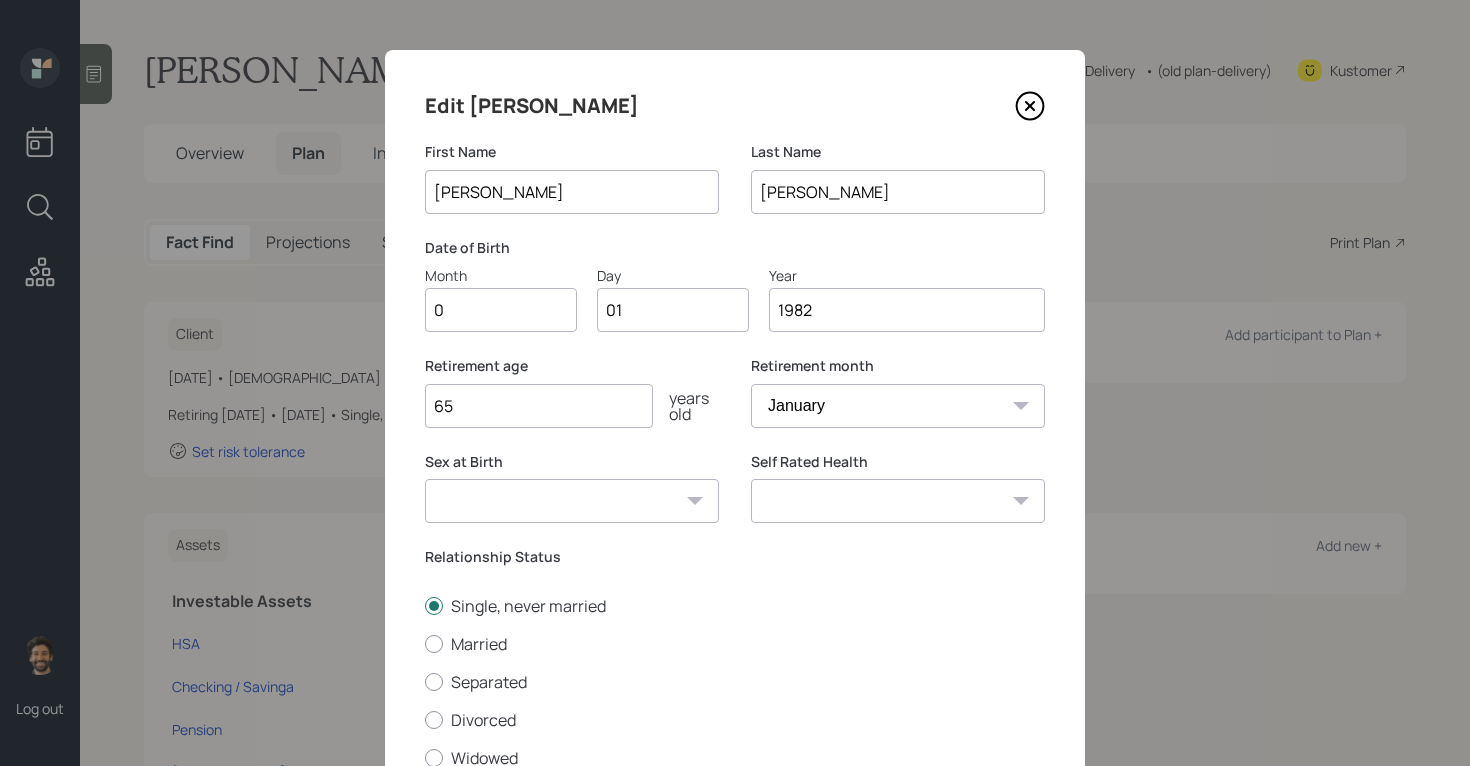 type on "09" 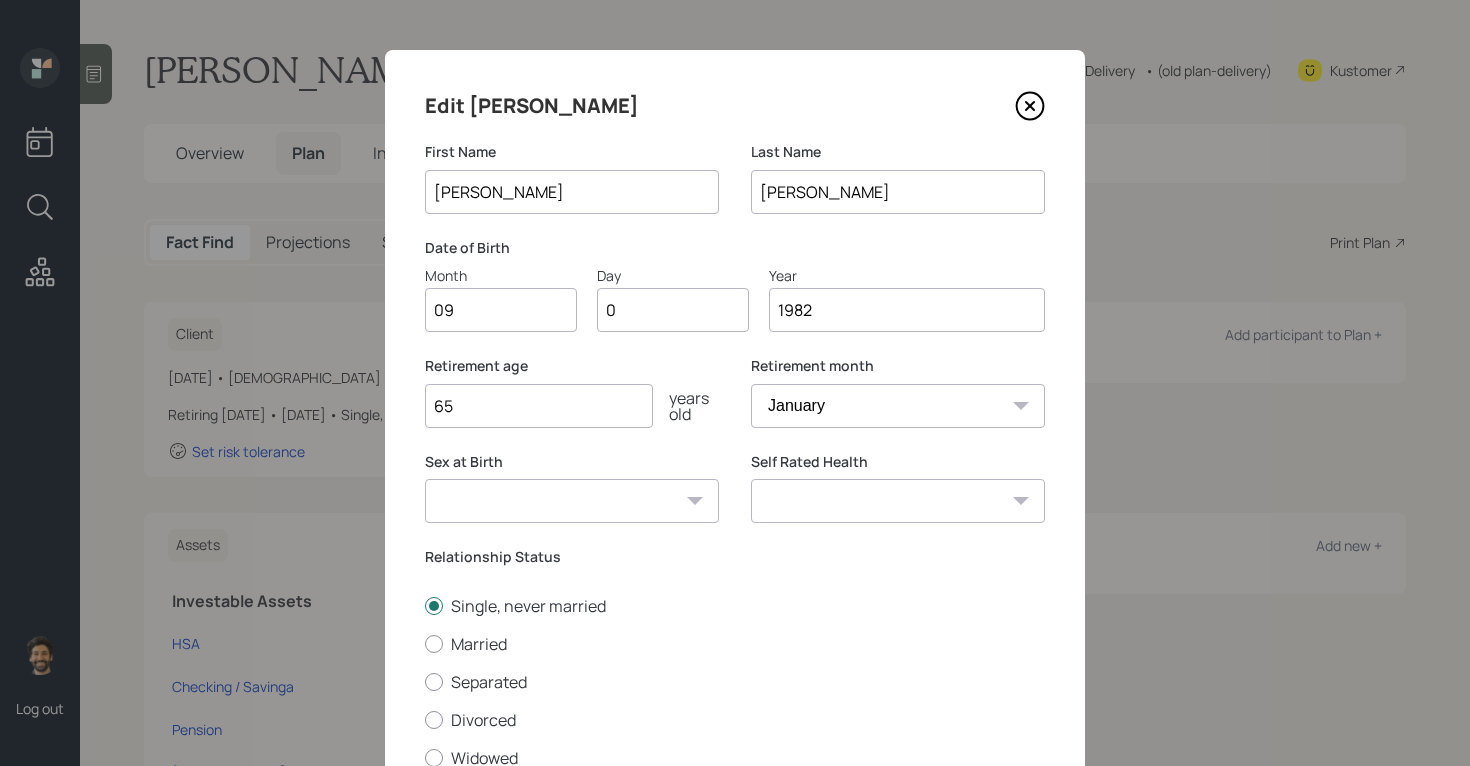 type on "08" 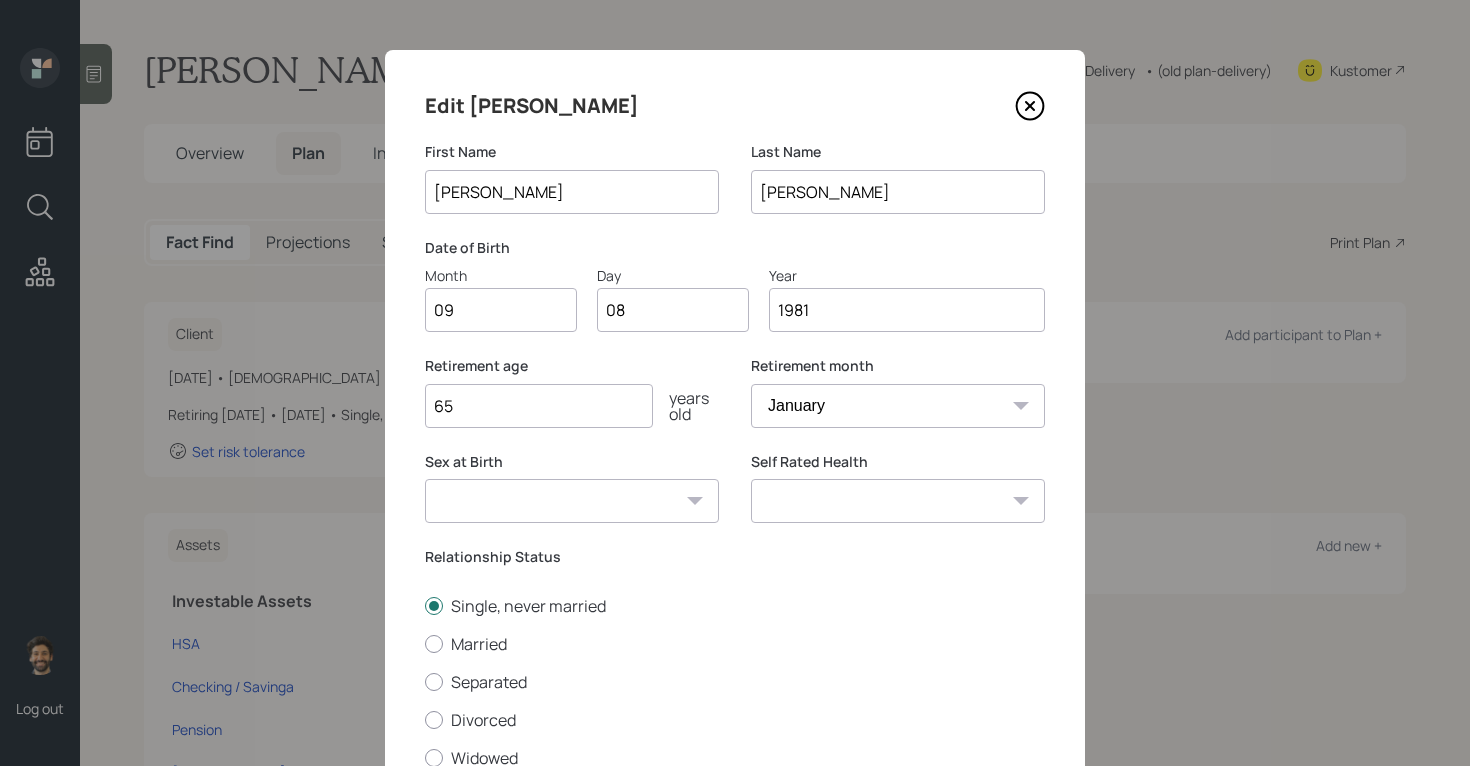 scroll, scrollTop: 161, scrollLeft: 0, axis: vertical 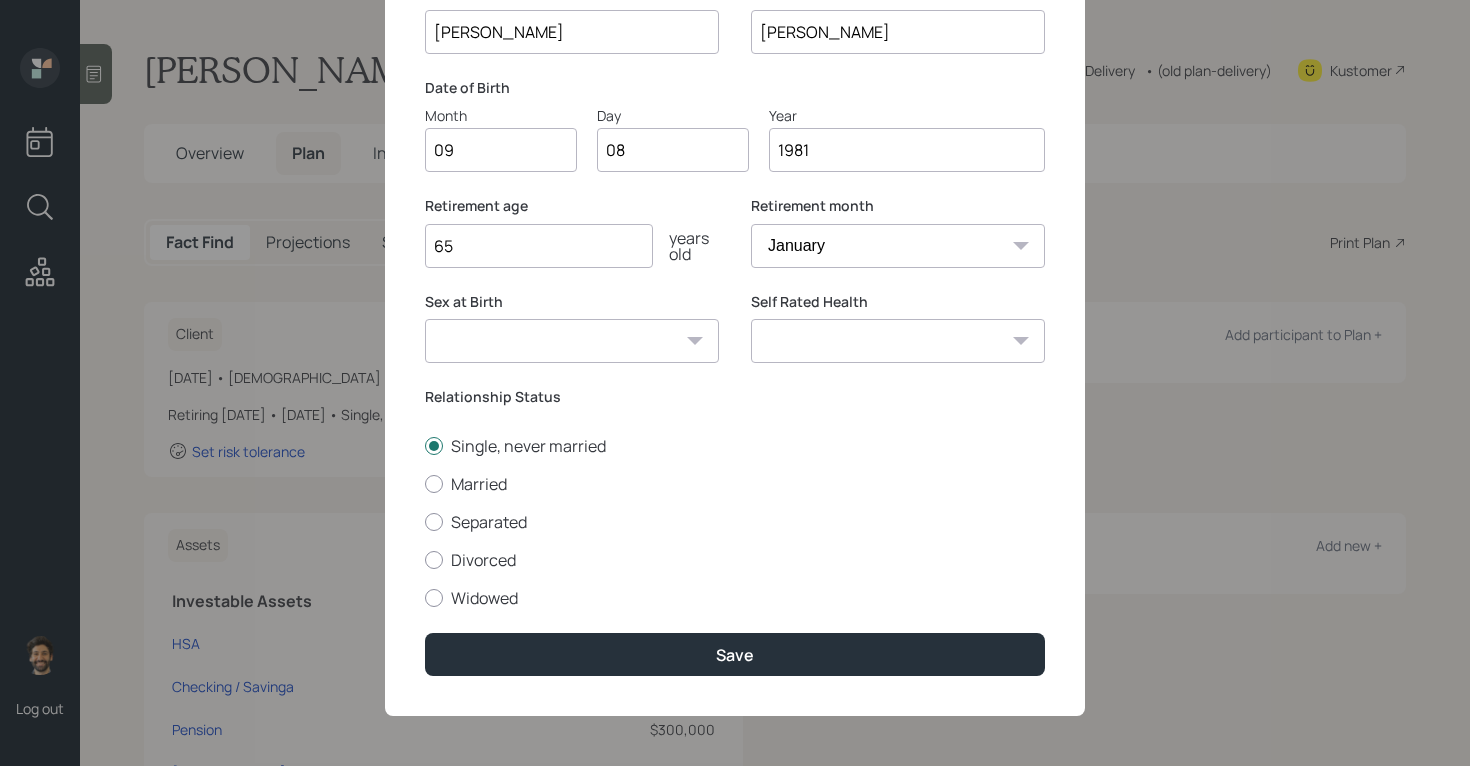 type on "1981" 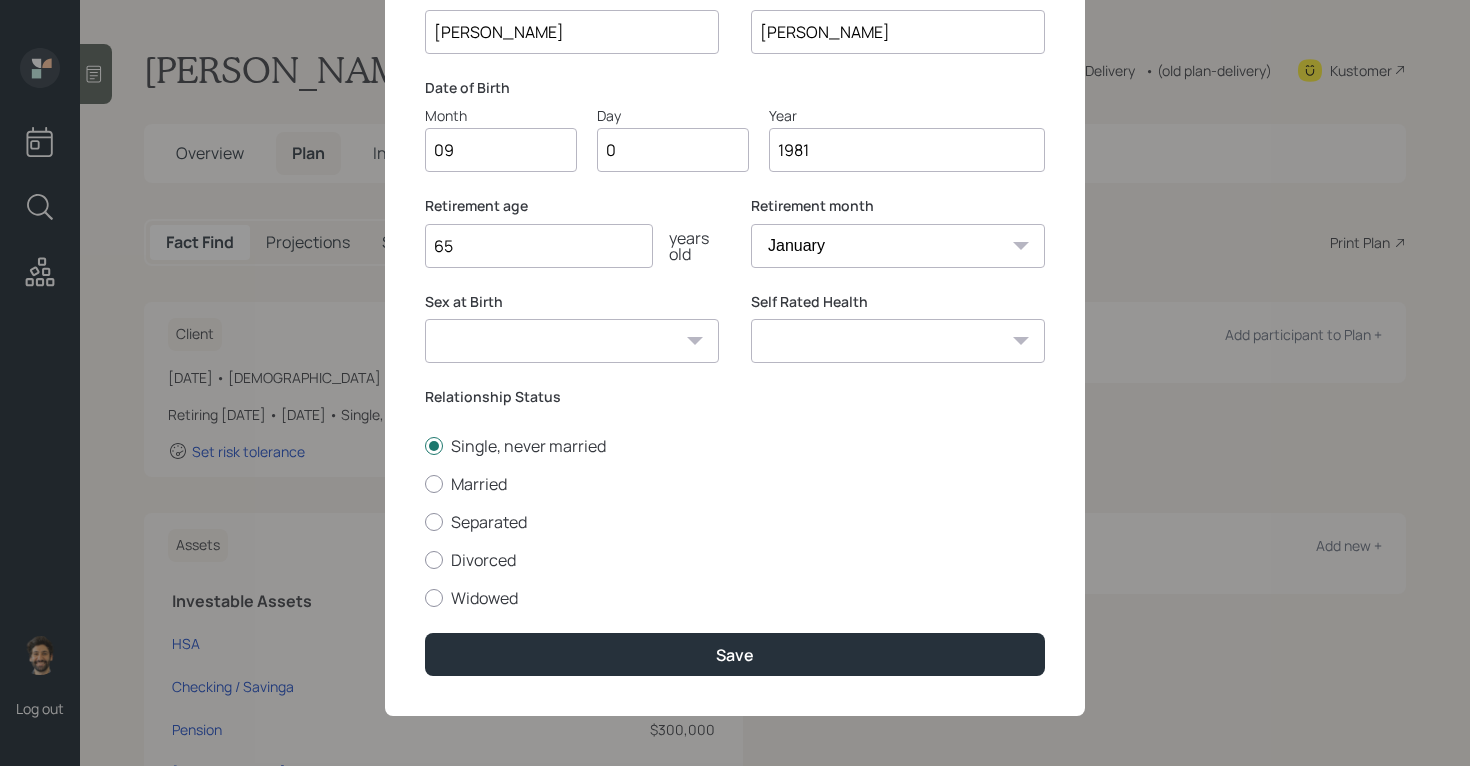 type on "0=" 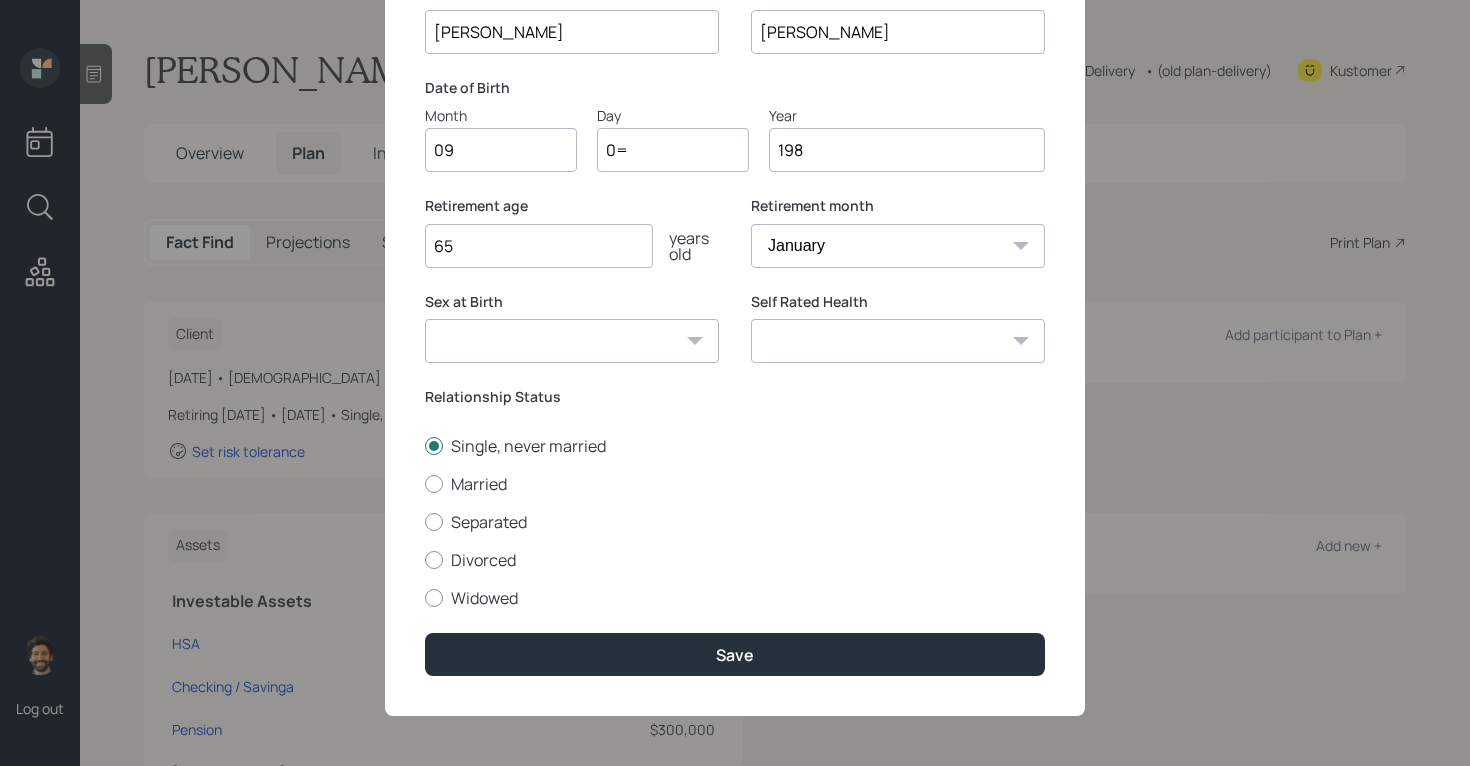 type on "198" 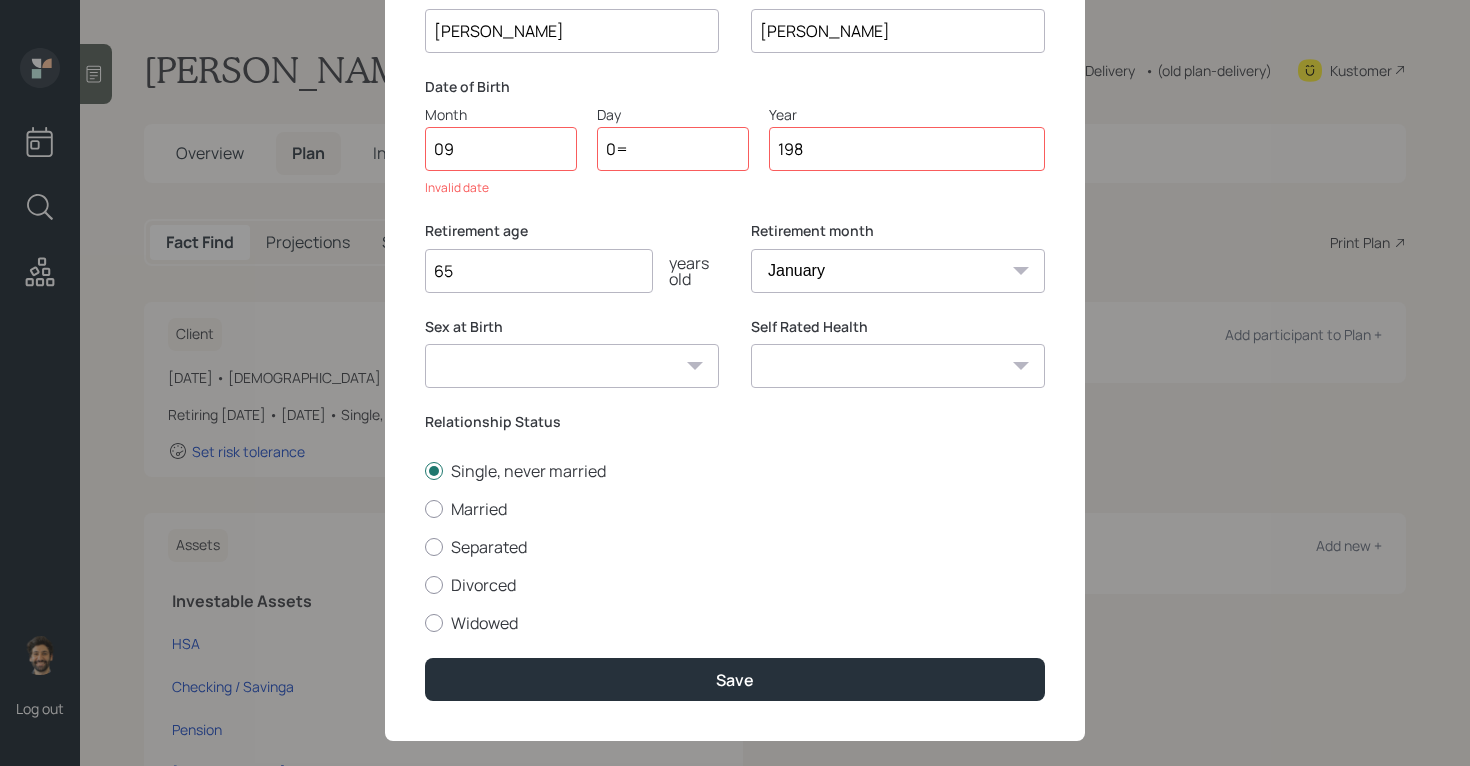 click on "0=" at bounding box center [673, 149] 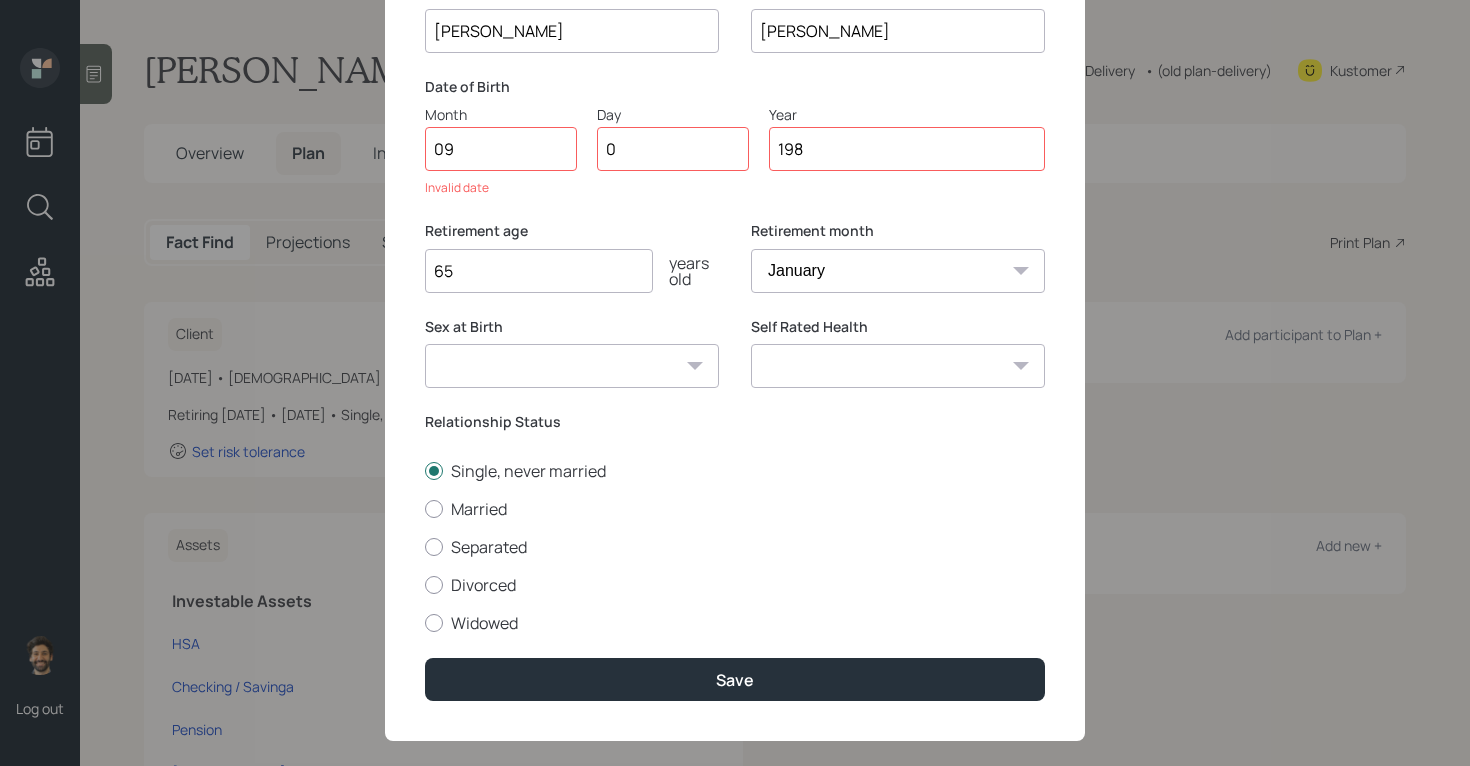 type on "07" 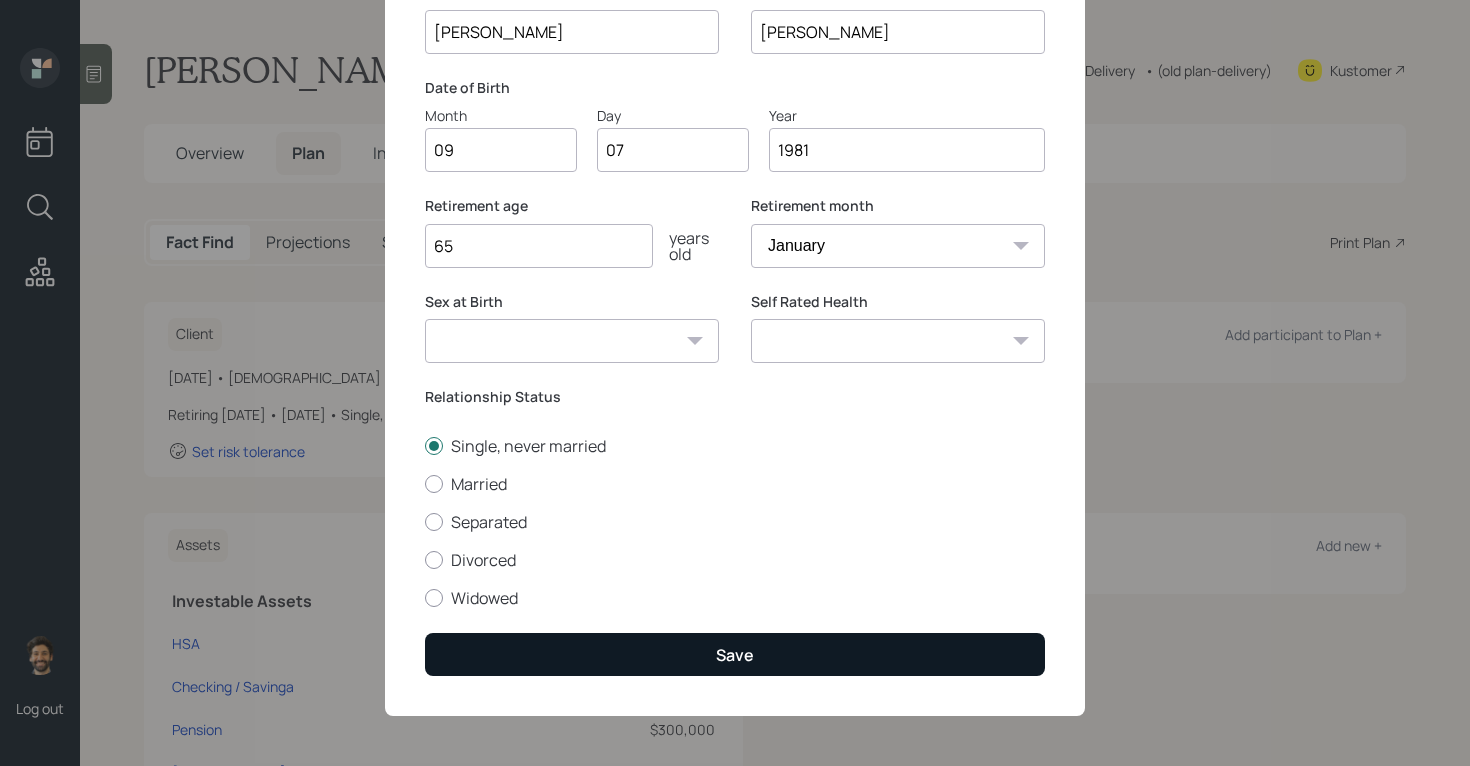 type on "1981" 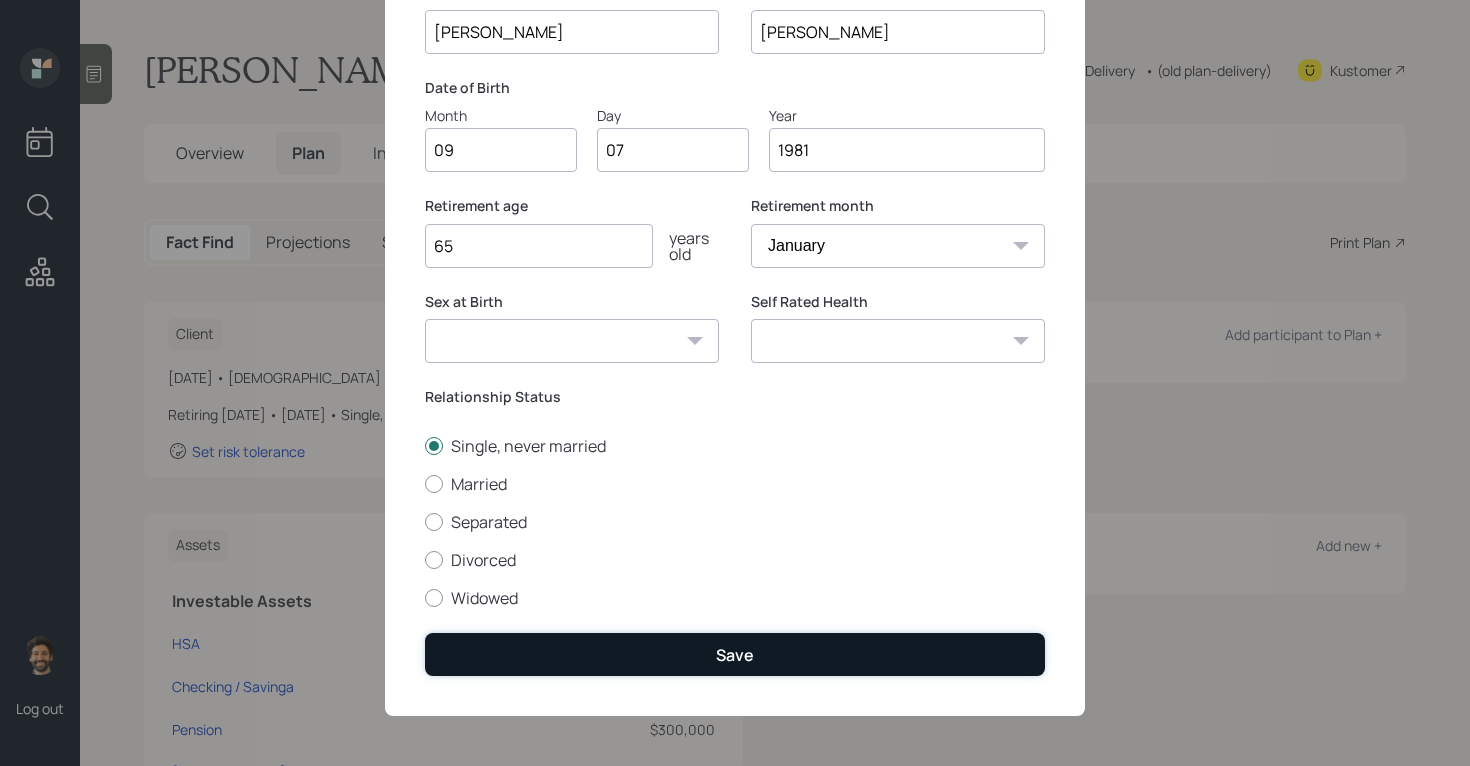 click on "Save" at bounding box center (735, 654) 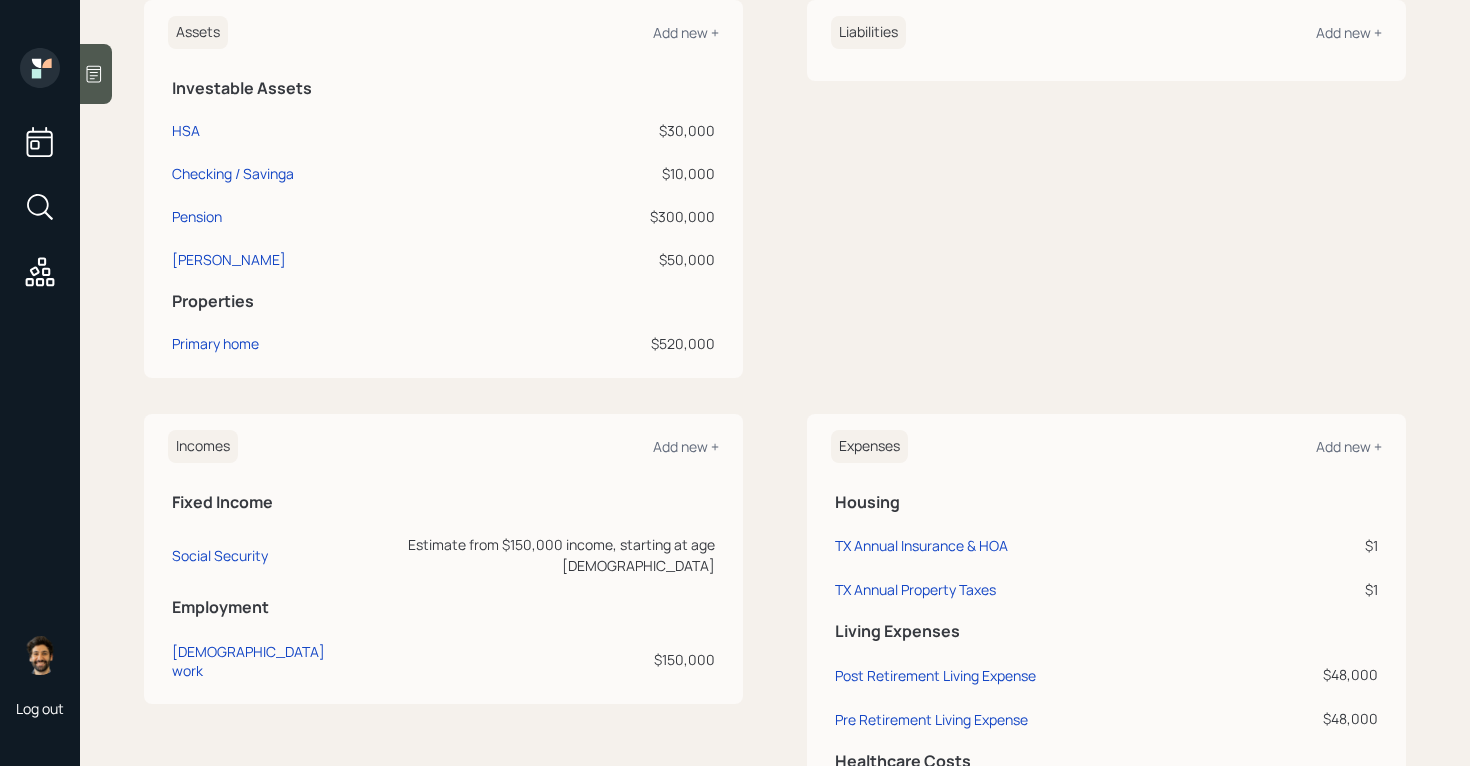 scroll, scrollTop: 649, scrollLeft: 0, axis: vertical 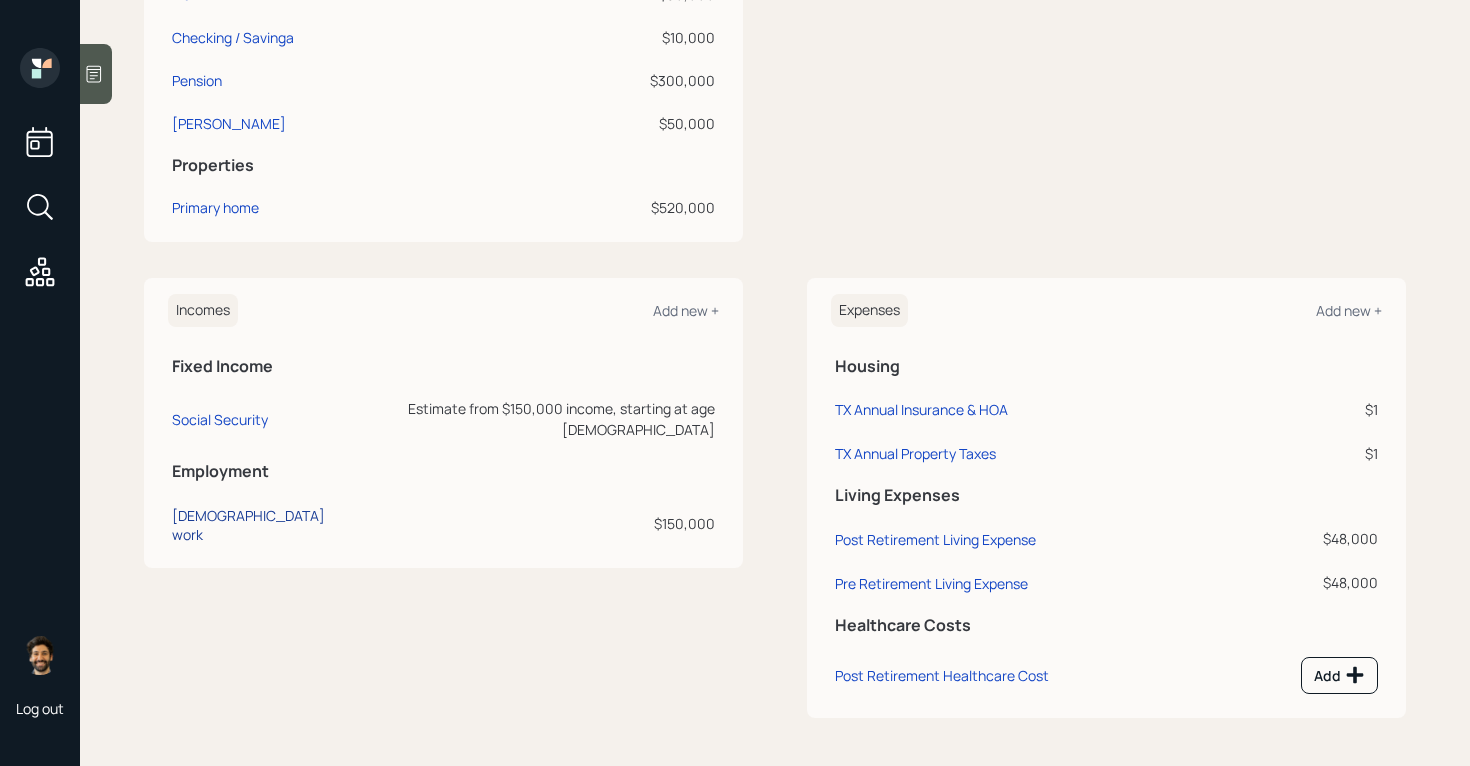 click on "[DEMOGRAPHIC_DATA] work" at bounding box center [260, 525] 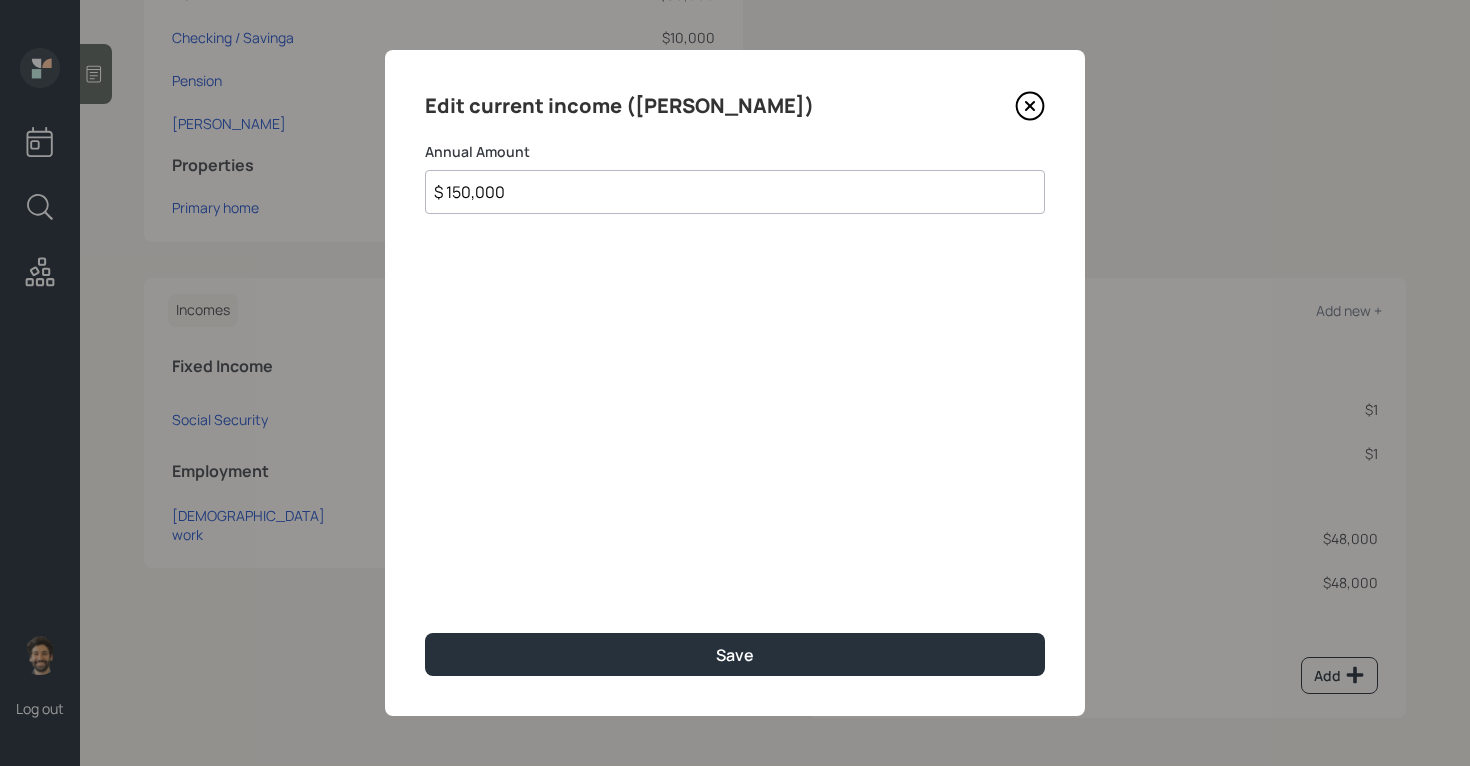 click on "$ 150,000" at bounding box center [735, 192] 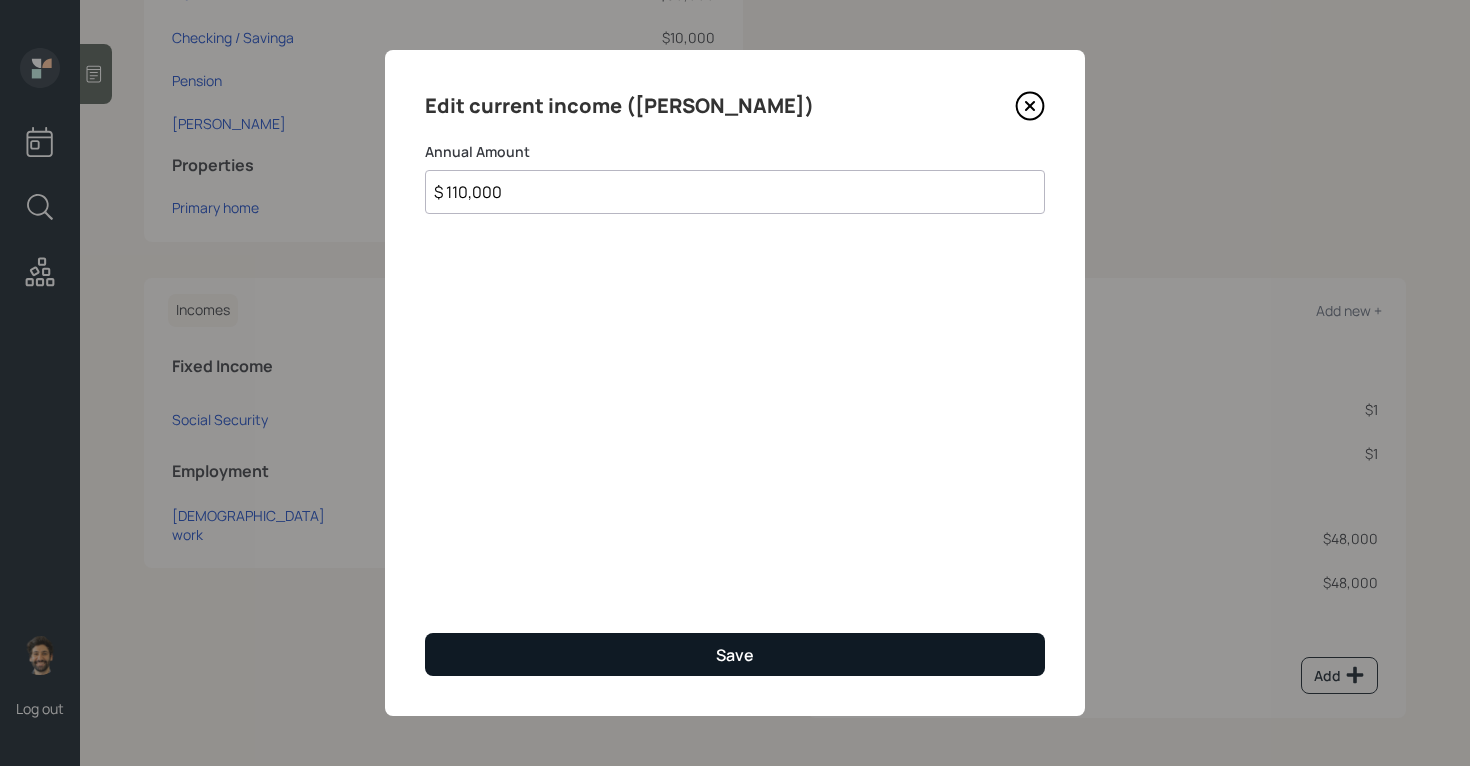 type on "$ 110,000" 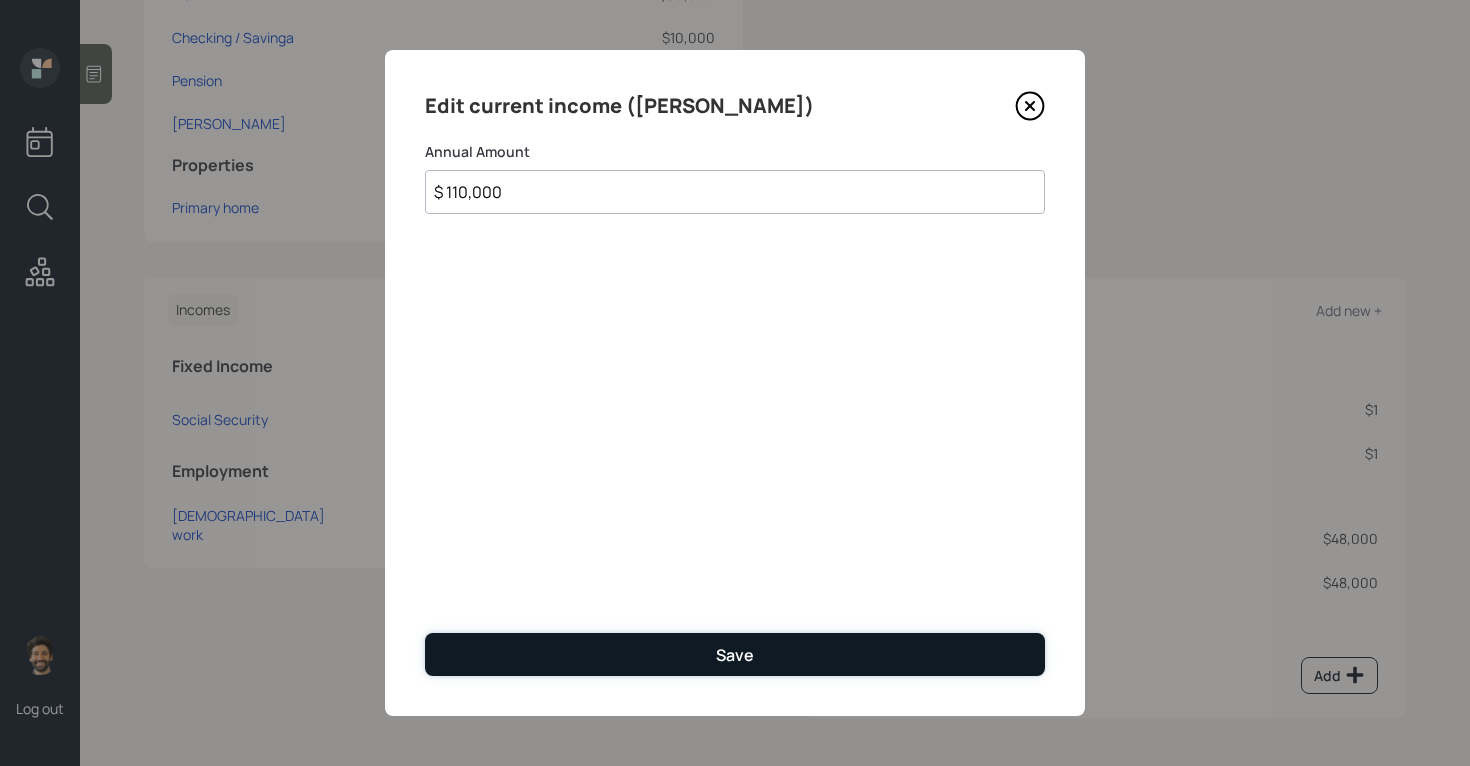 click on "Save" at bounding box center (735, 654) 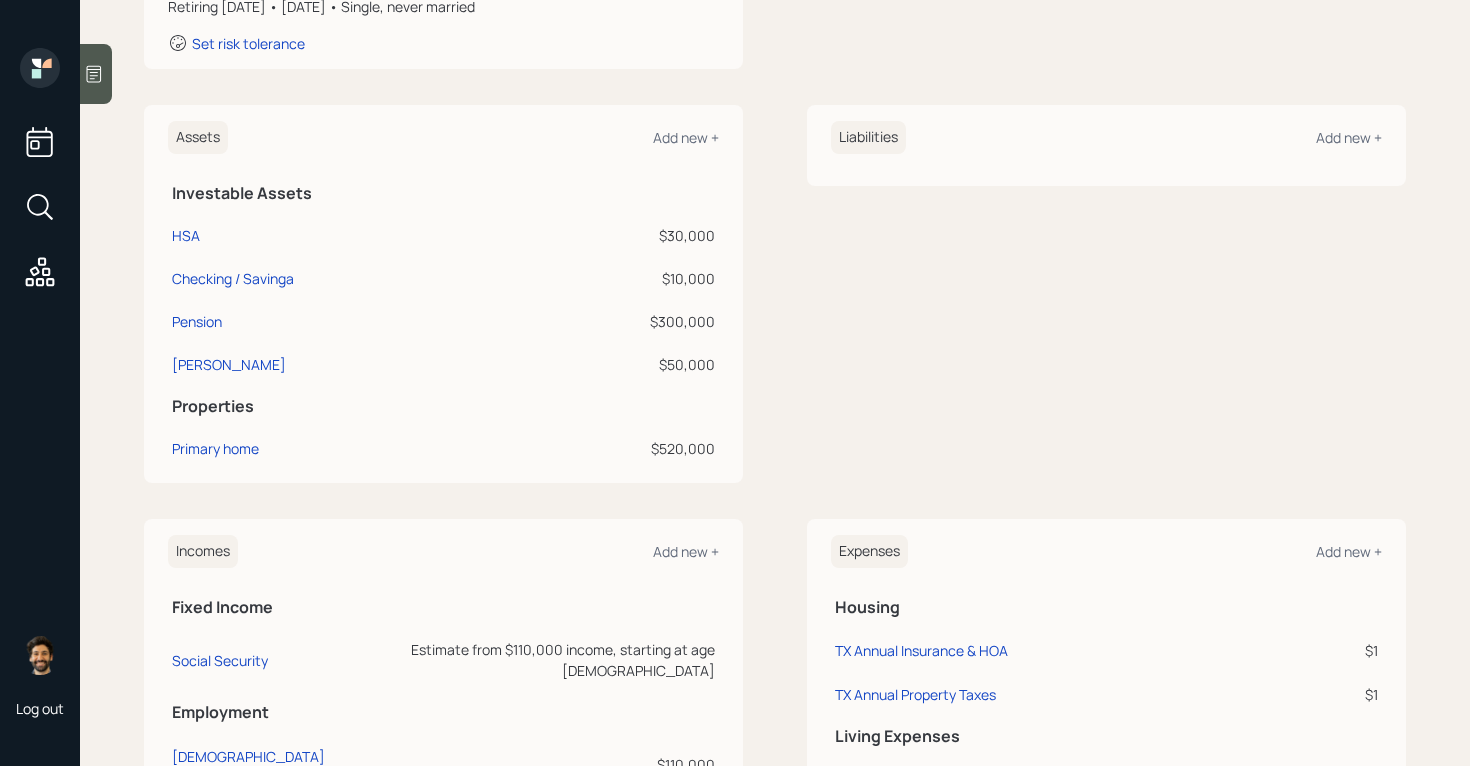 scroll, scrollTop: 354, scrollLeft: 0, axis: vertical 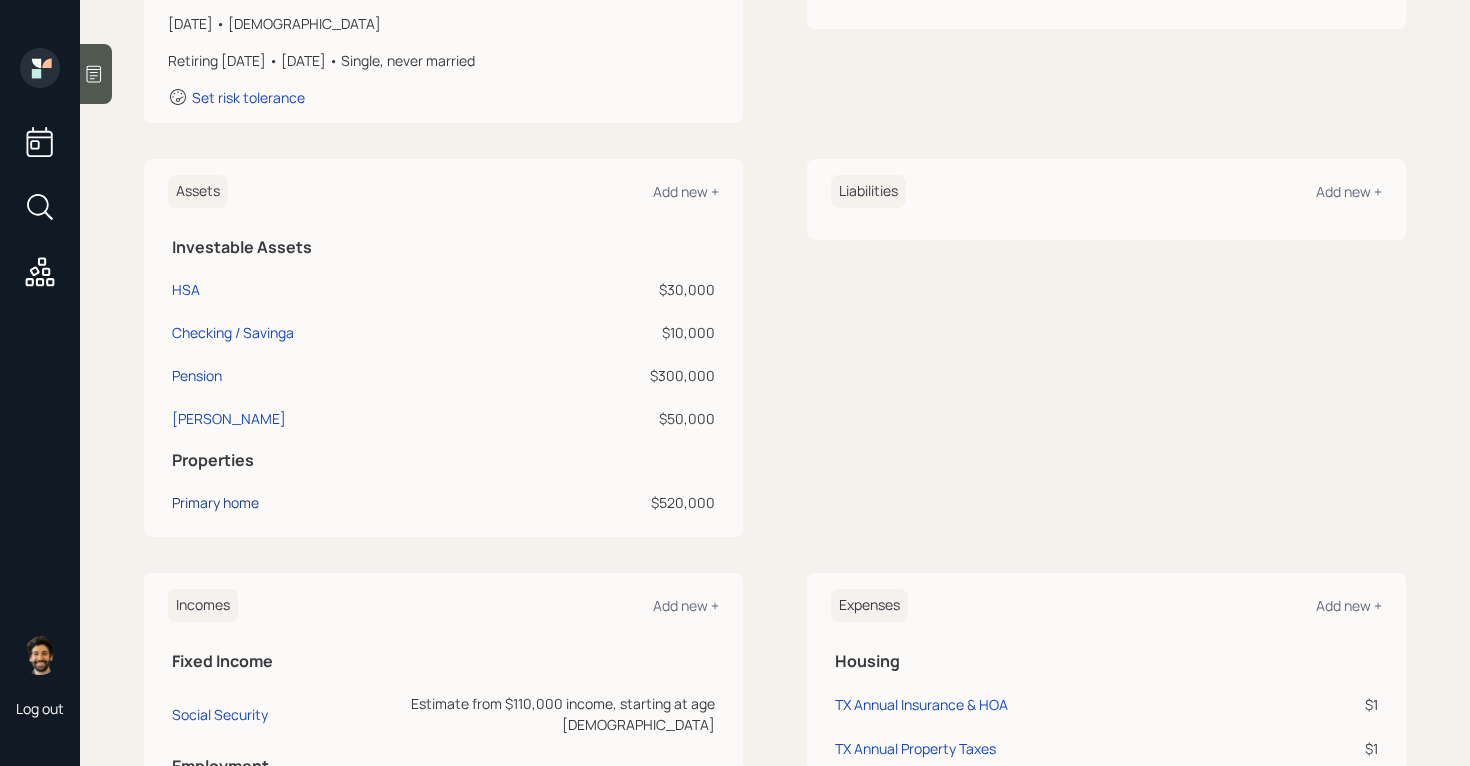 click on "Primary home" at bounding box center (215, 502) 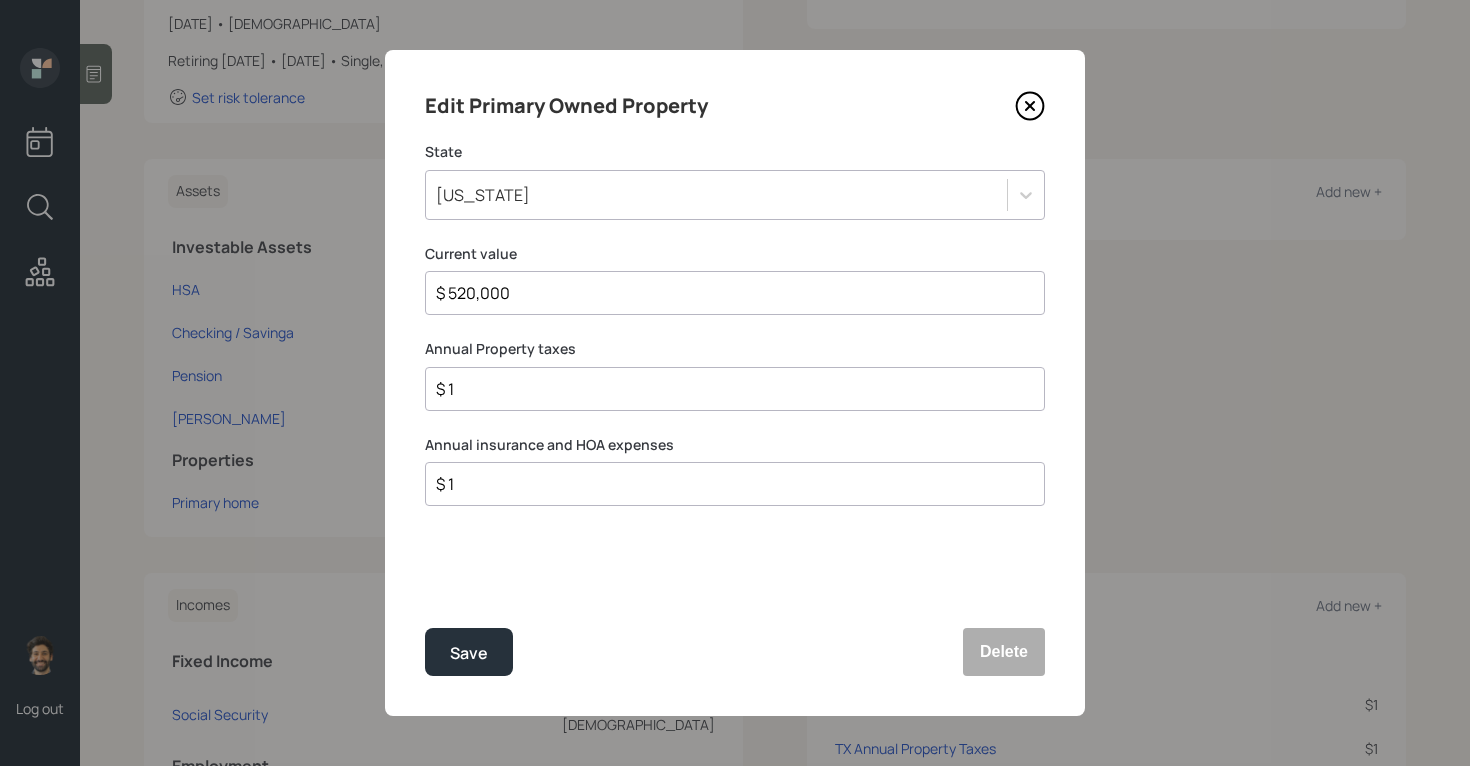 drag, startPoint x: 533, startPoint y: 285, endPoint x: 383, endPoint y: 287, distance: 150.01334 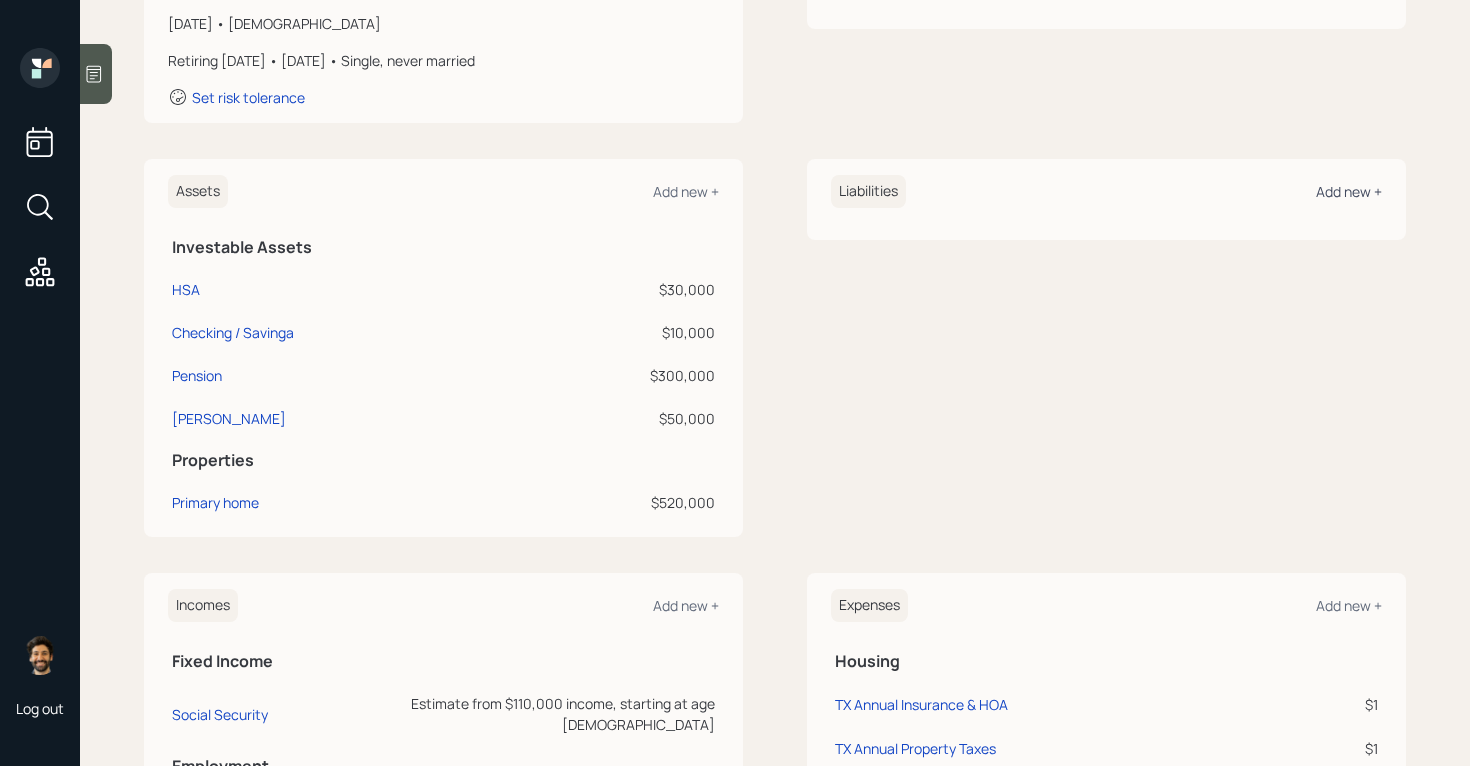 click on "Add new +" at bounding box center (1349, 191) 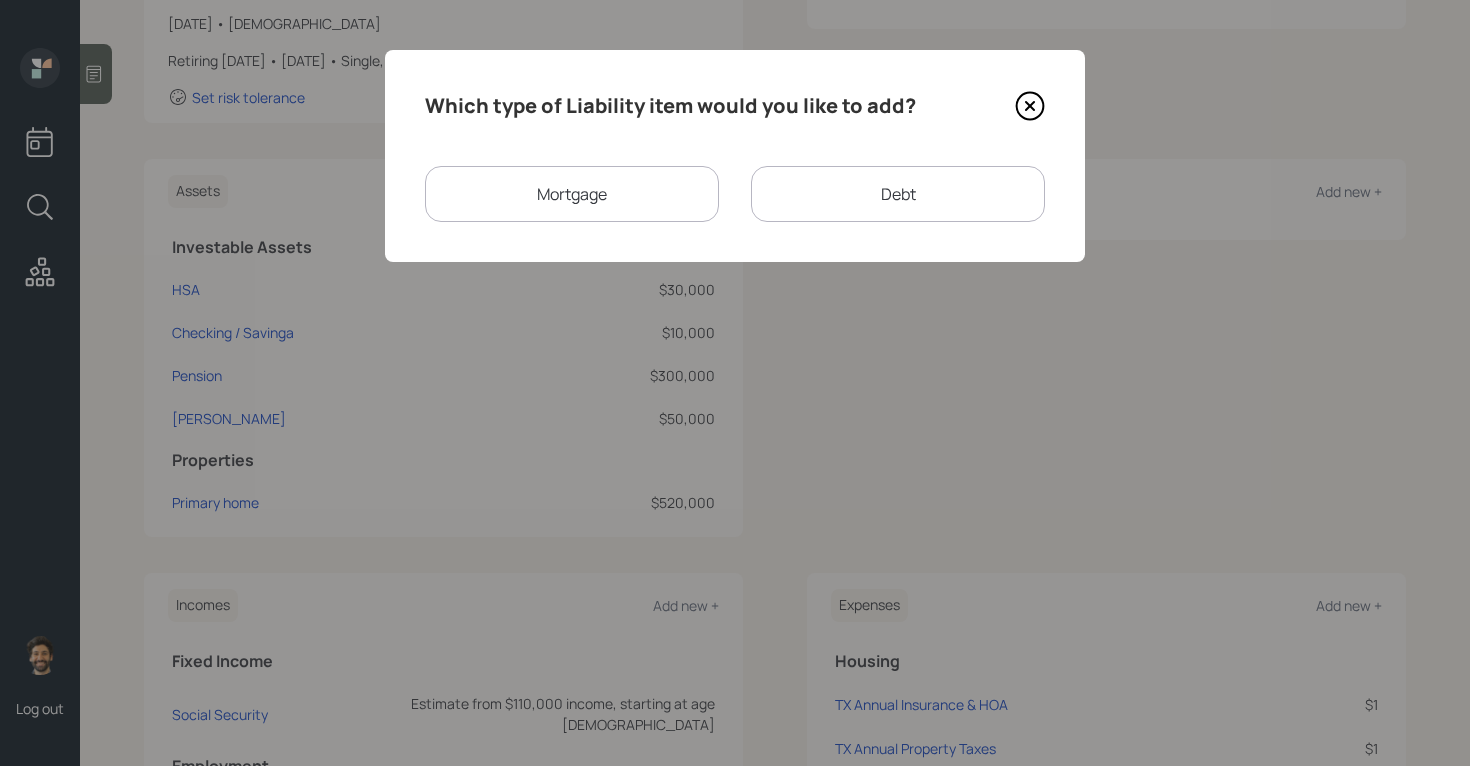 click on "Mortgage" at bounding box center [572, 194] 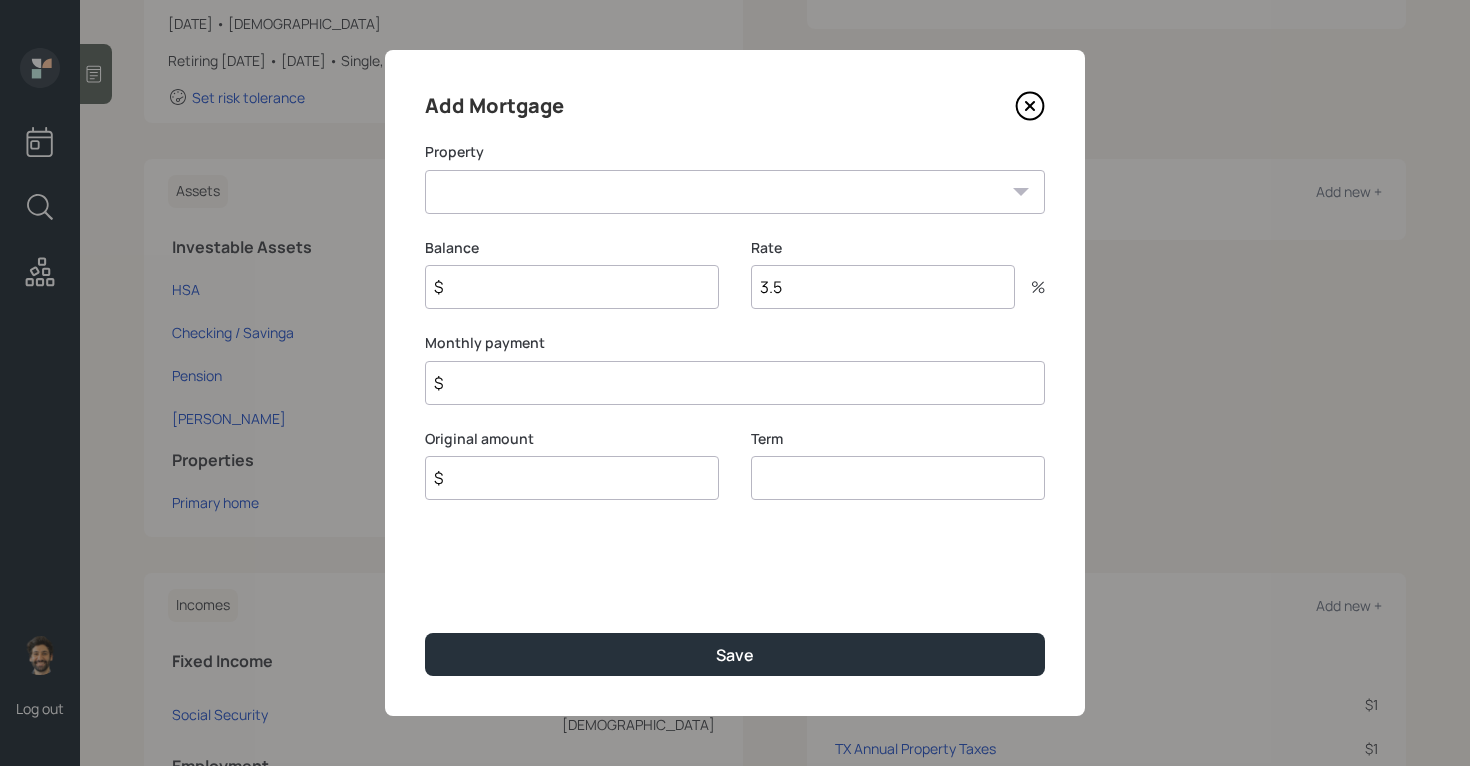 click on "TX Primary home" at bounding box center (735, 192) 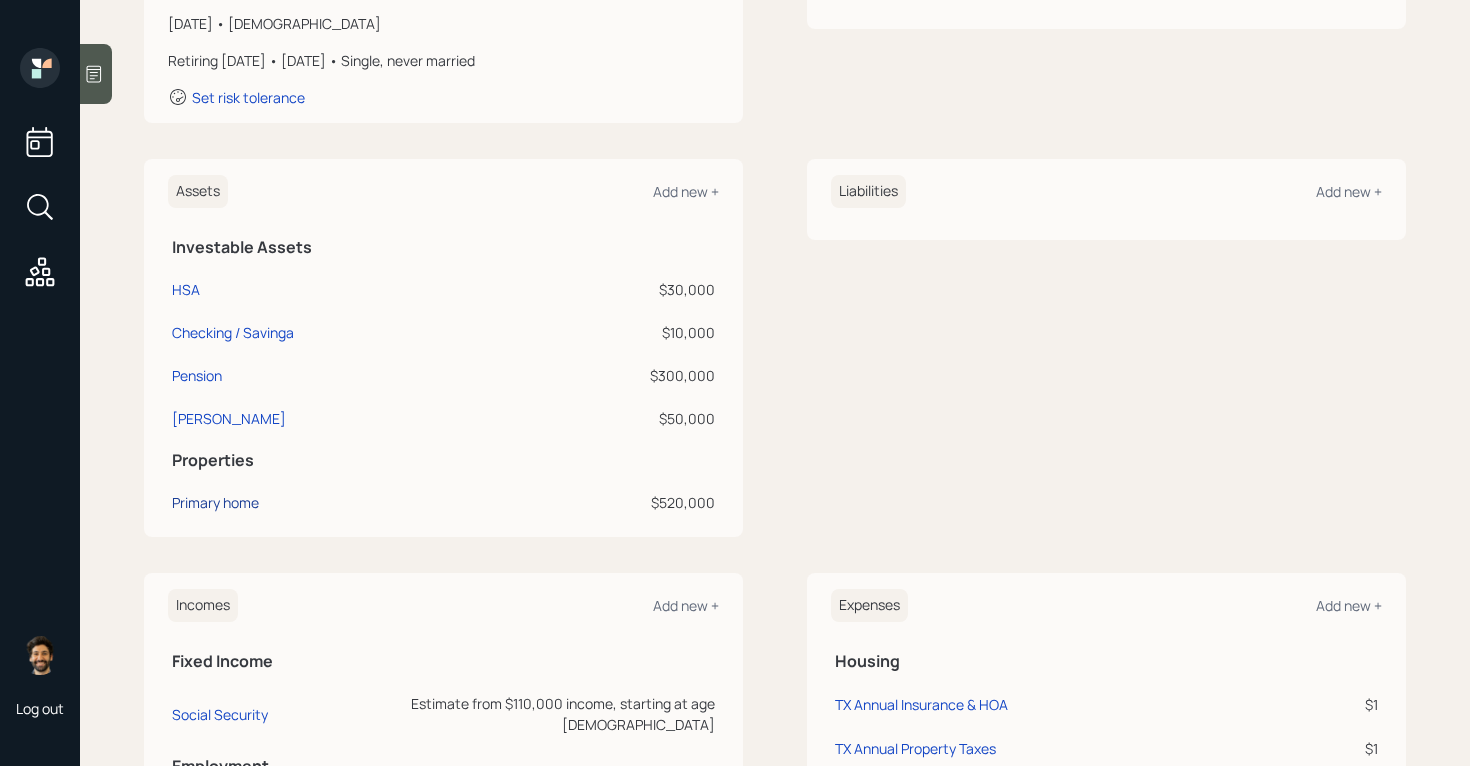 click on "Primary home" at bounding box center (215, 502) 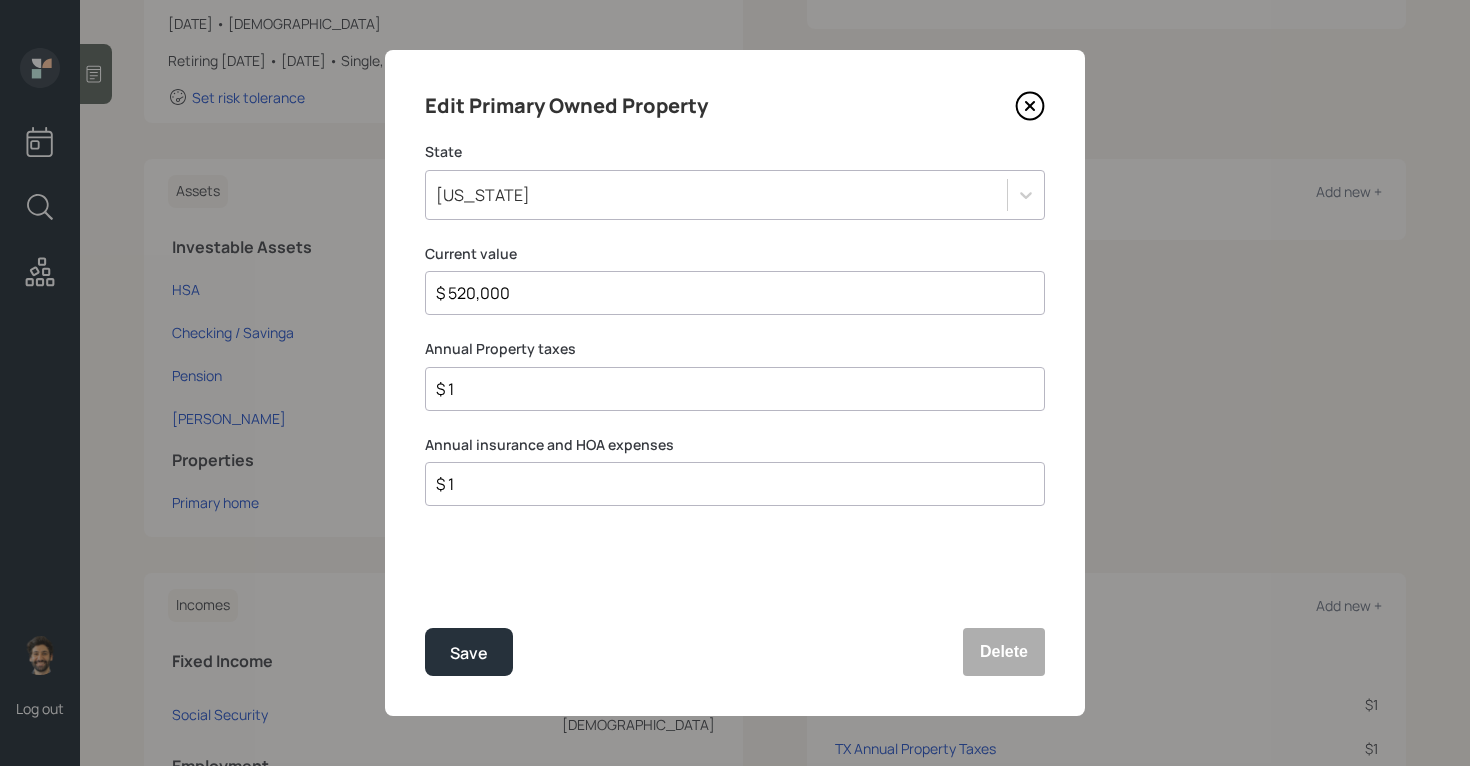 click on "$ 520,000" at bounding box center [727, 293] 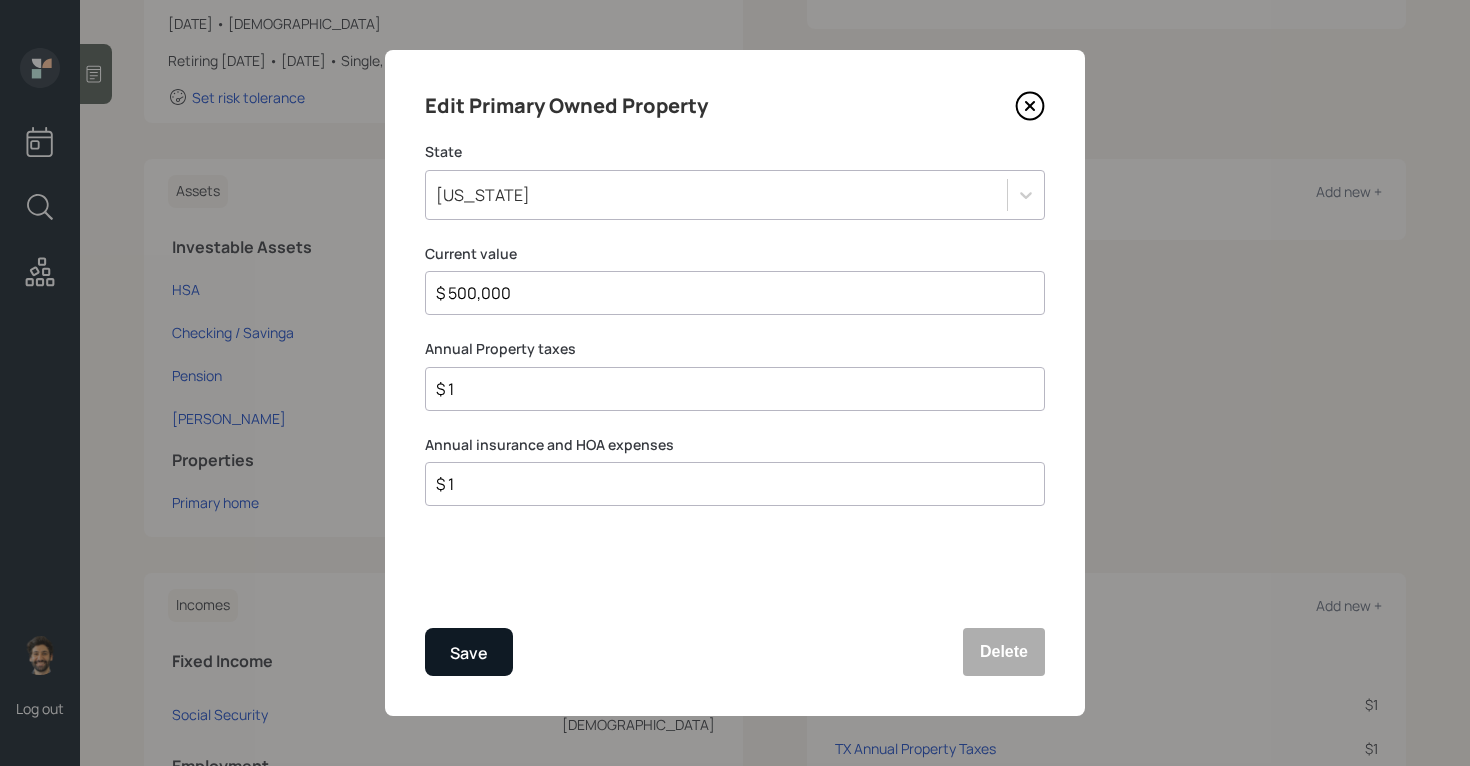 type on "$ 500,000" 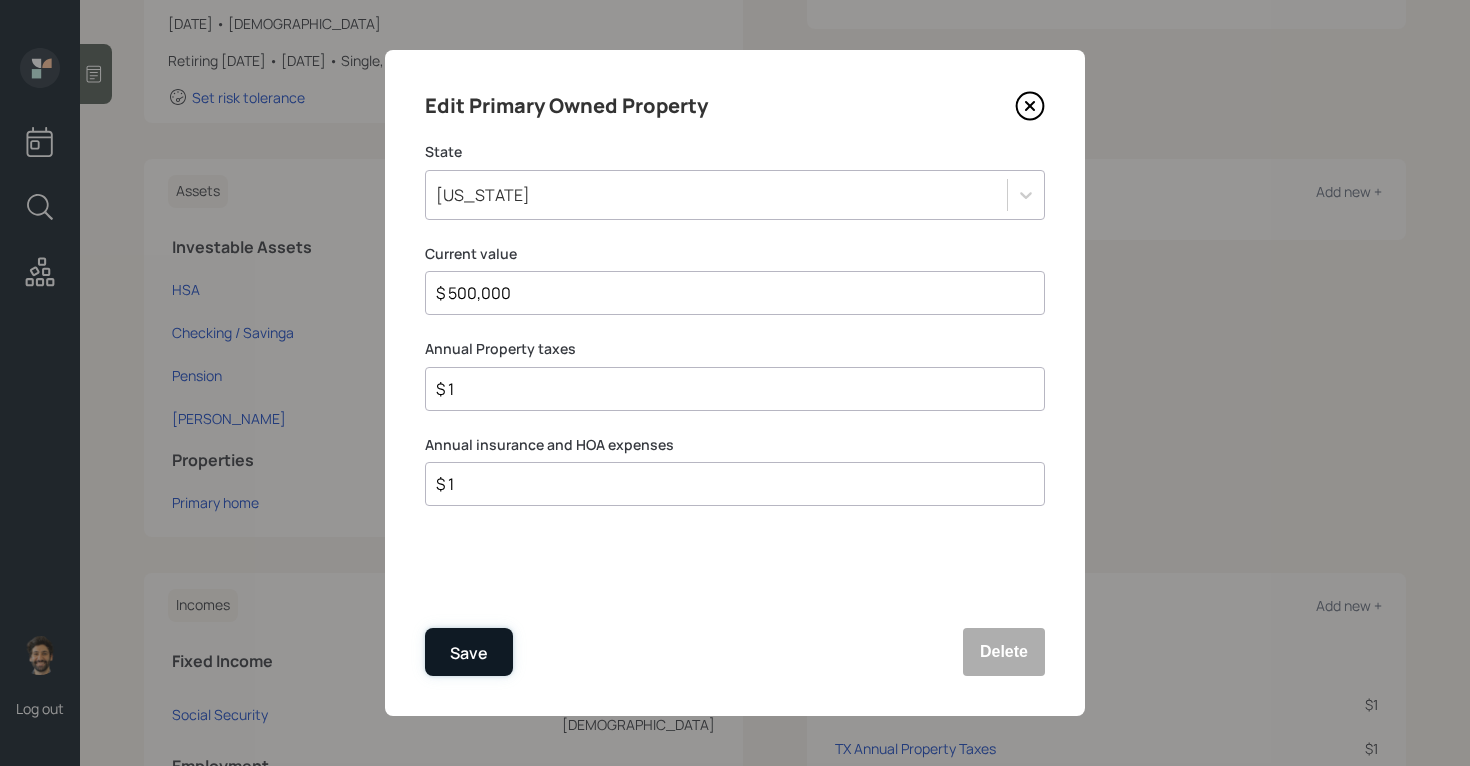 click on "Save" at bounding box center (469, 653) 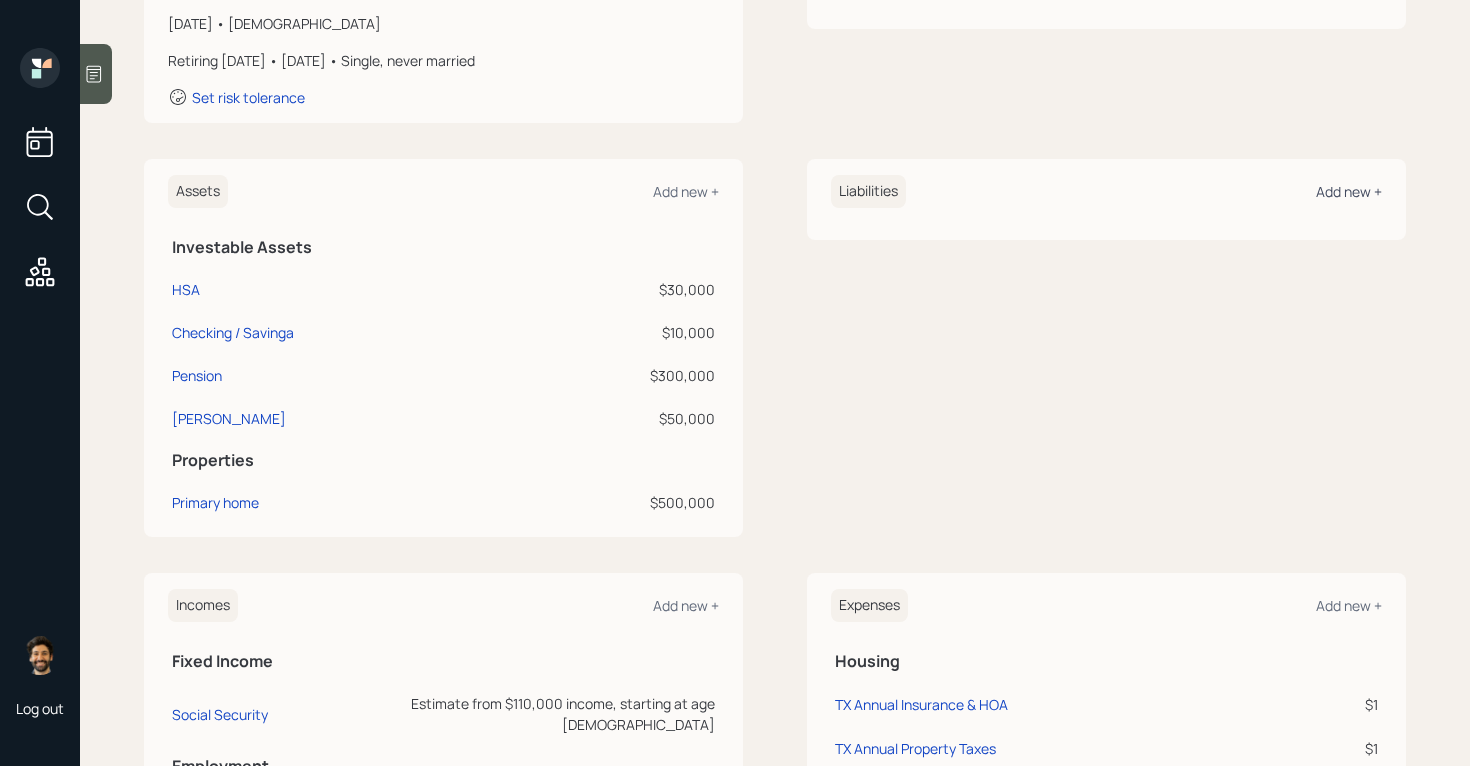 click on "Add new +" at bounding box center (1349, 191) 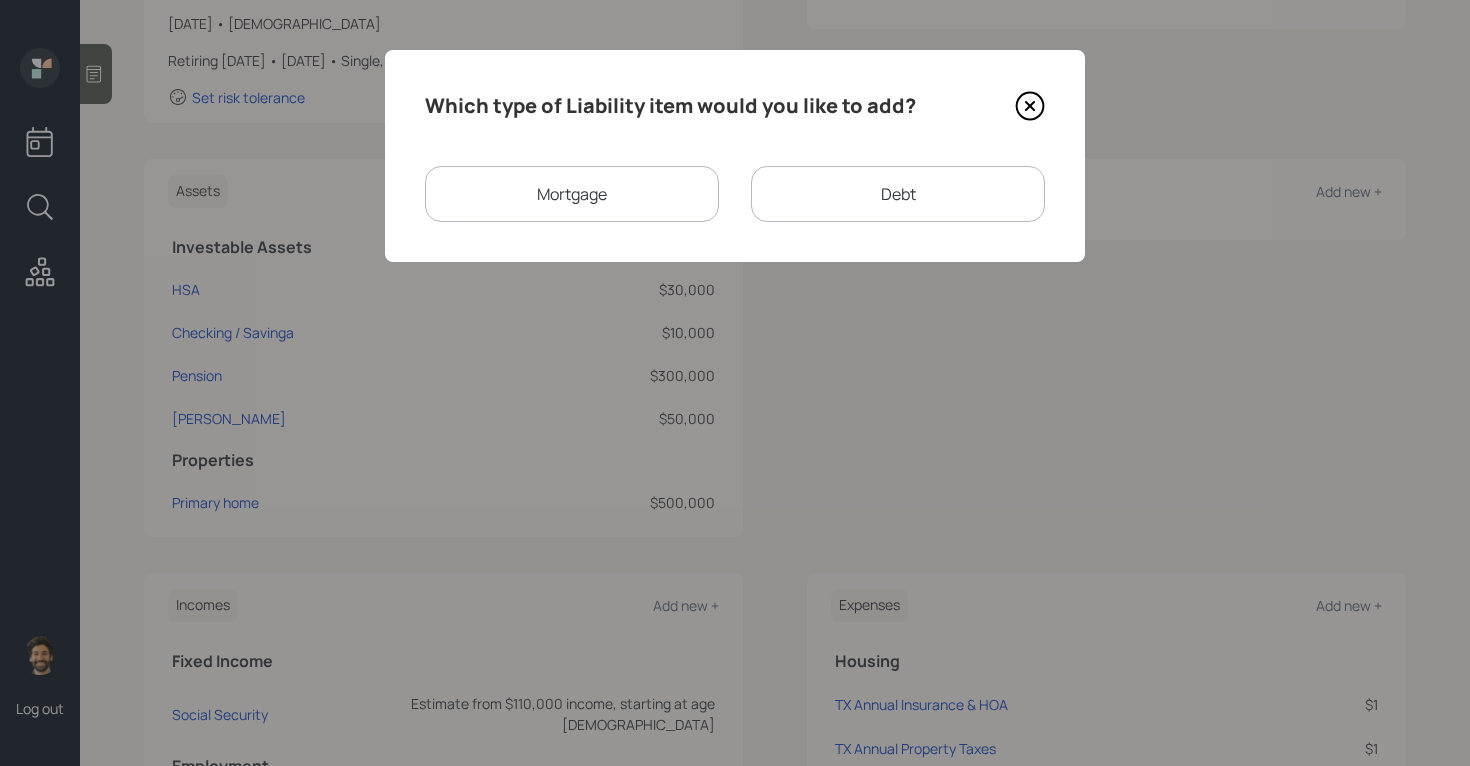 click on "Mortgage" at bounding box center [572, 194] 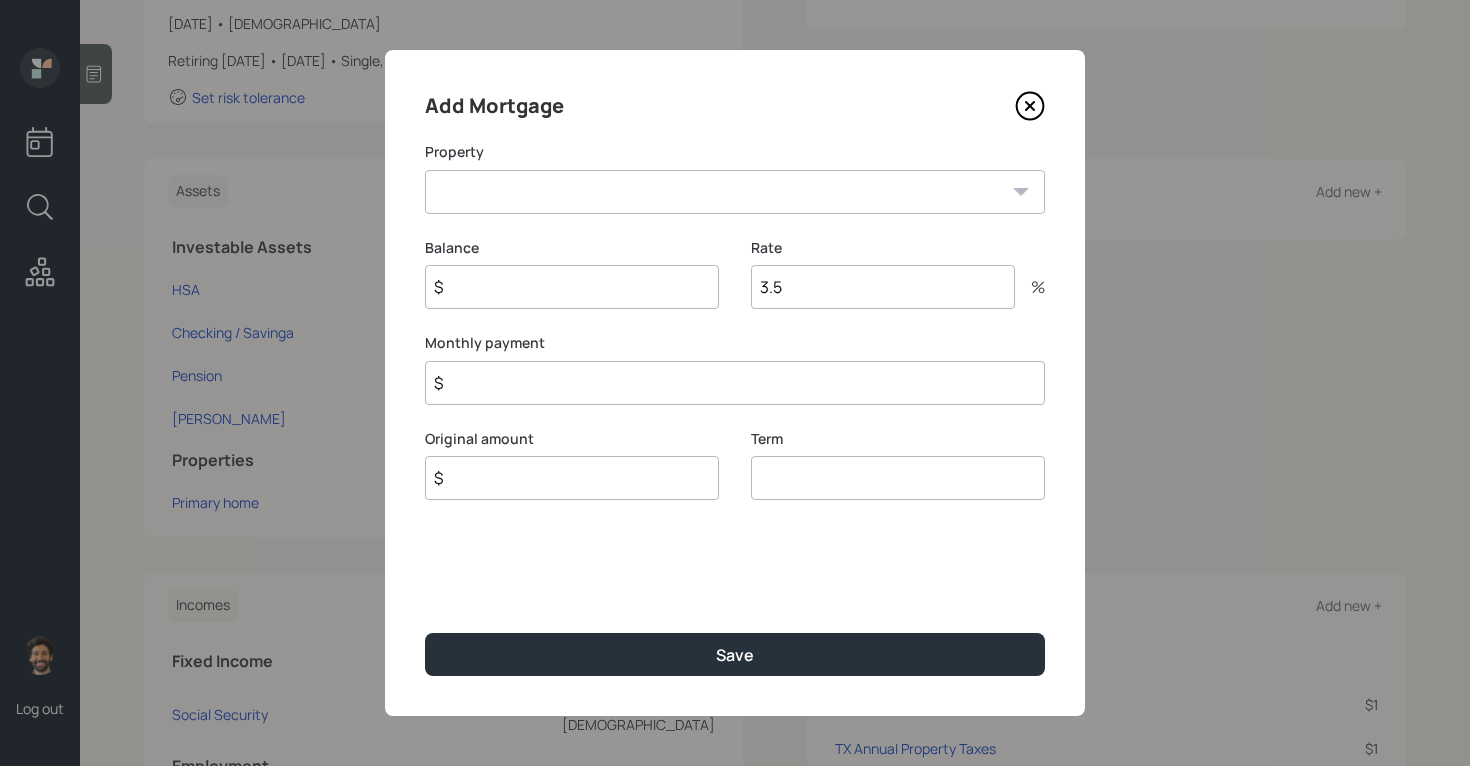 click on "TX Primary home" at bounding box center (735, 192) 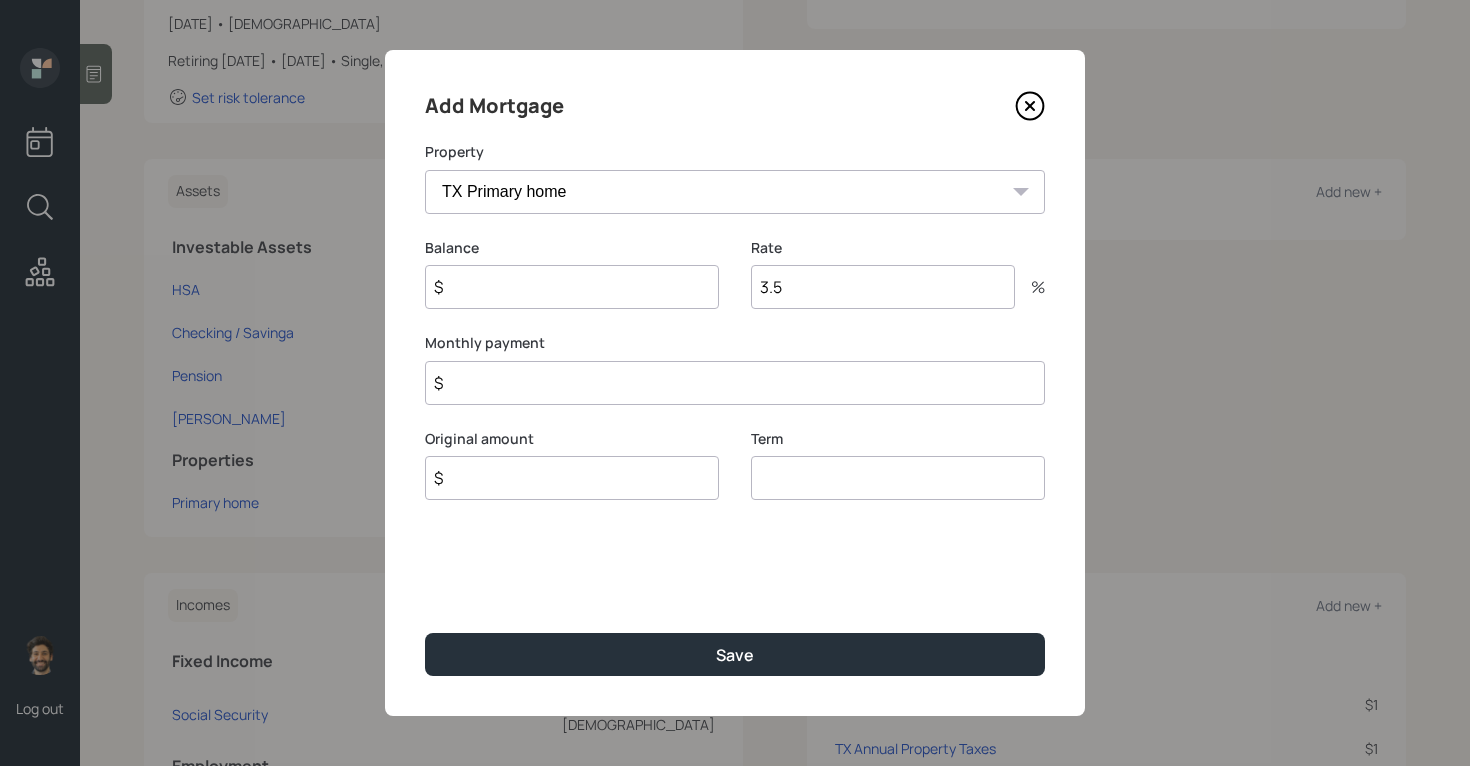 click on "$" at bounding box center (572, 287) 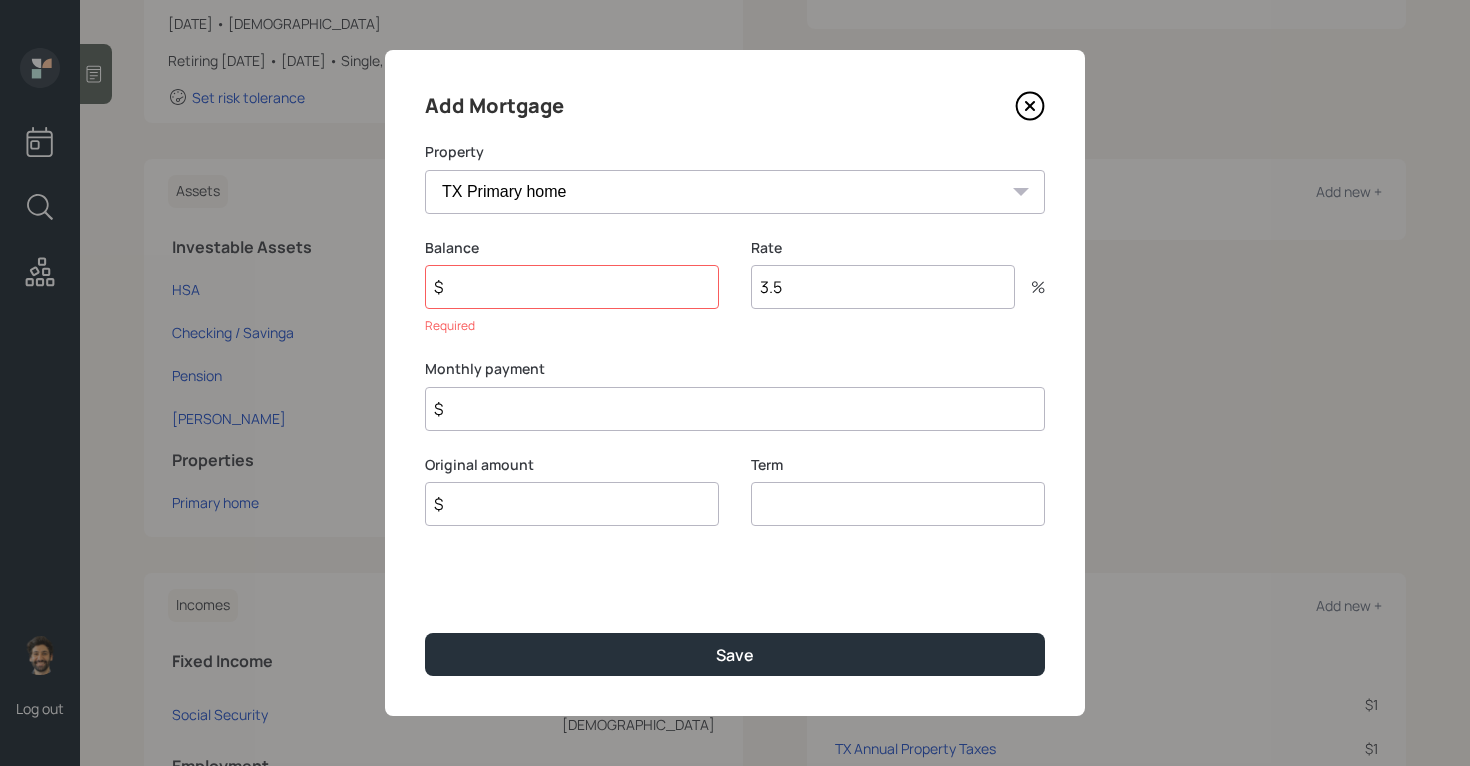 click on "3.5" at bounding box center (883, 287) 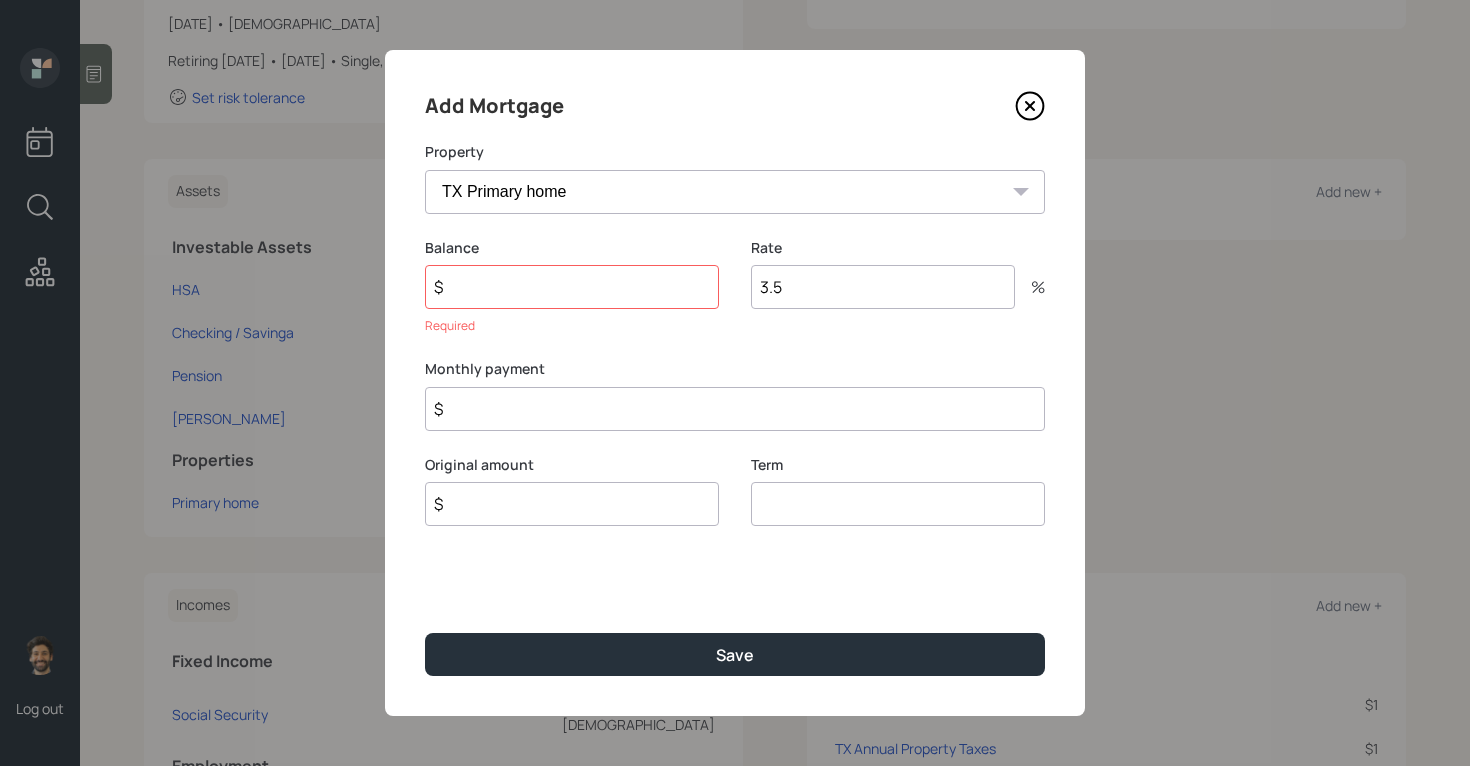 click on "$" at bounding box center [572, 287] 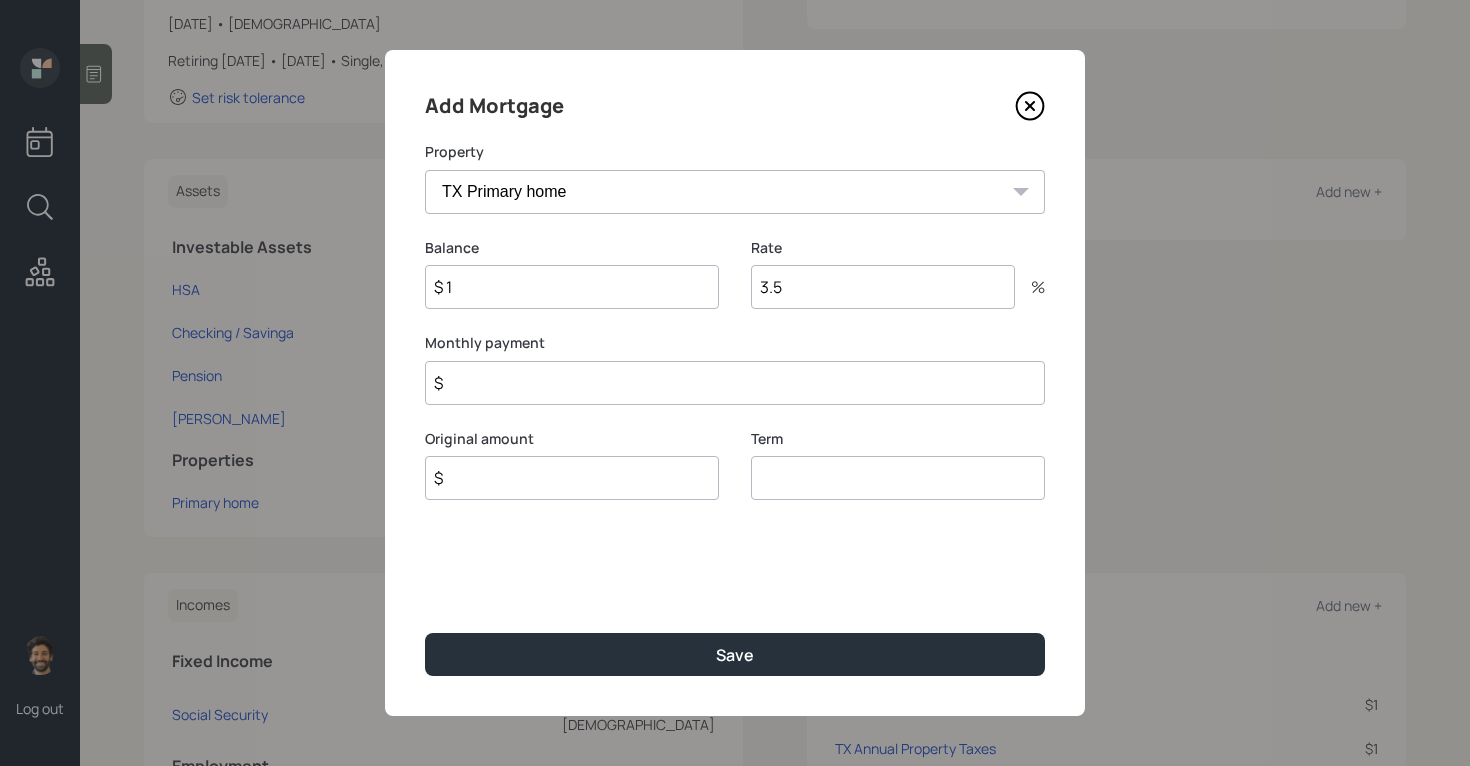 type on "$ 1" 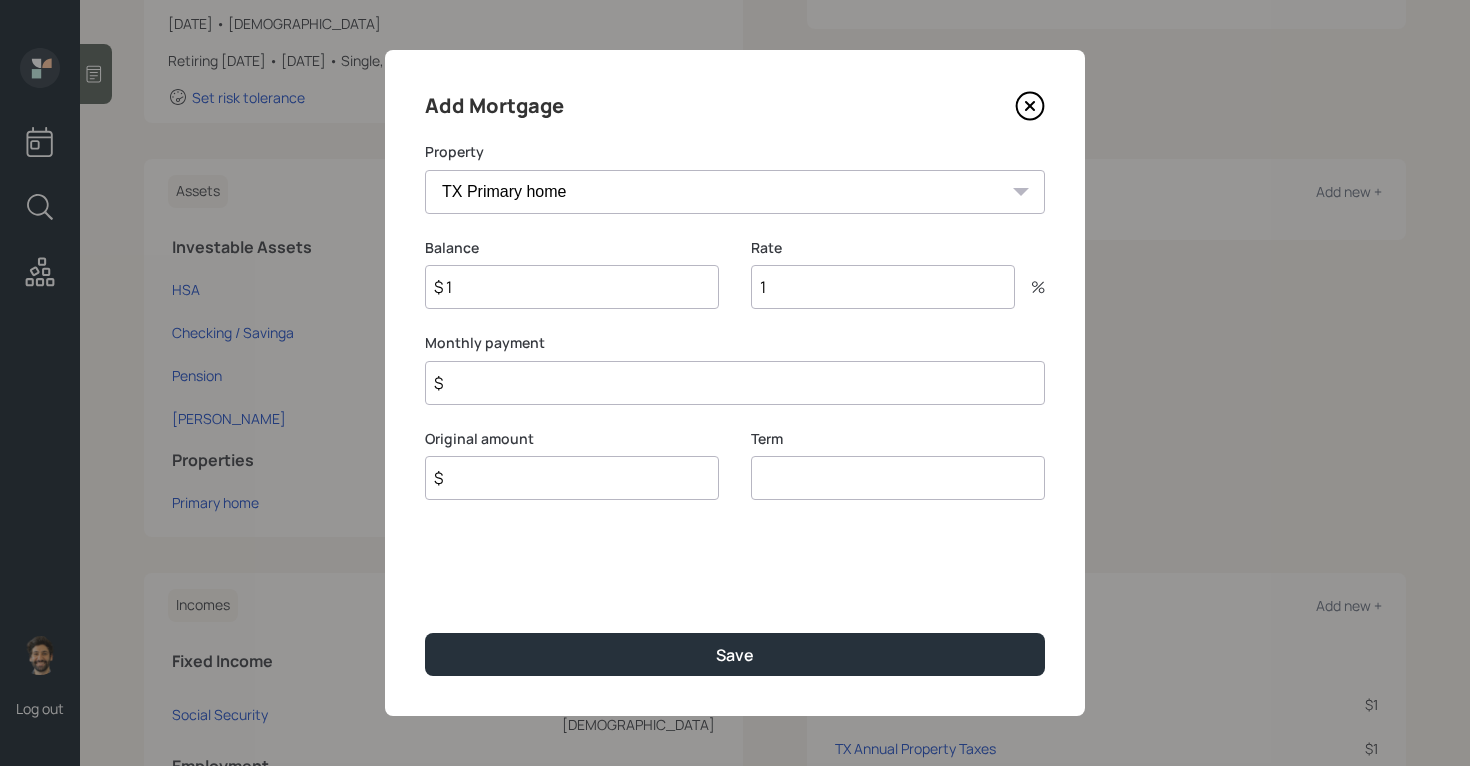 type on "1" 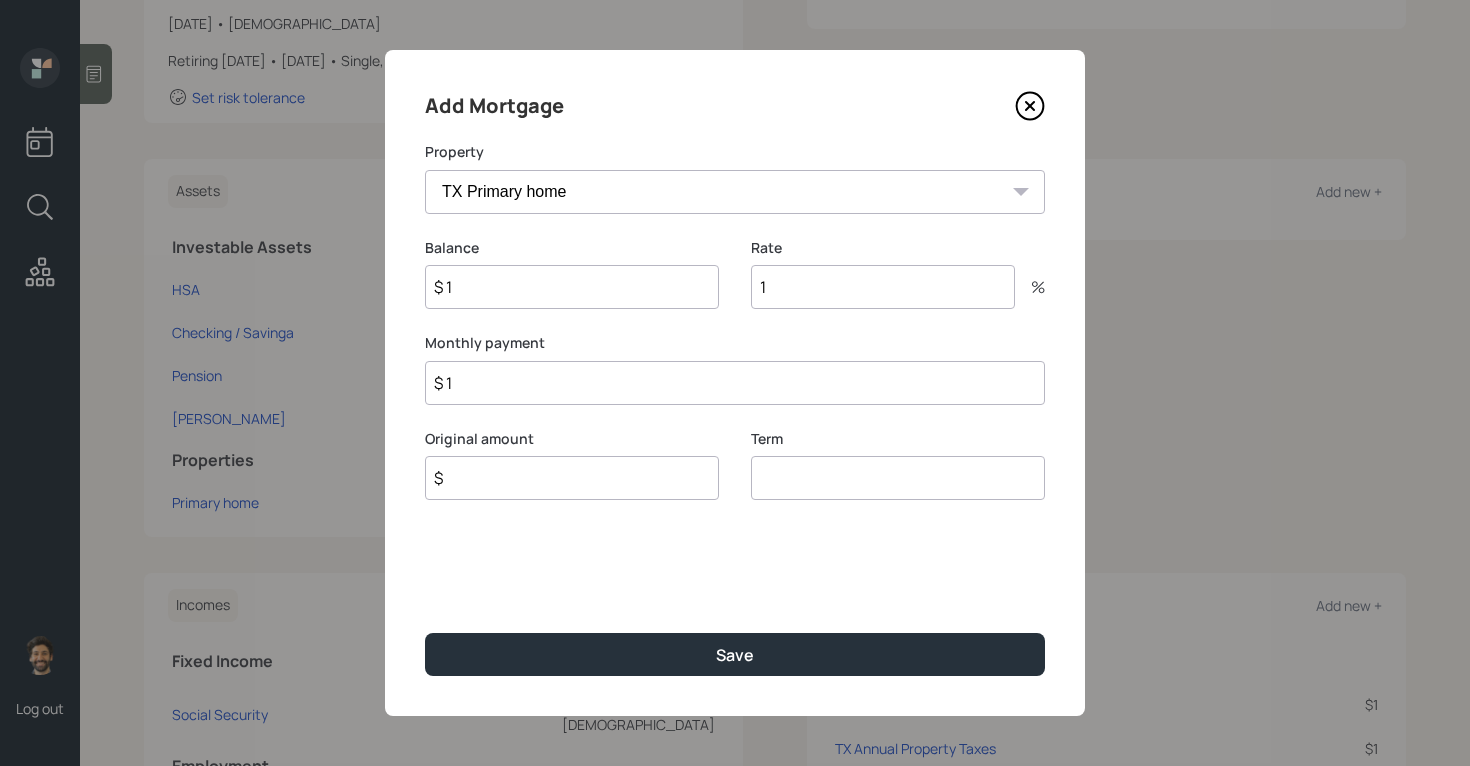 type on "$ 1" 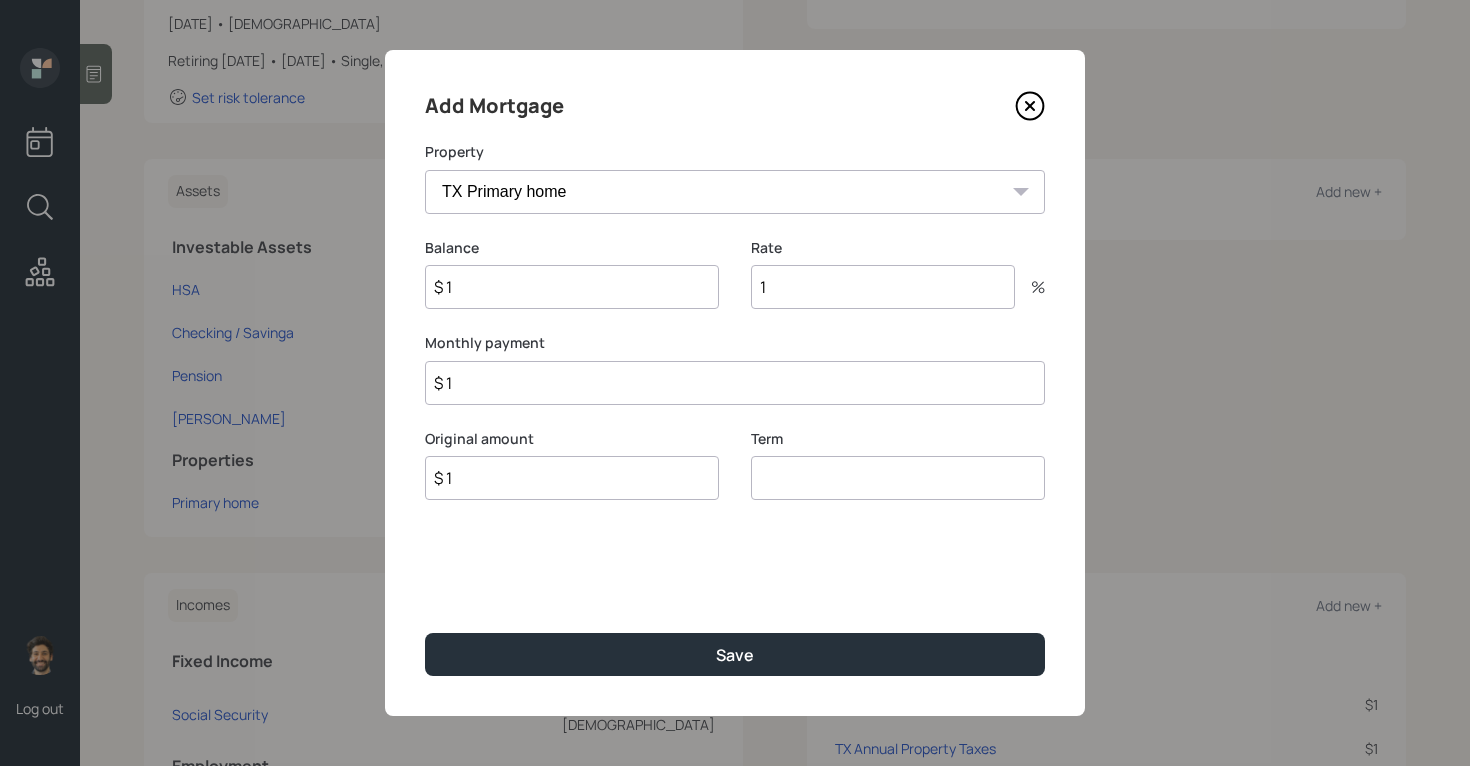 type on "$ 1" 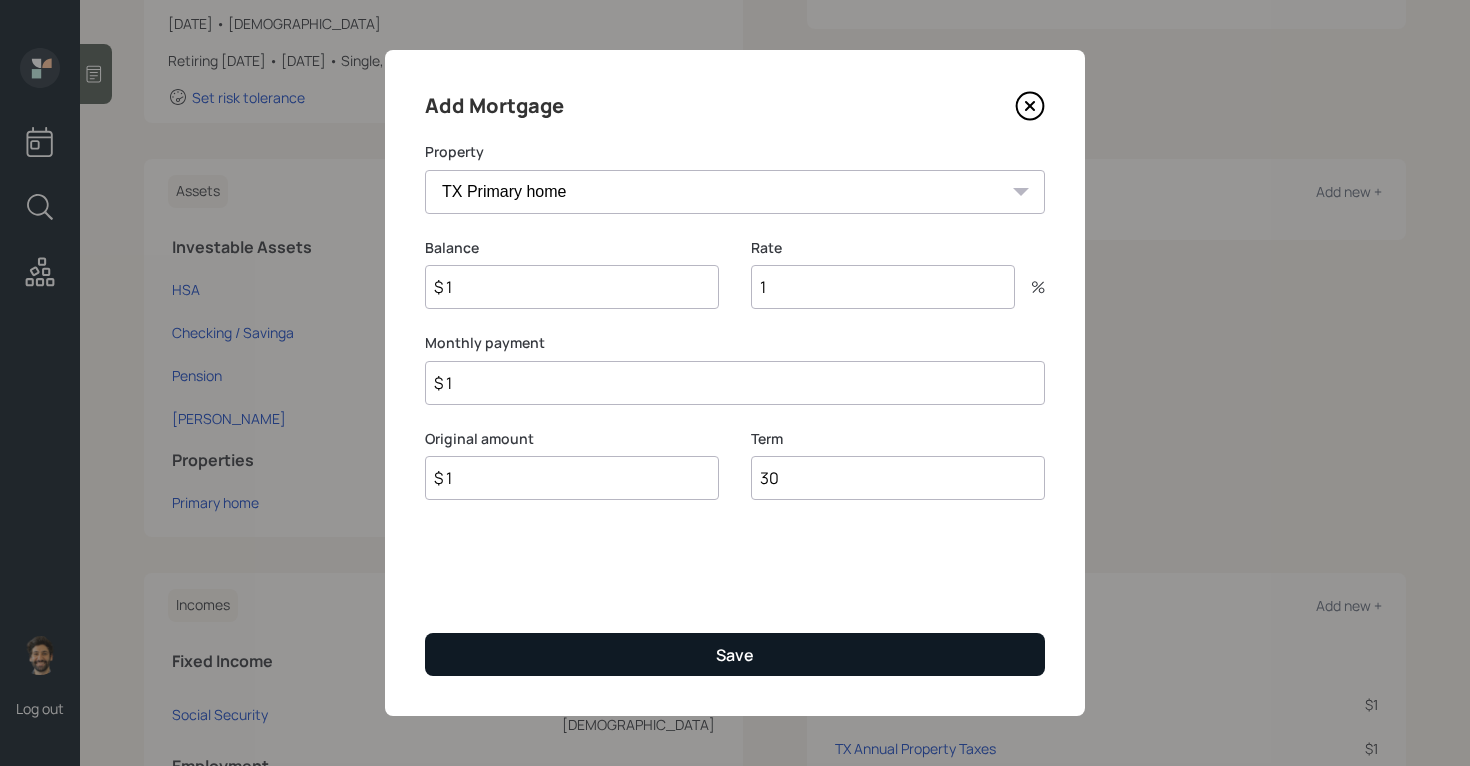 type on "30" 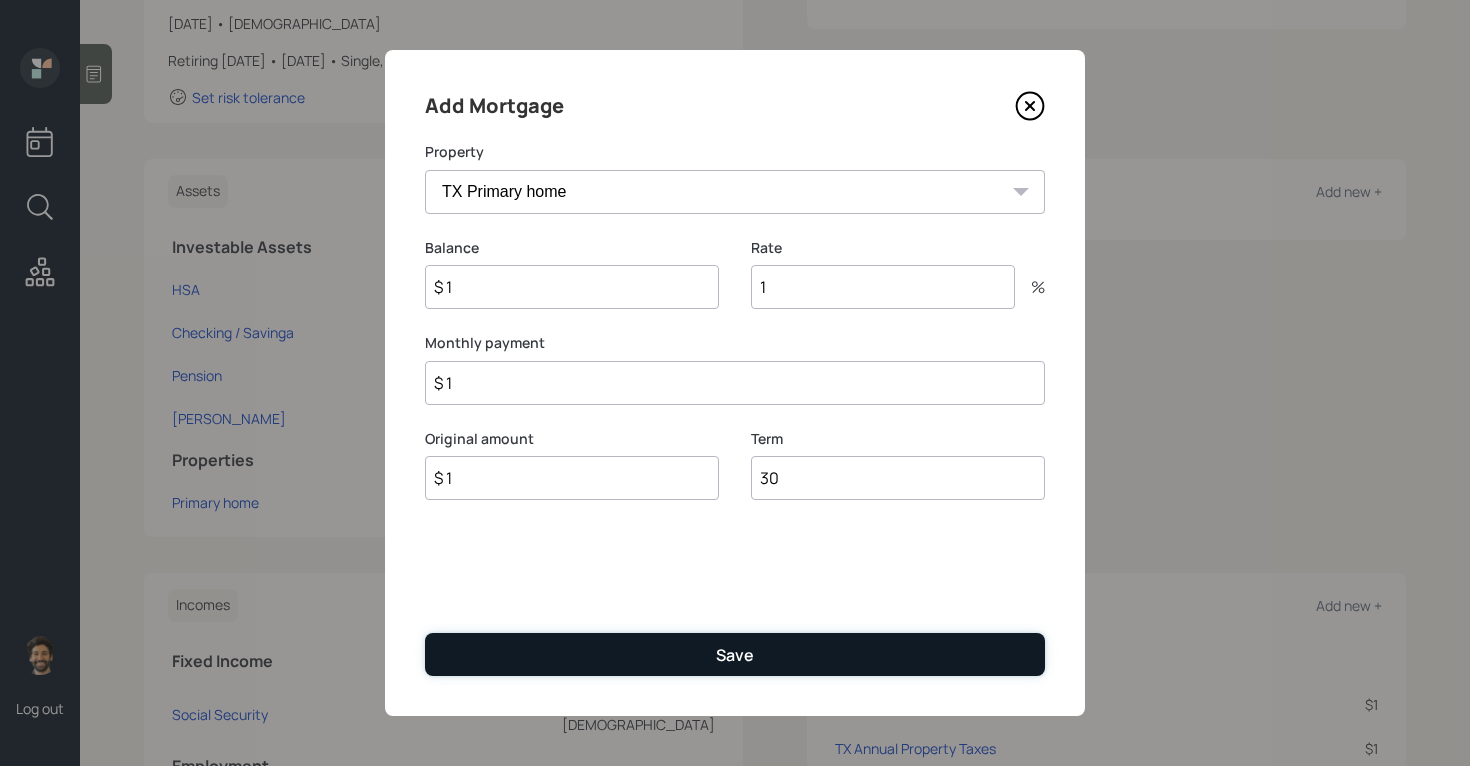 click on "Save" at bounding box center [735, 654] 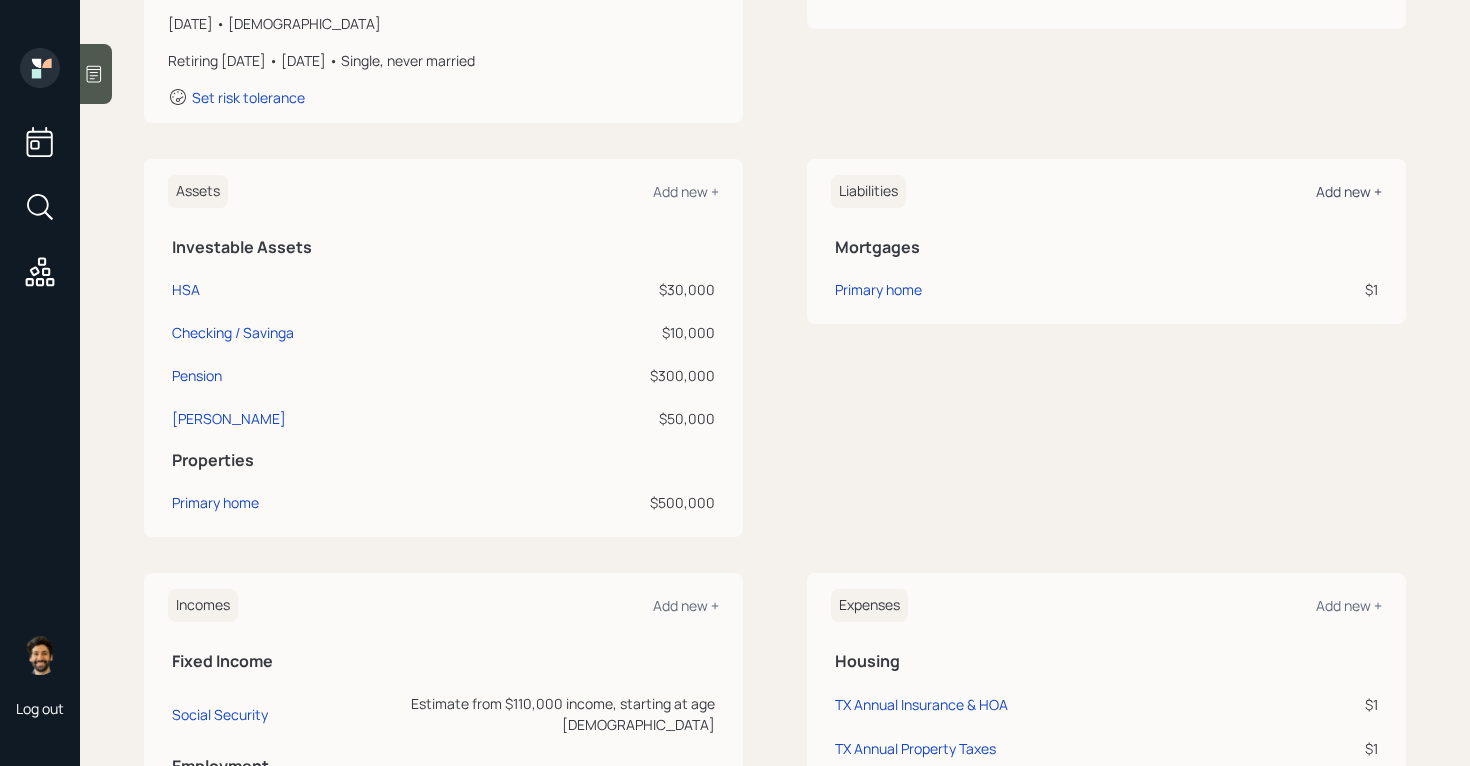 click on "Add new +" at bounding box center [1349, 191] 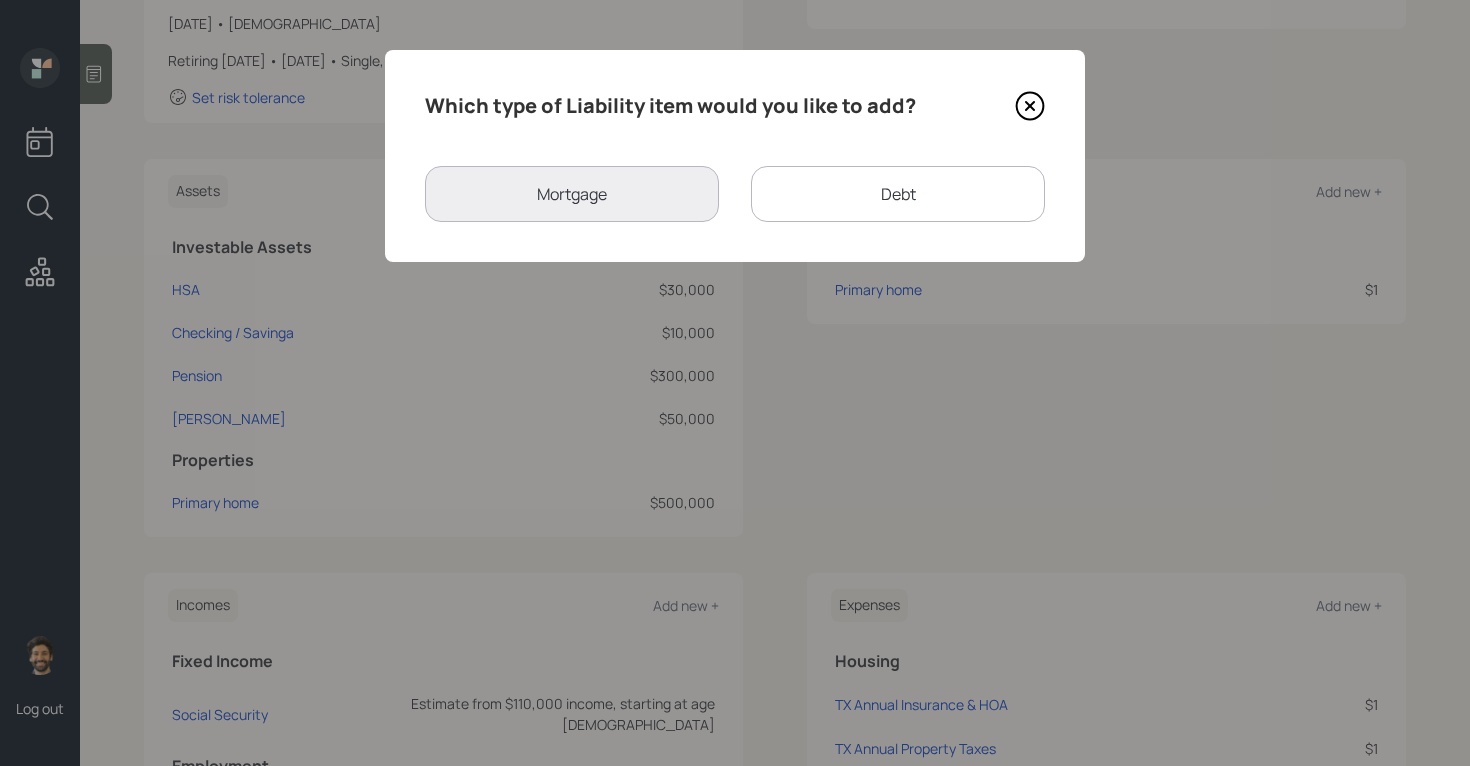 click on "Debt" at bounding box center [898, 194] 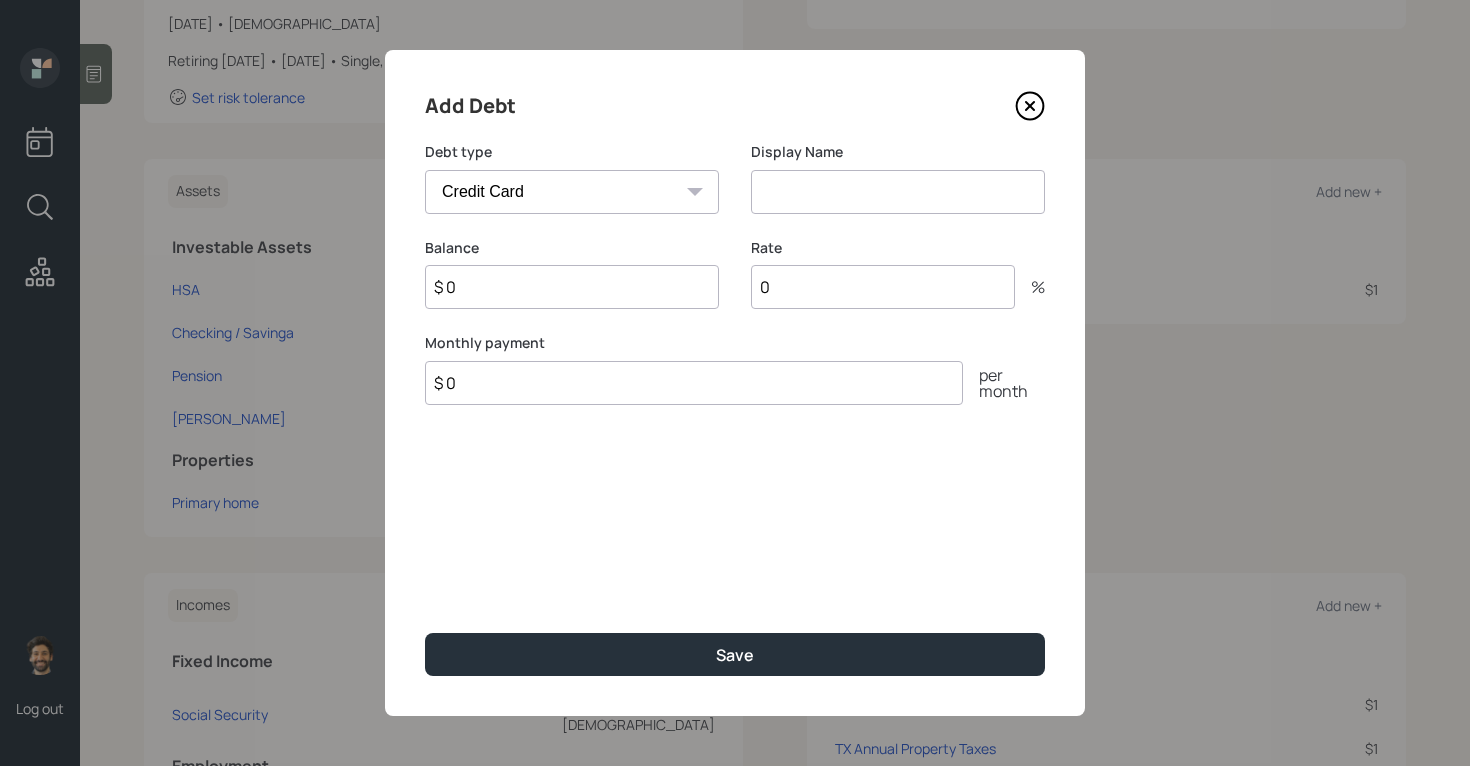 click on "Car Credit Card Medical Student Other" at bounding box center [572, 192] 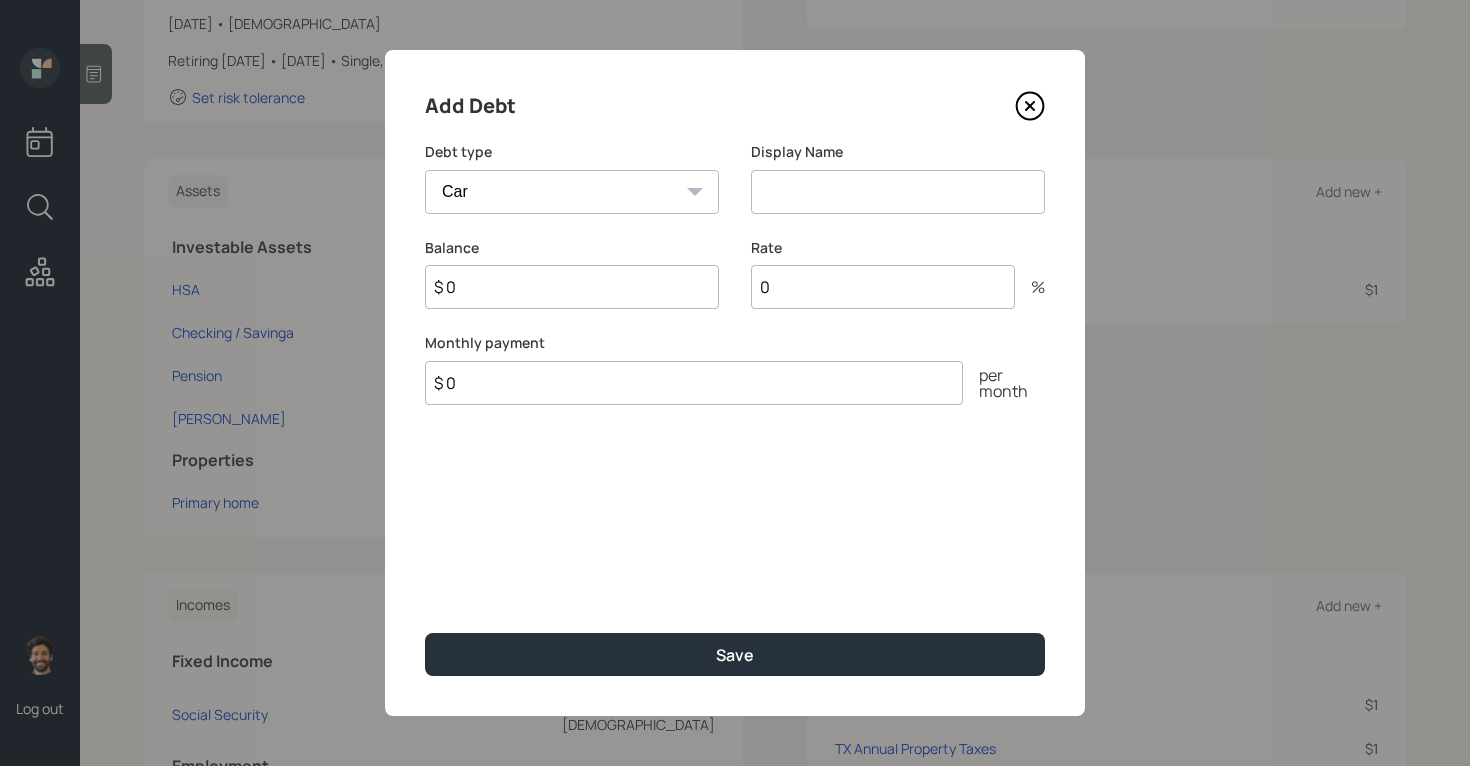 click at bounding box center (898, 192) 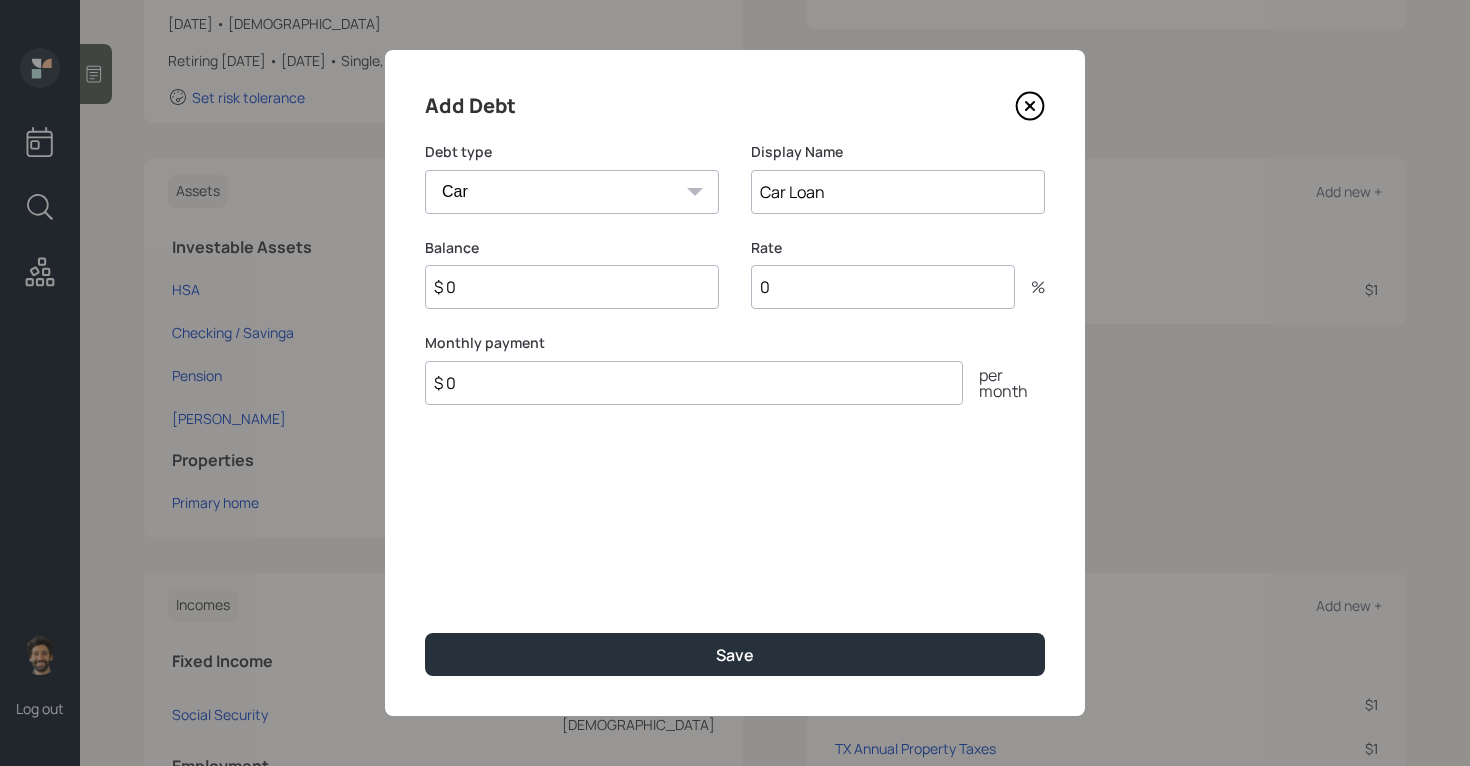 type on "Car Loan" 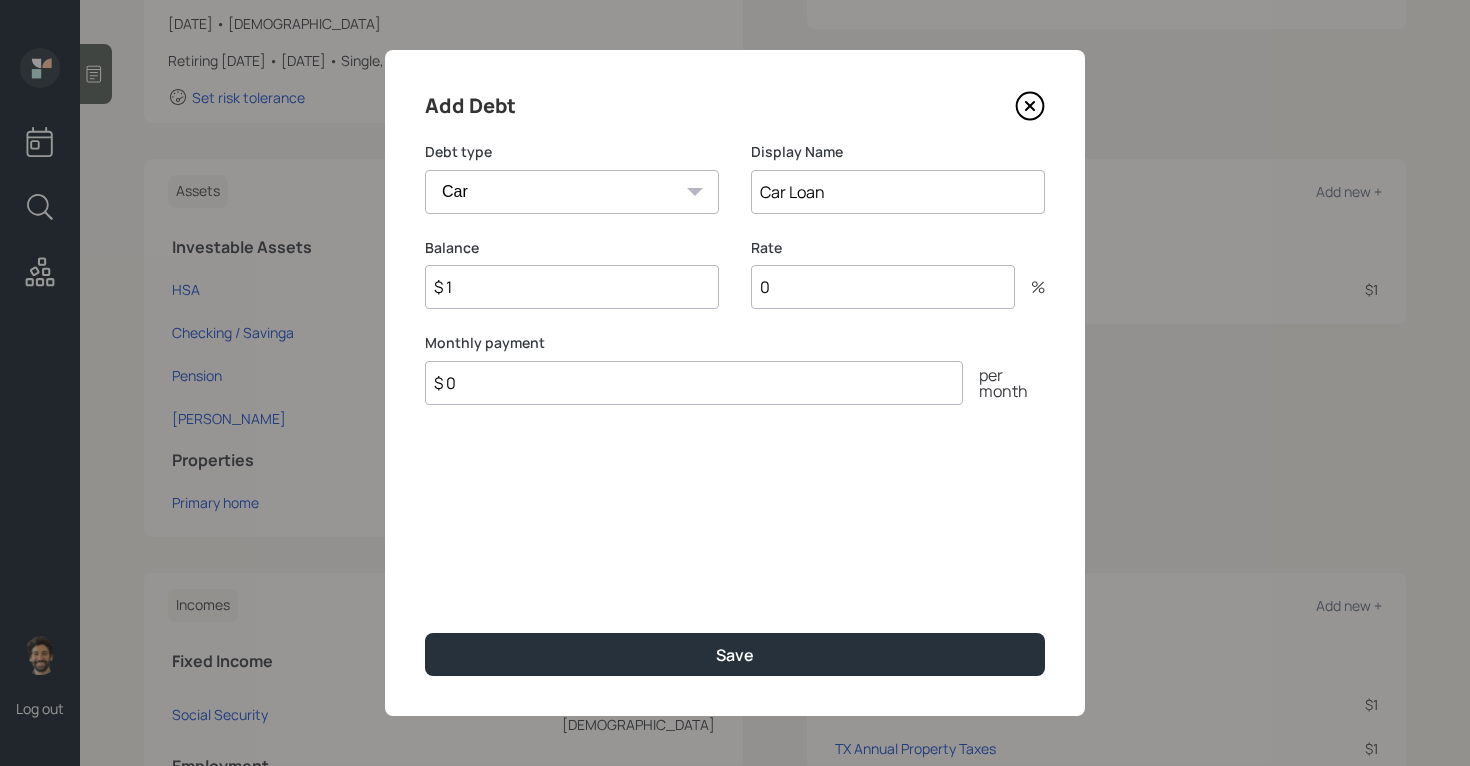 type on "$ 1" 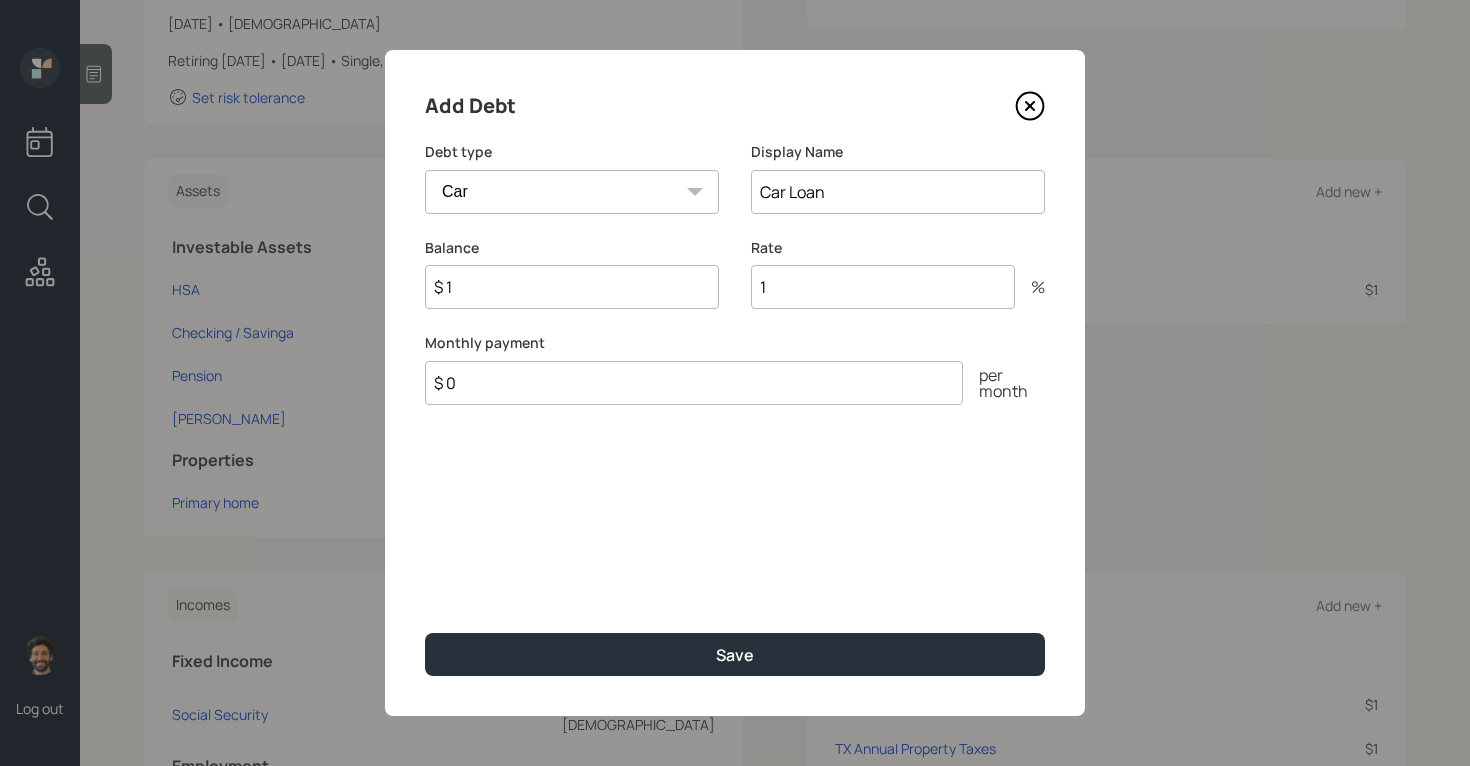 type on "1" 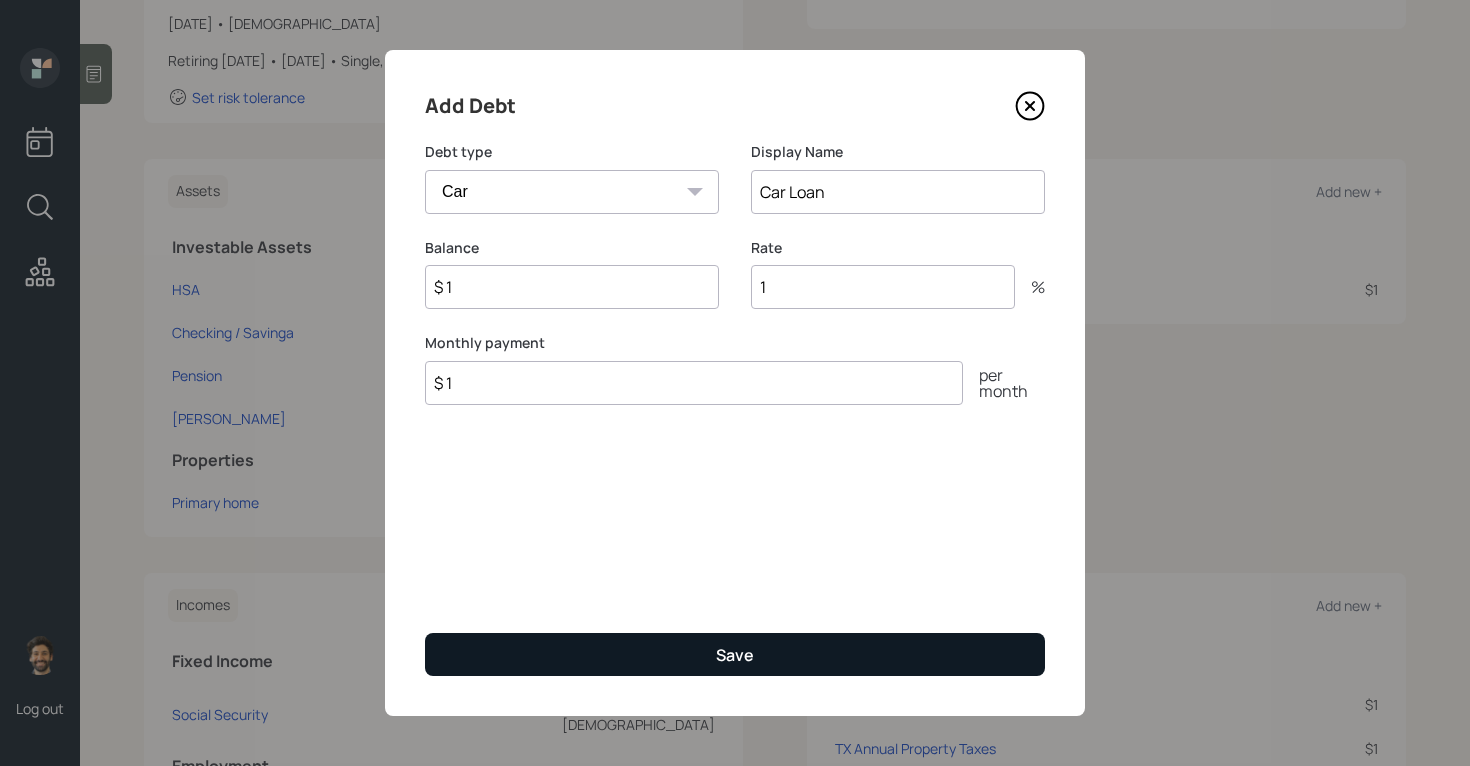 type on "$ 1" 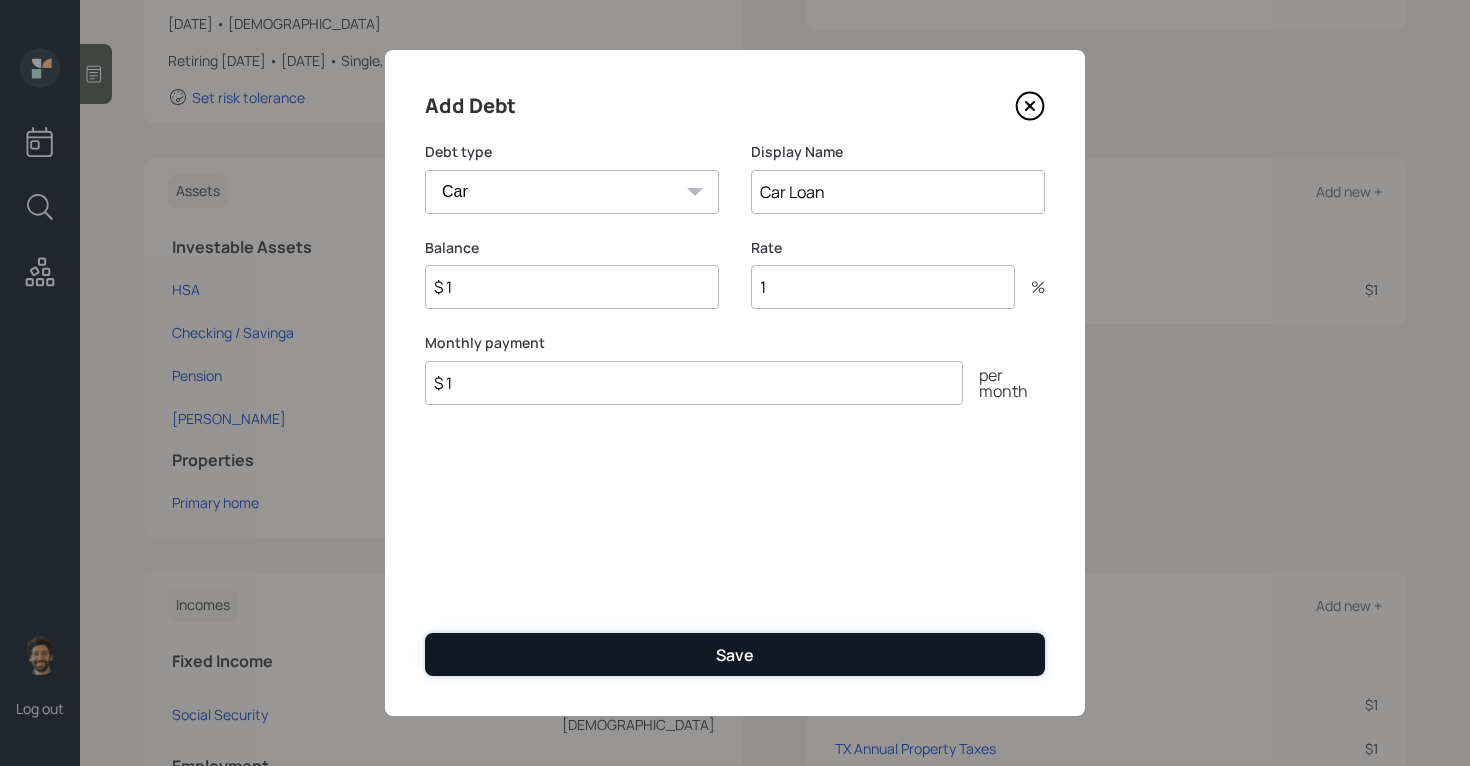 click on "Save" at bounding box center (735, 654) 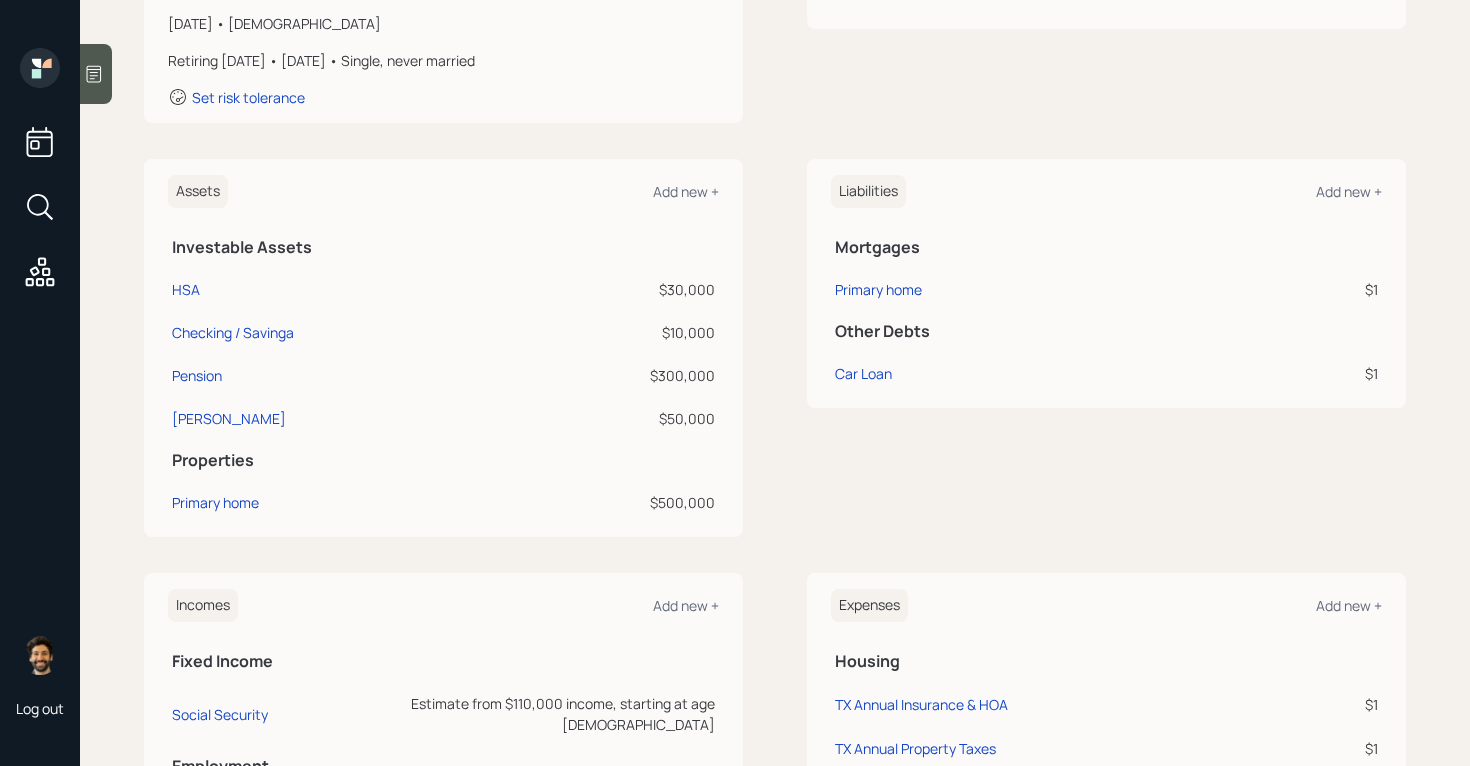 click on "Liabilities Add new +" at bounding box center [1106, 191] 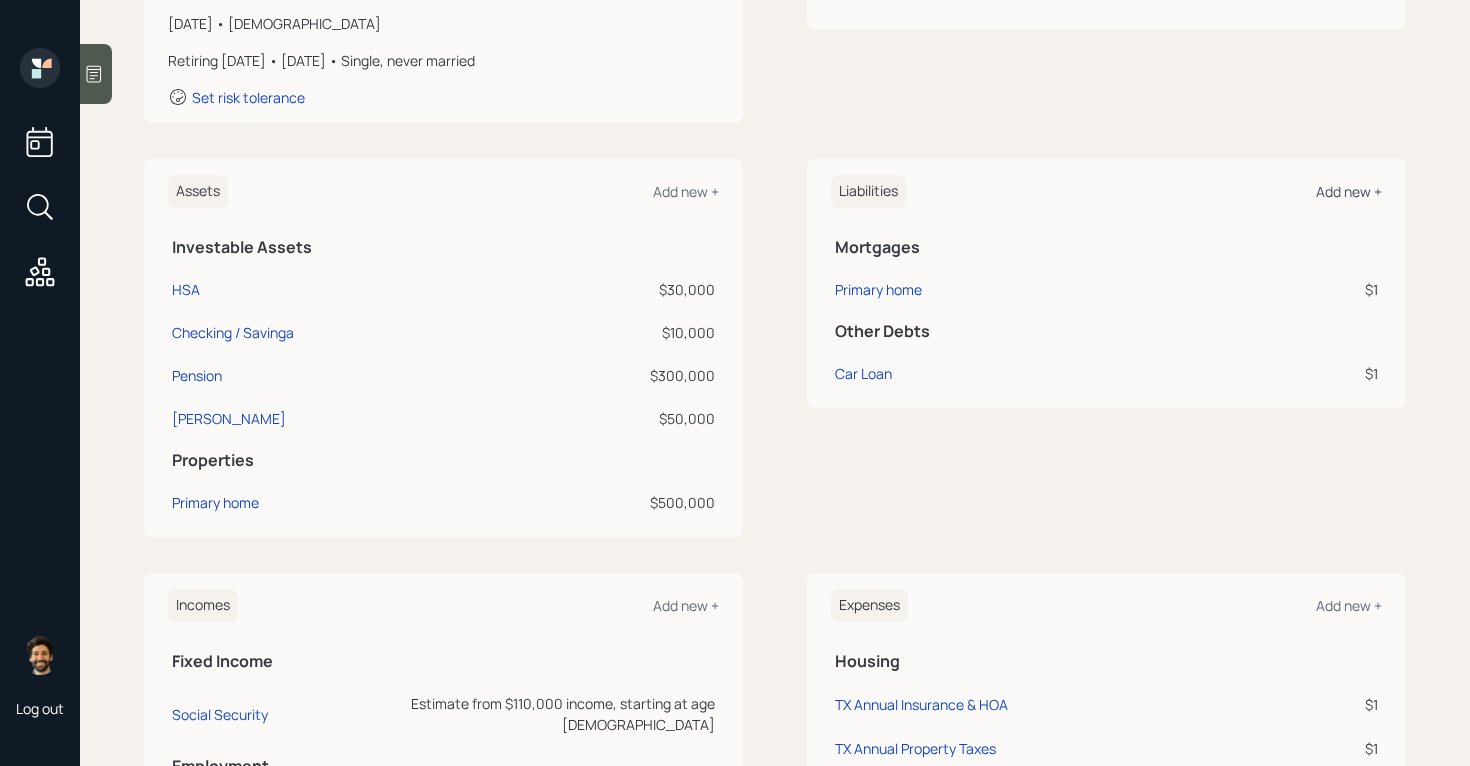 click on "Add new +" at bounding box center (1349, 191) 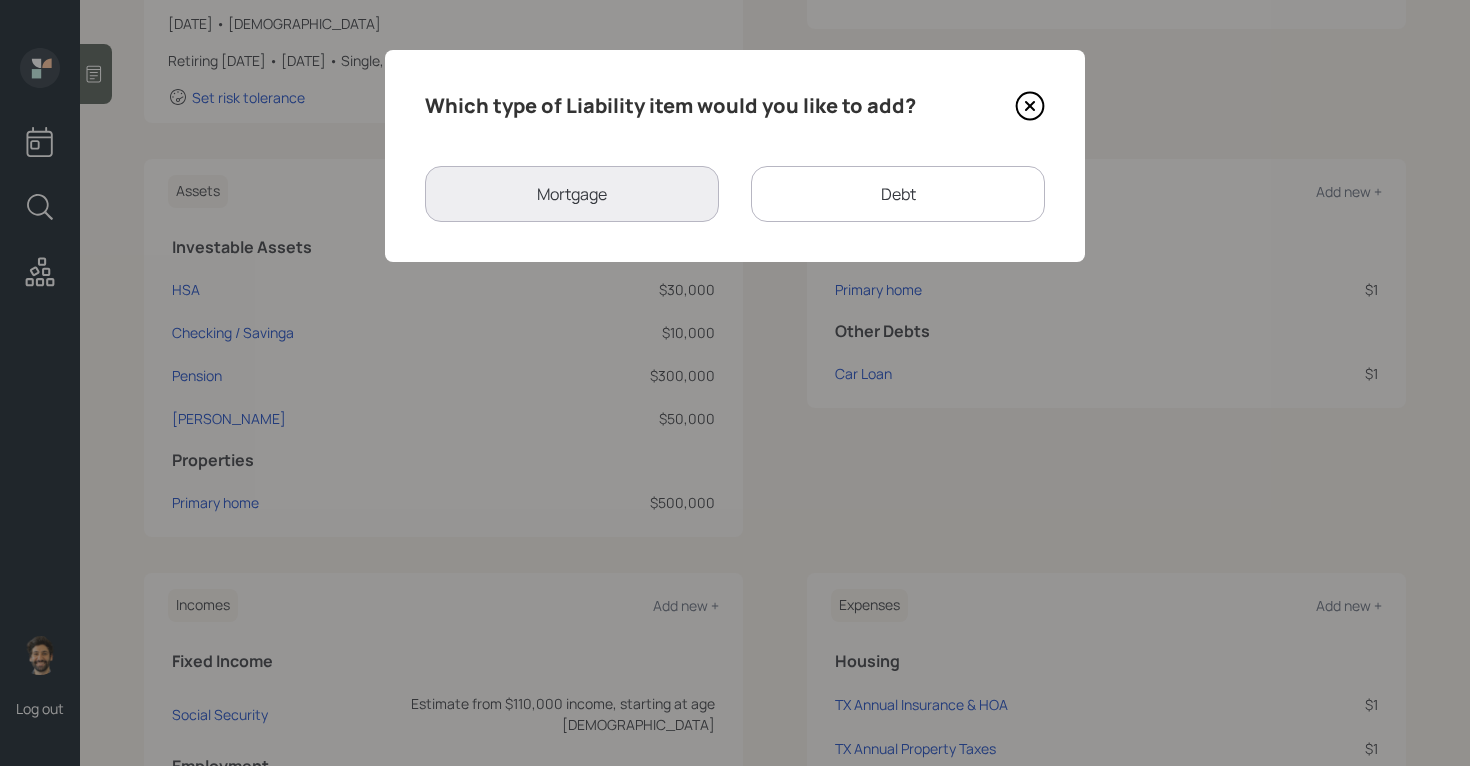 click on "Debt" at bounding box center (898, 194) 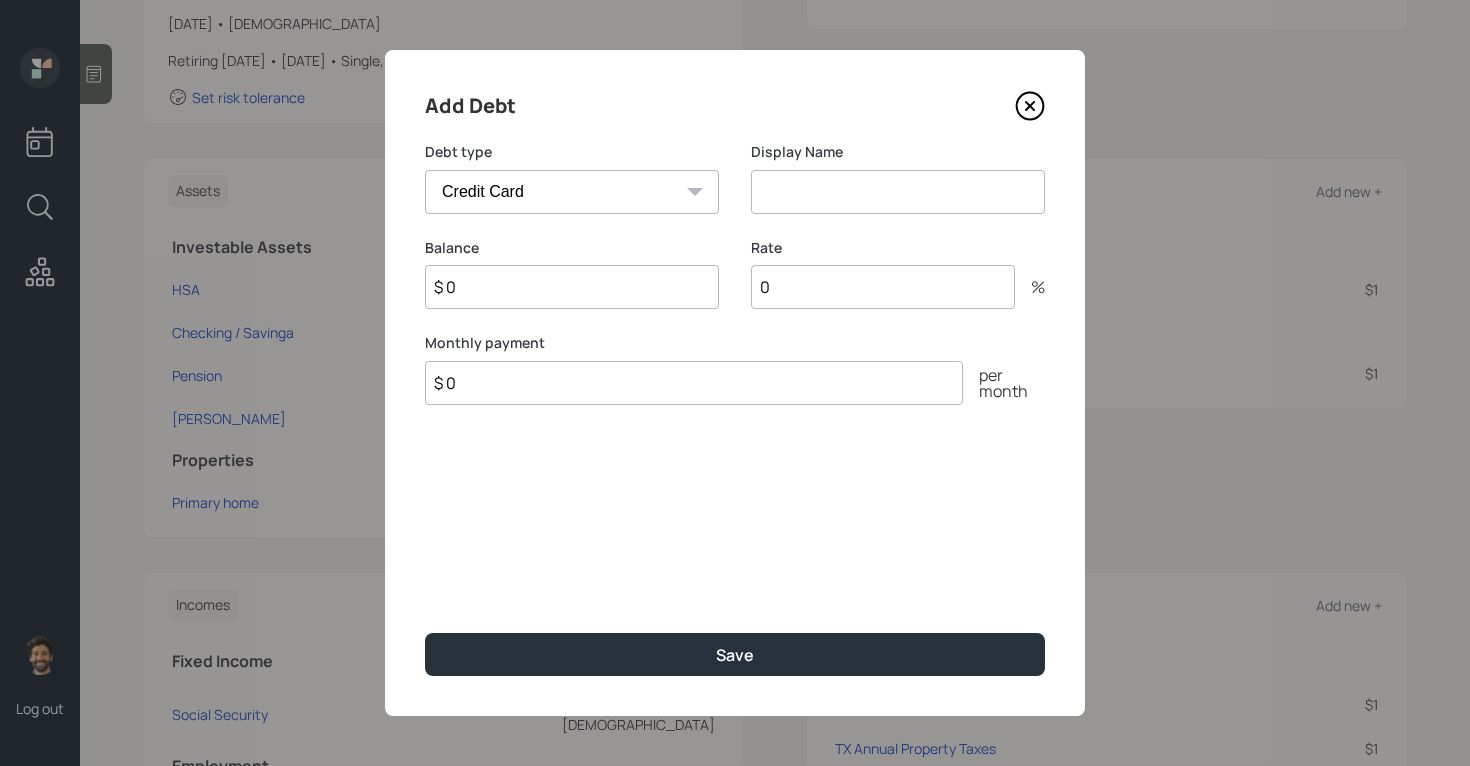 click on "Car Credit Card Medical Student Other" at bounding box center [572, 192] 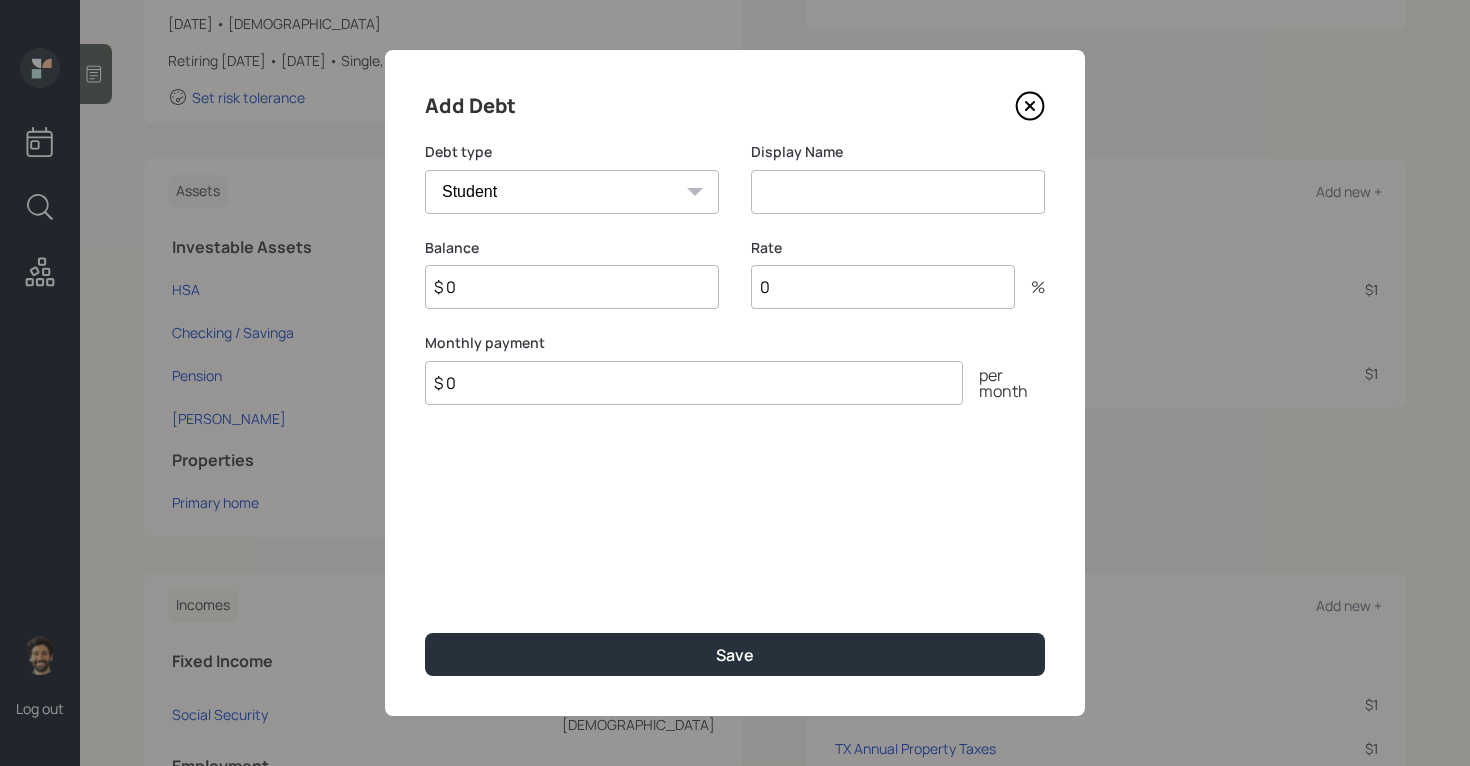click at bounding box center [898, 192] 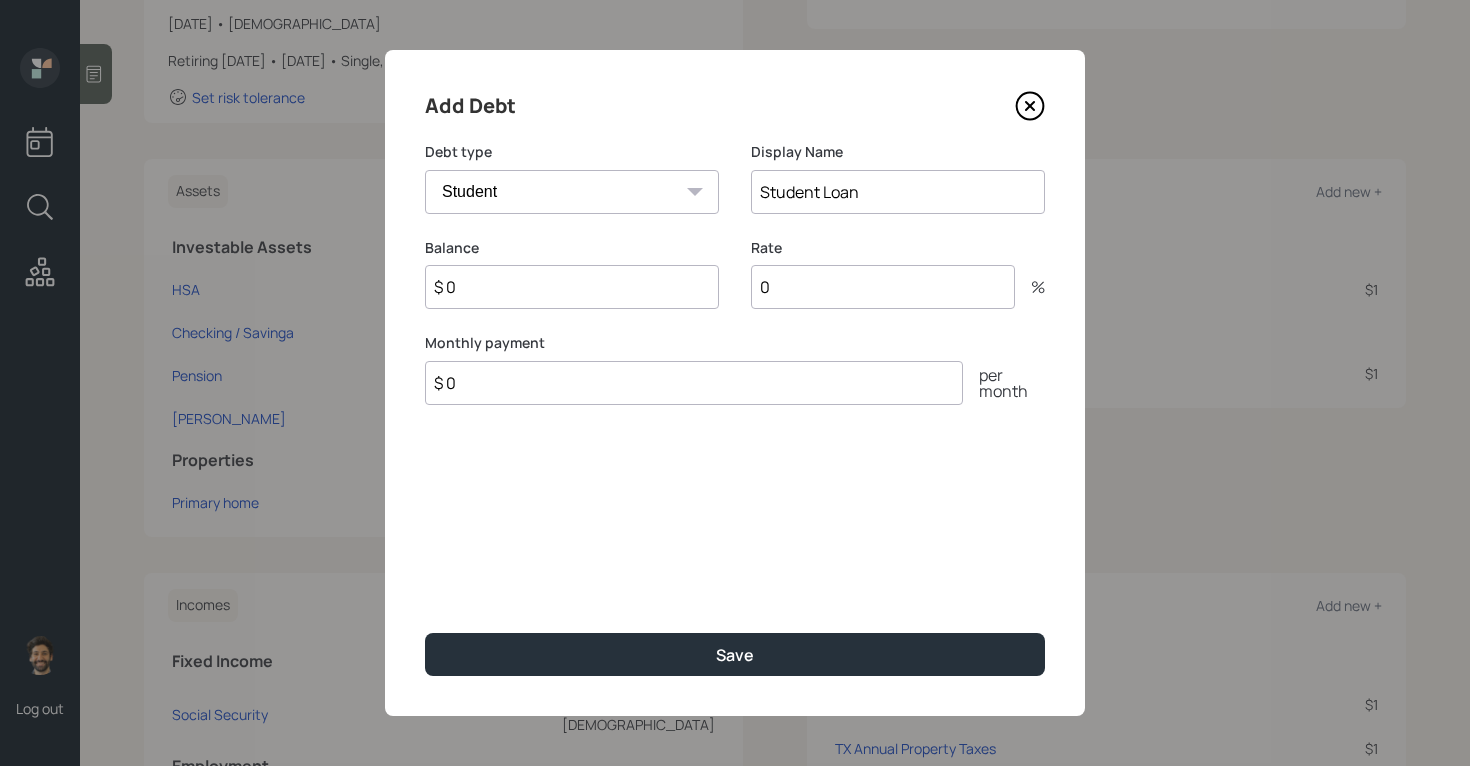 type on "Student Loan" 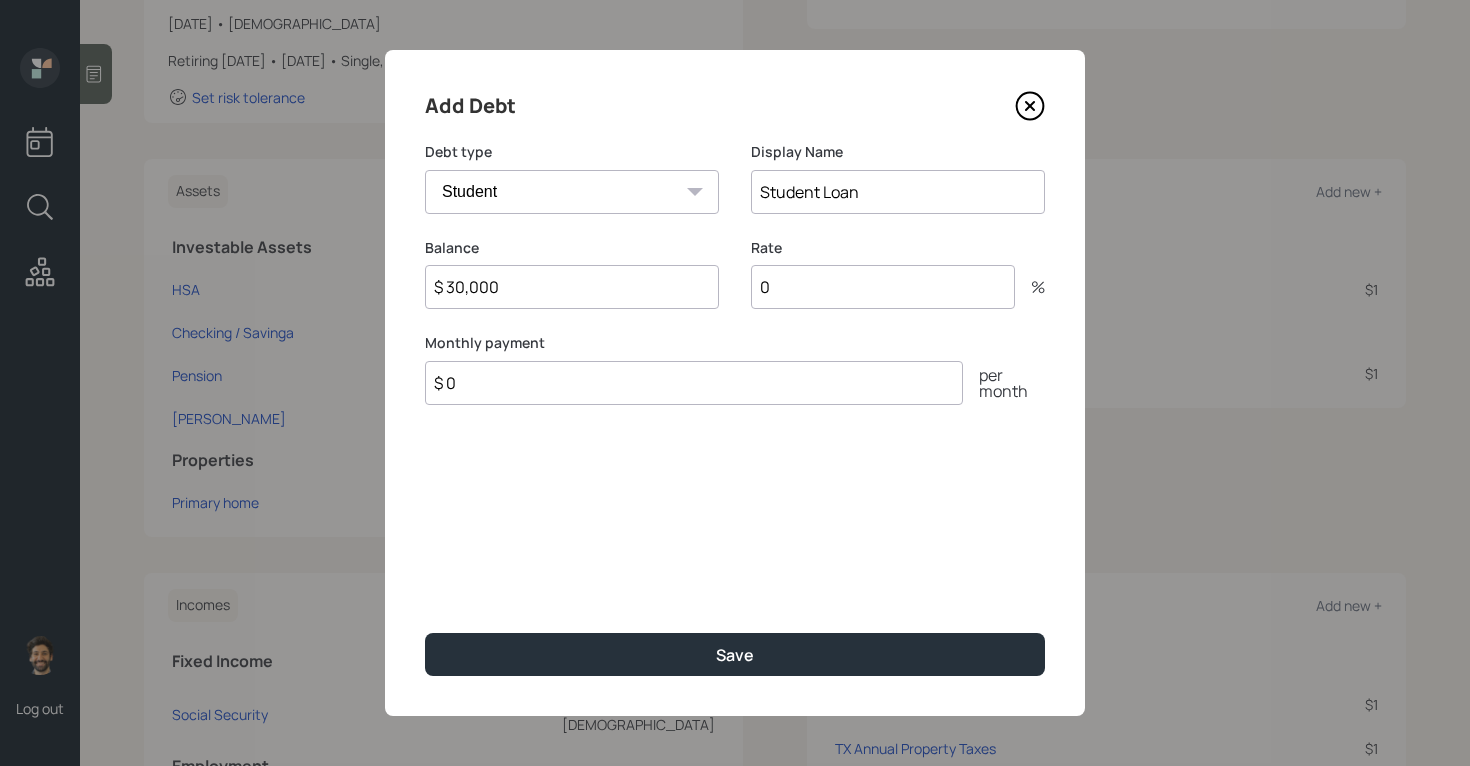 type on "$ 30,000" 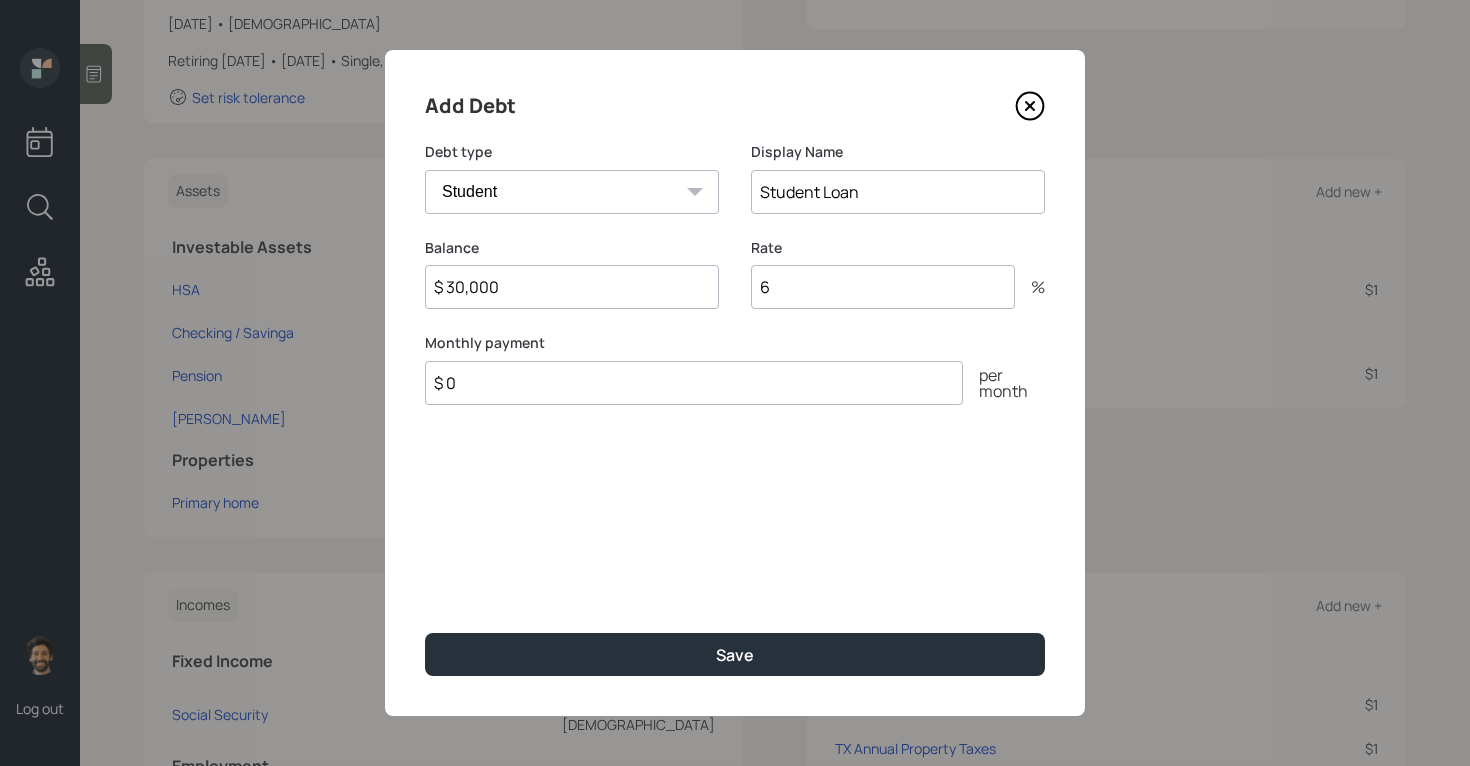 type on "6" 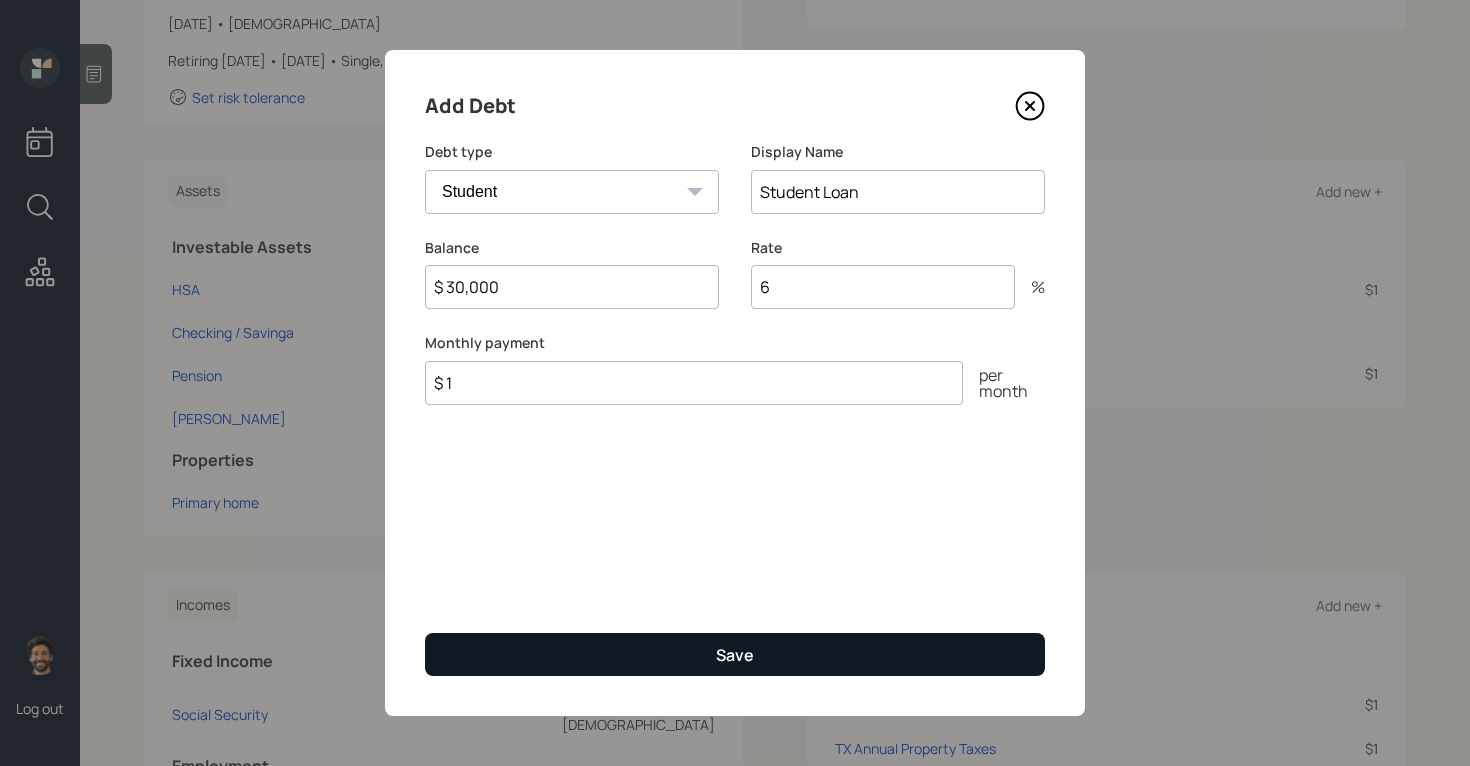 type on "$ 1" 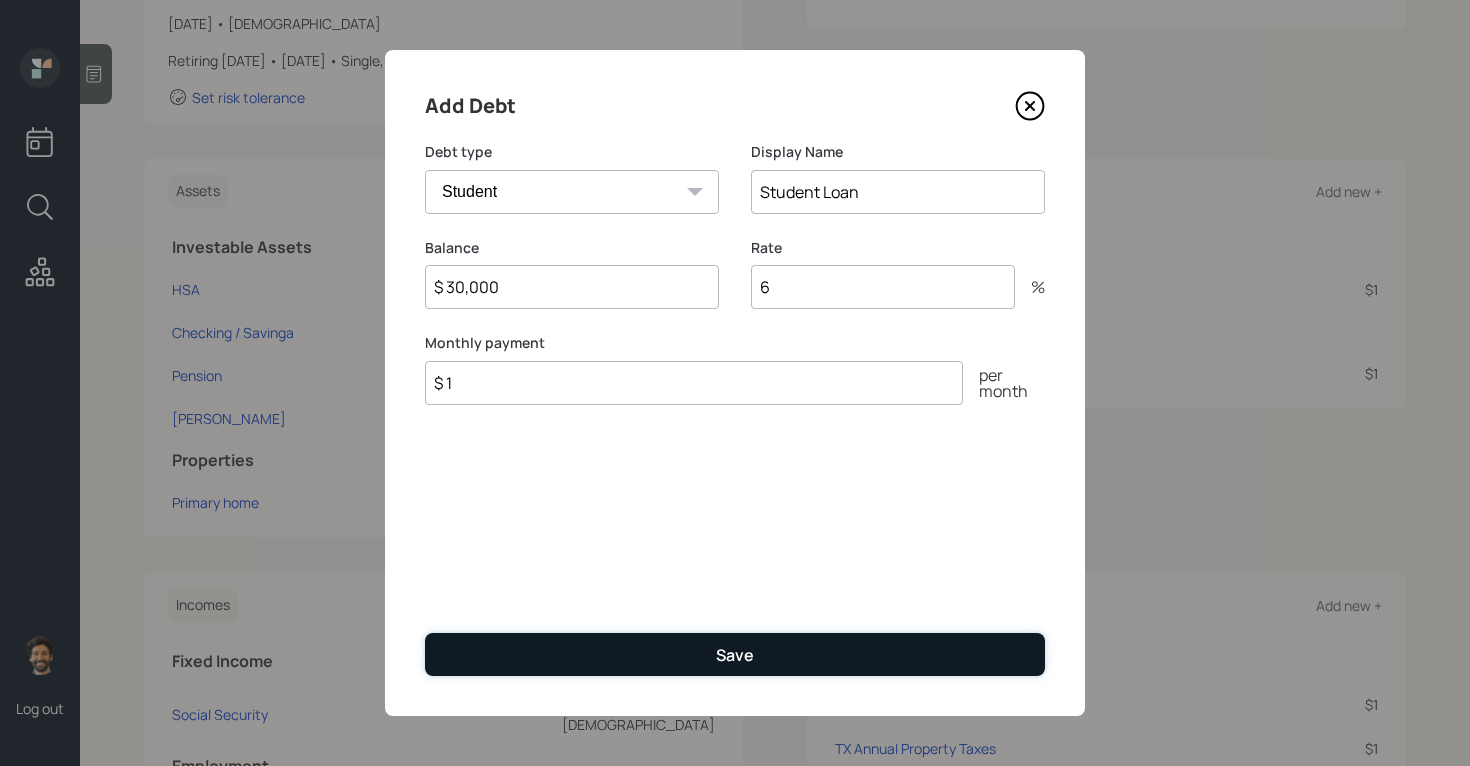 click on "Save" at bounding box center [735, 654] 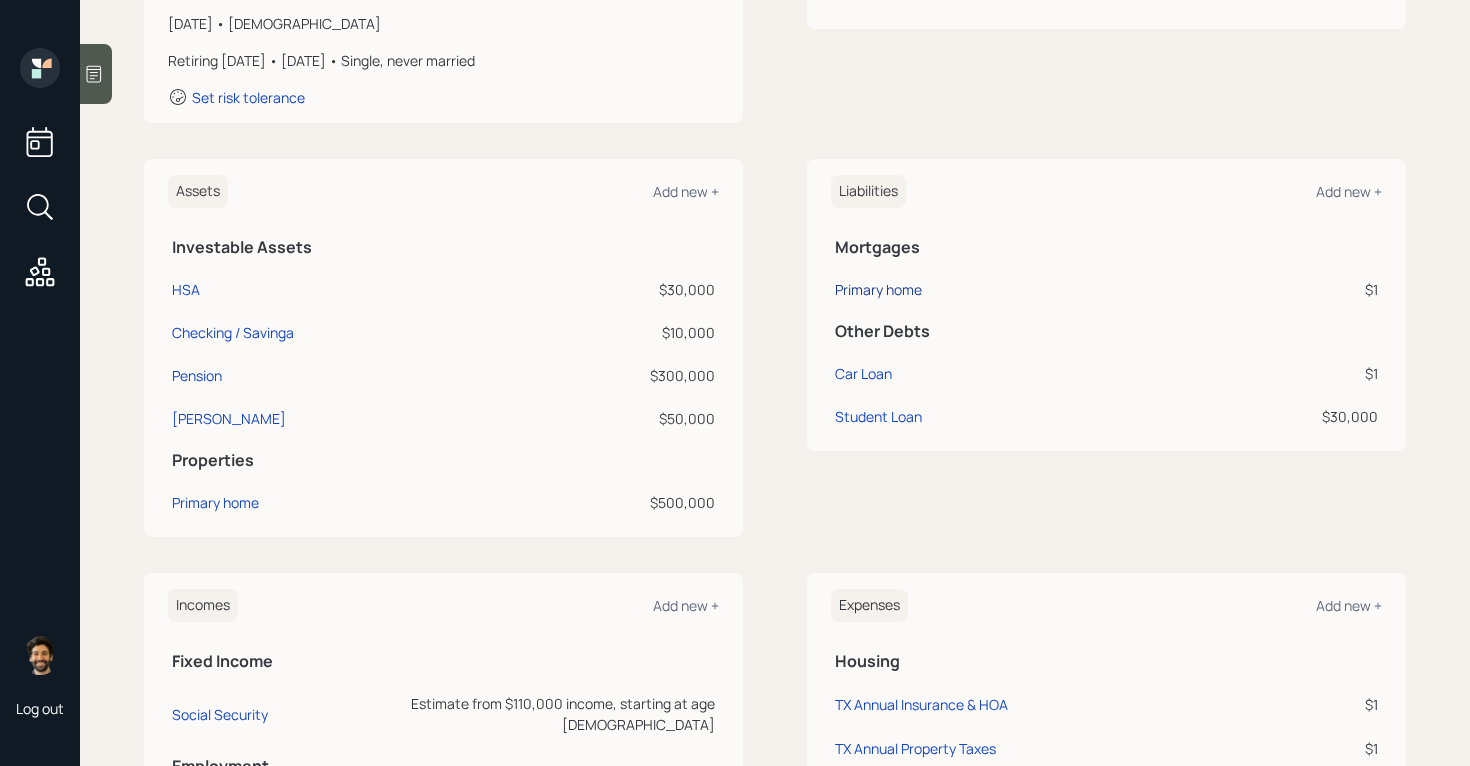click on "Primary home" at bounding box center [878, 289] 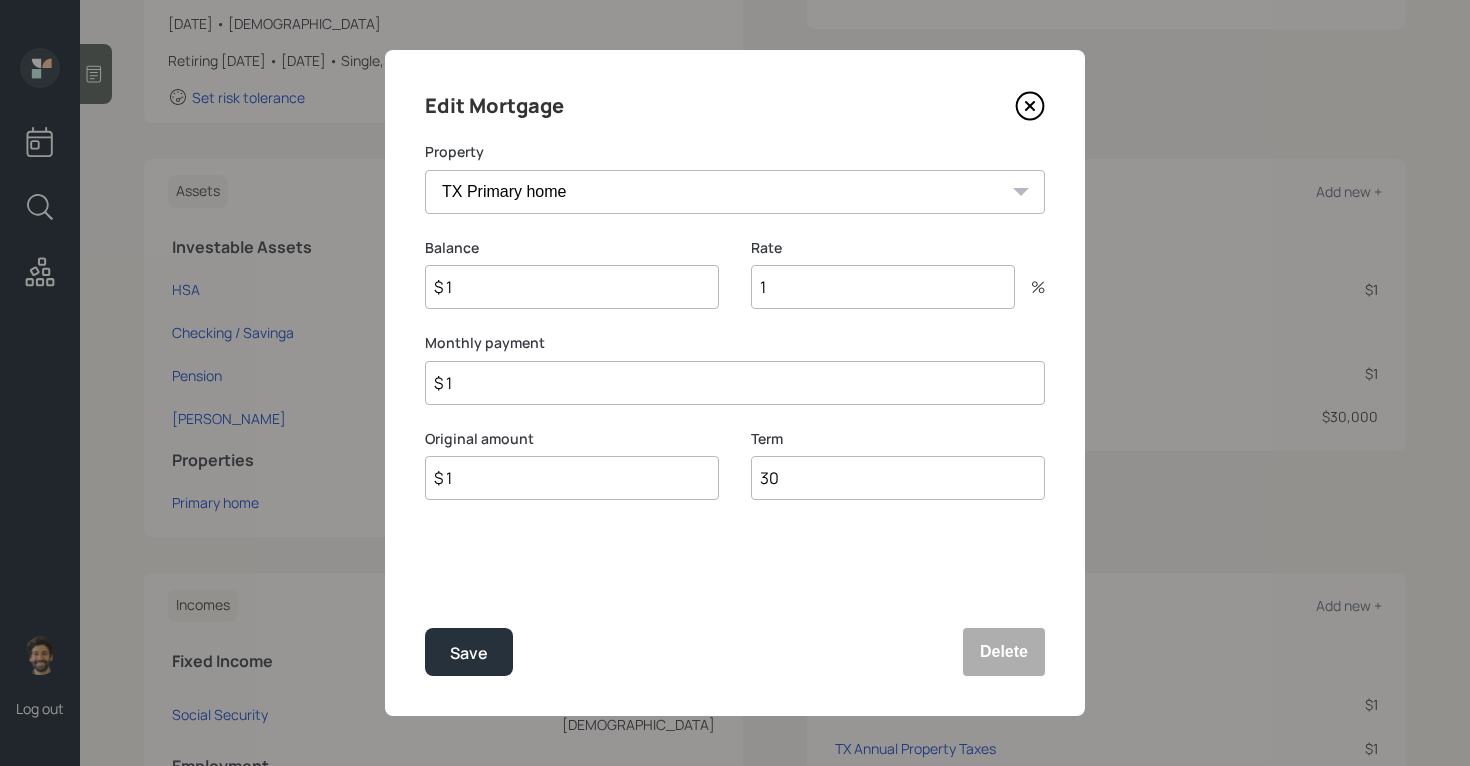 click on "$ 1" at bounding box center (572, 287) 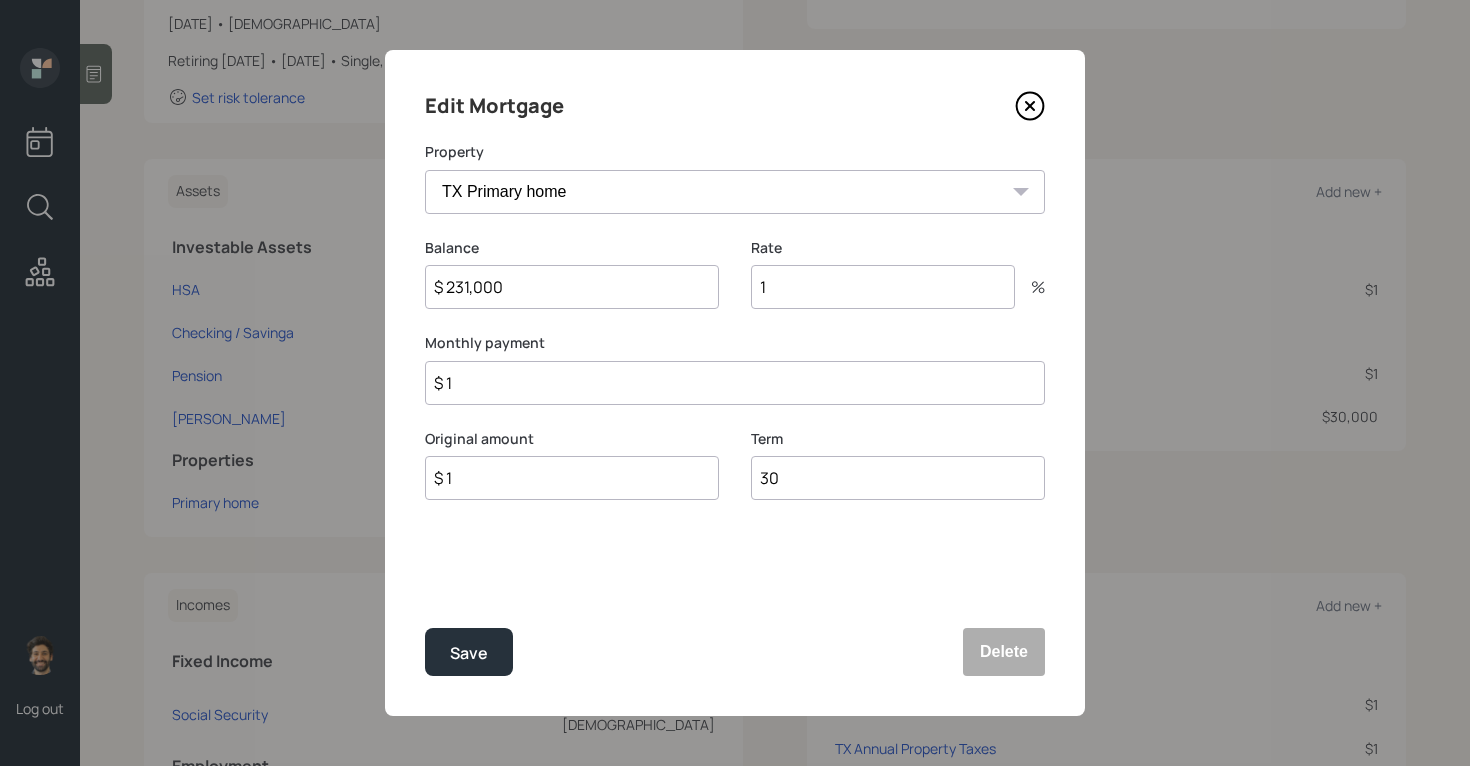 type on "$ 231,000" 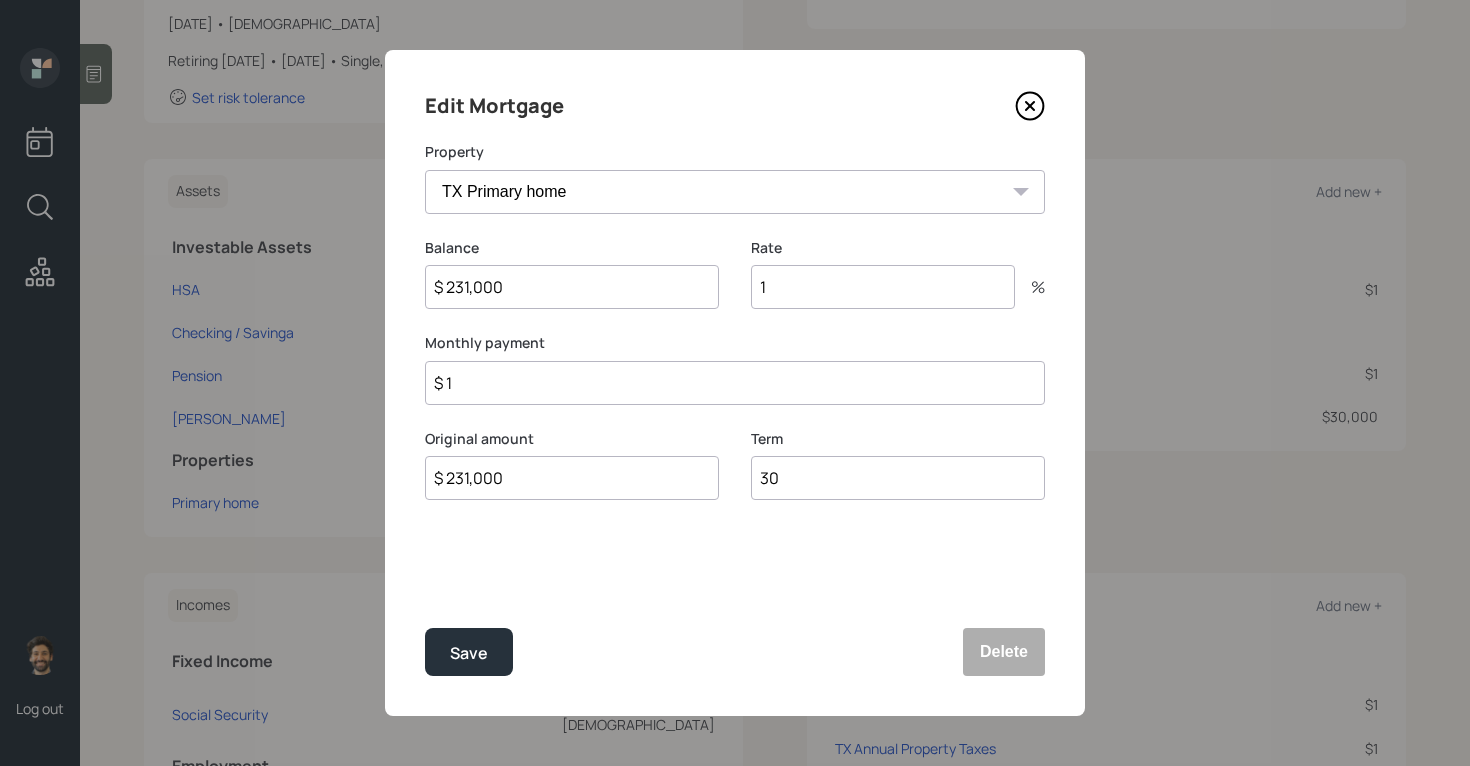 type on "$ 231,000" 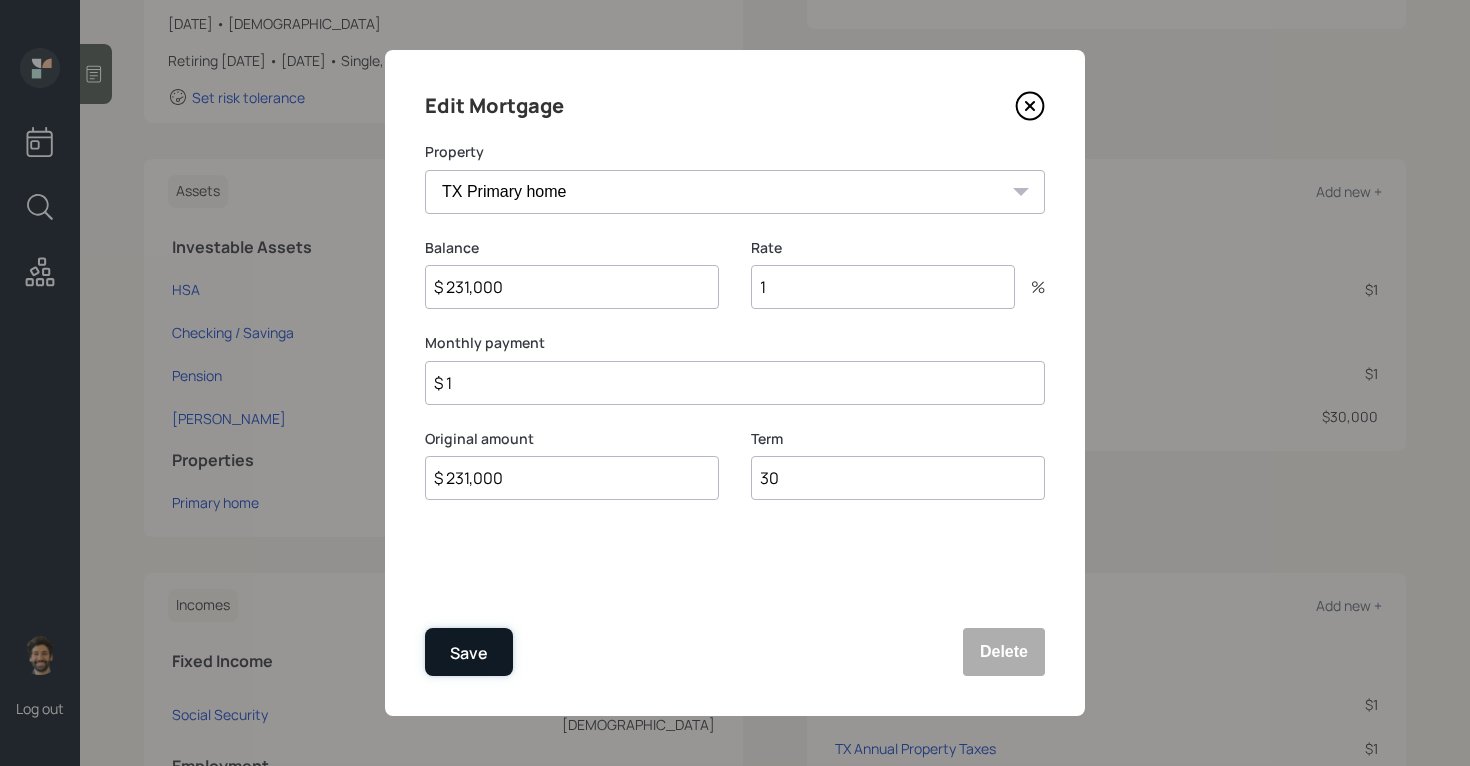 click on "Save" at bounding box center [469, 652] 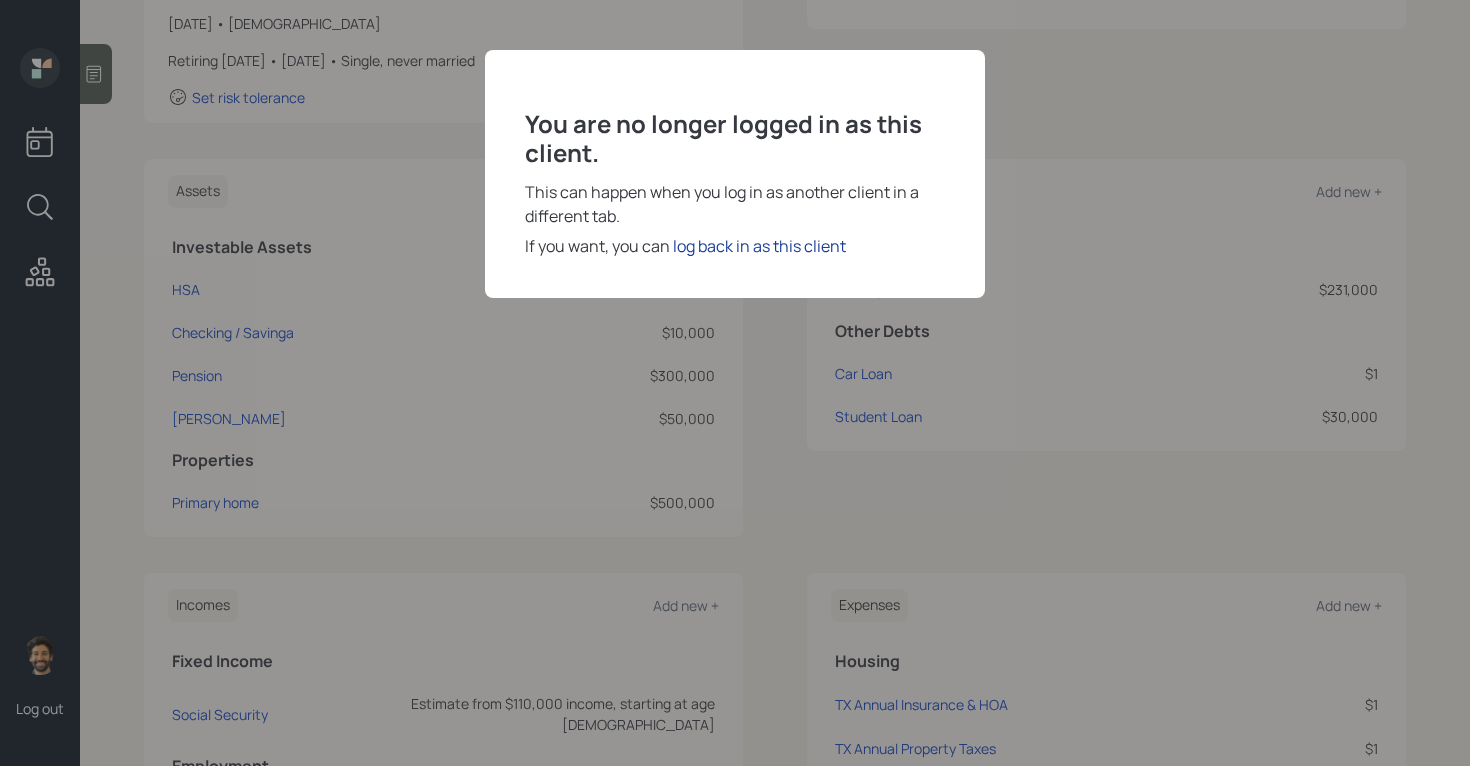 click on "log back in as this client" at bounding box center (759, 246) 